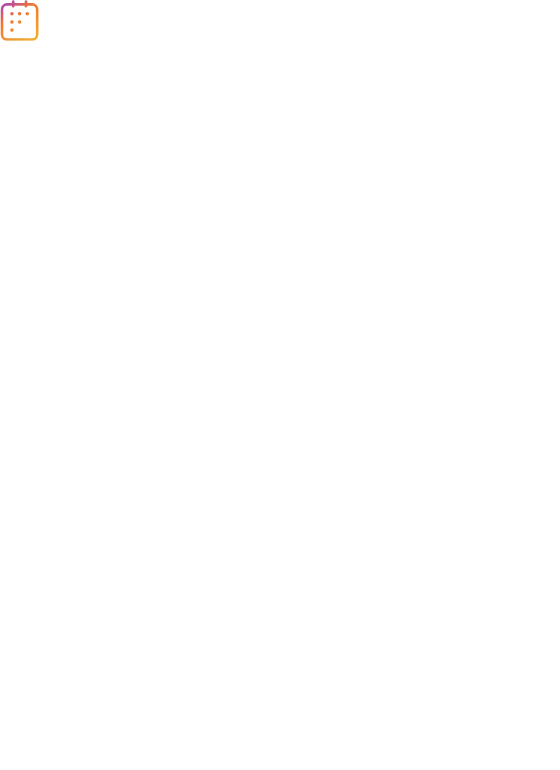 scroll, scrollTop: 0, scrollLeft: 0, axis: both 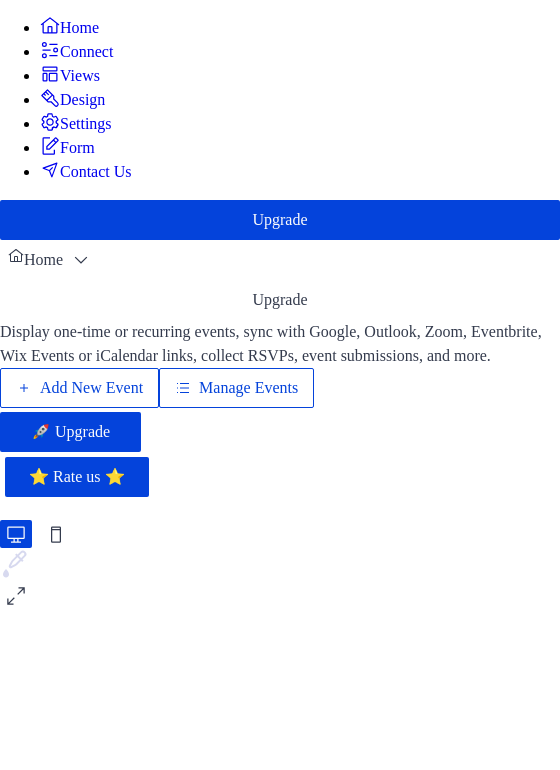 click on "Manage Events" at bounding box center (248, 388) 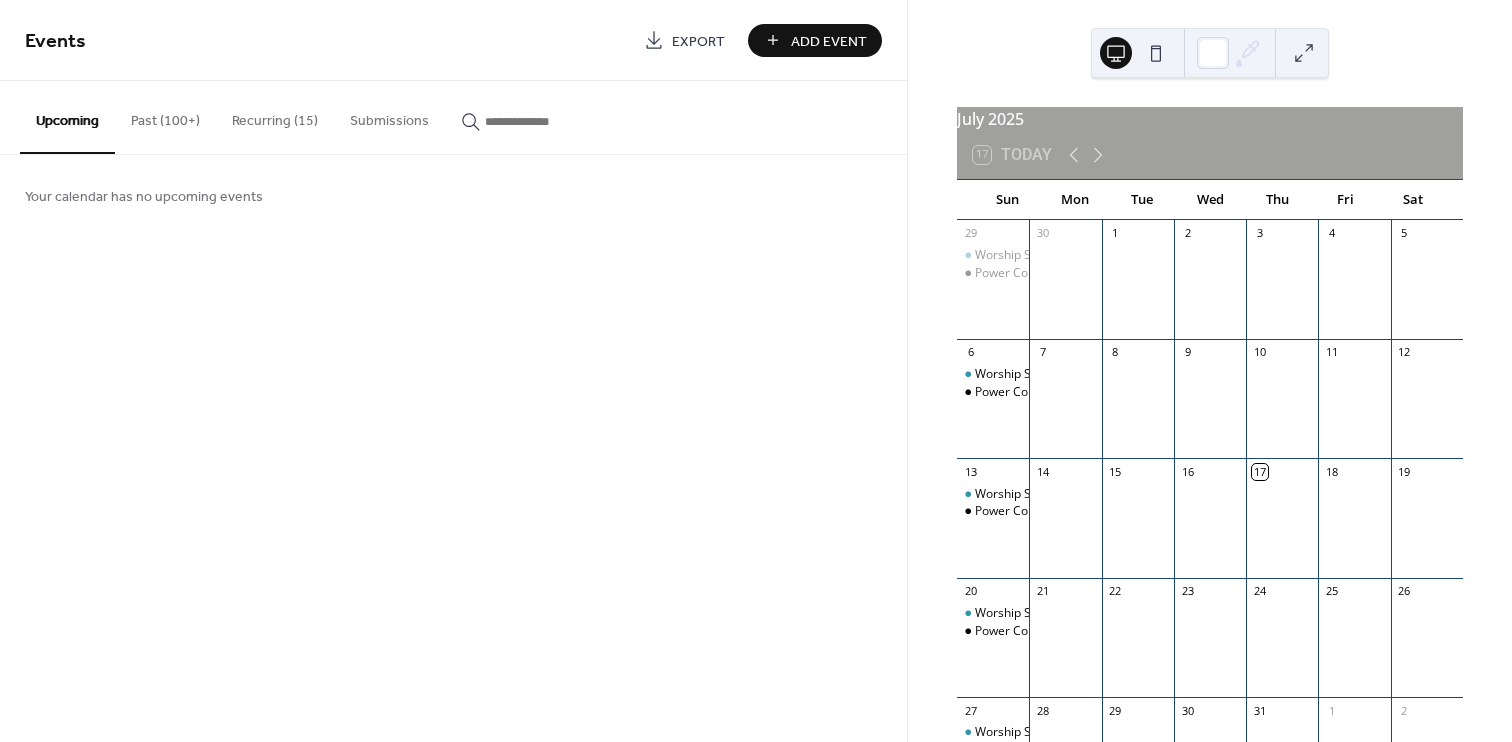 scroll, scrollTop: 0, scrollLeft: 0, axis: both 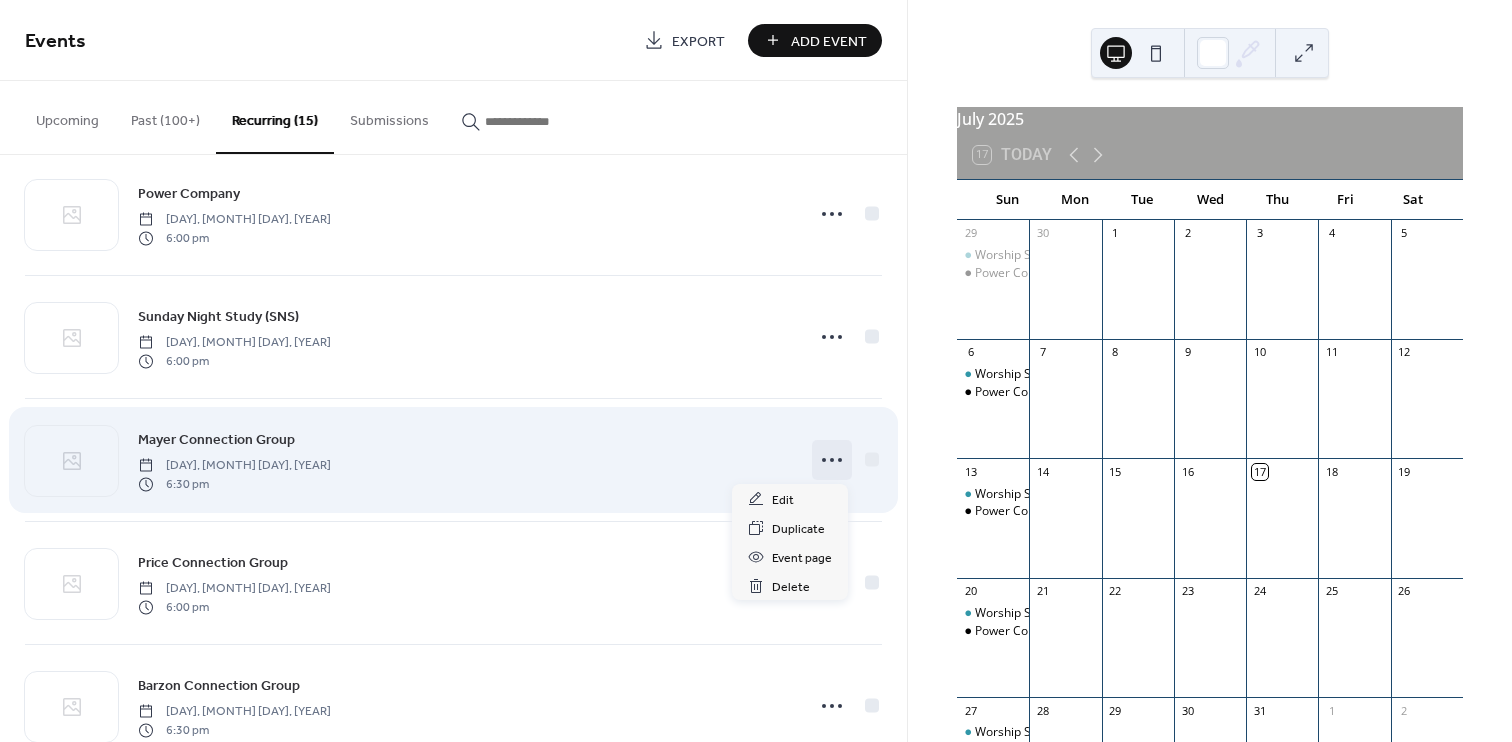 click 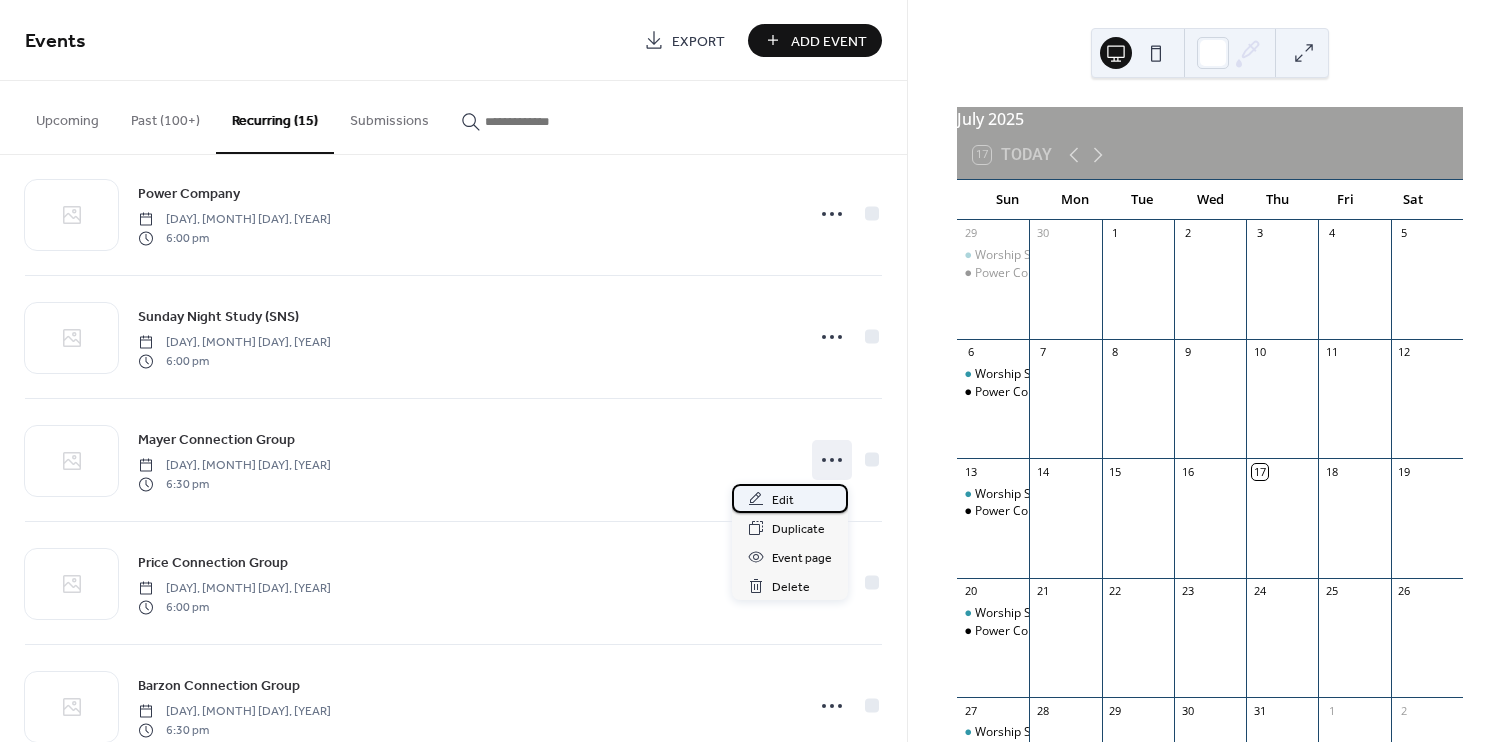 click on "Edit" at bounding box center [790, 498] 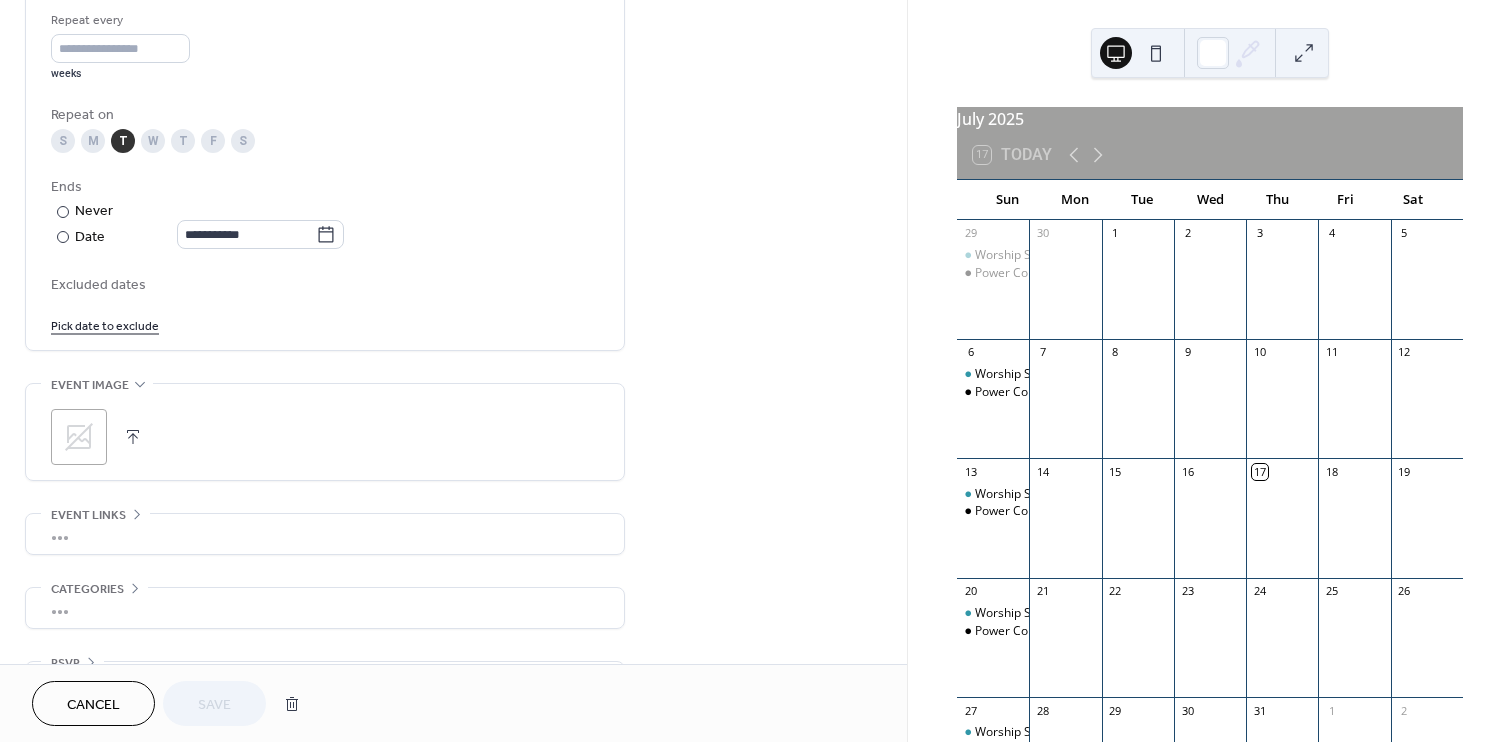 scroll, scrollTop: 899, scrollLeft: 0, axis: vertical 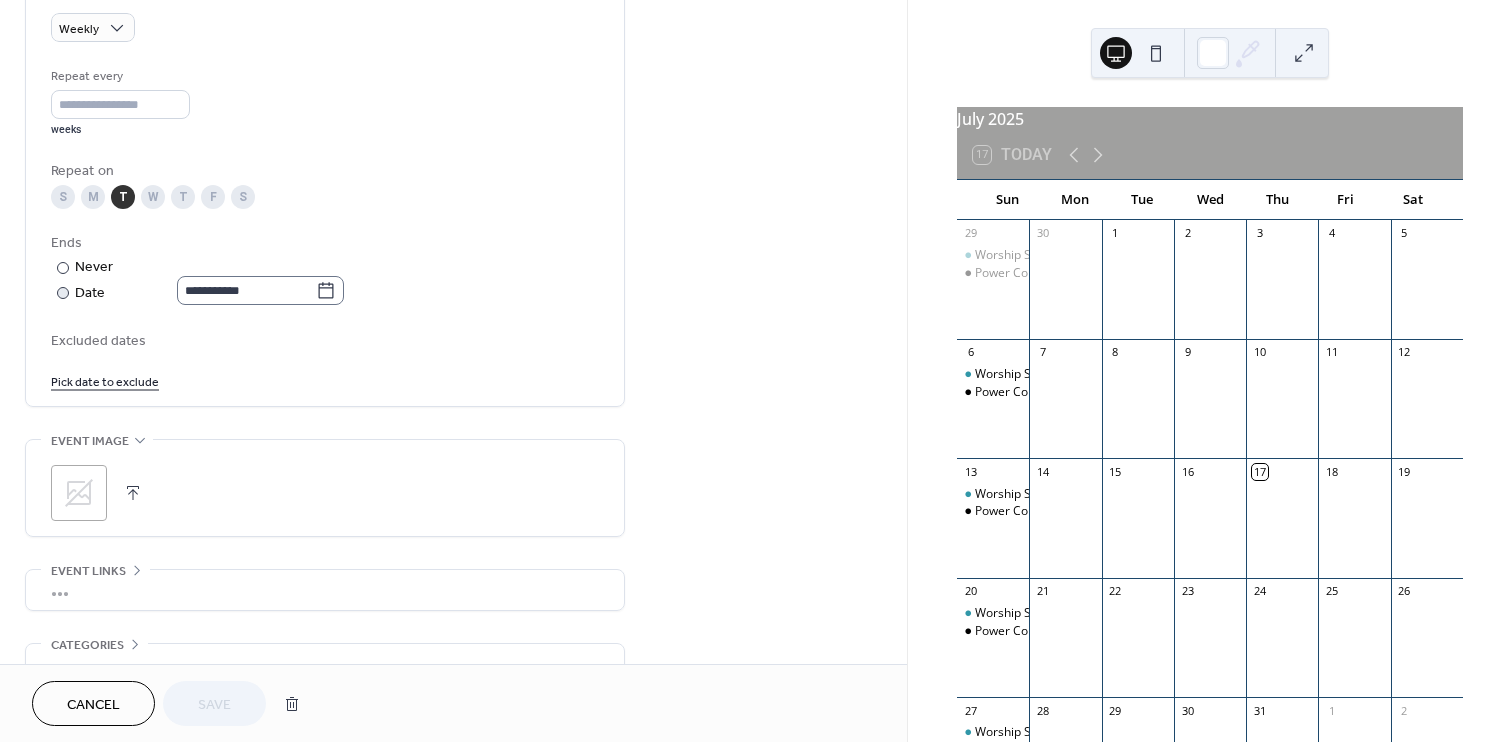 click 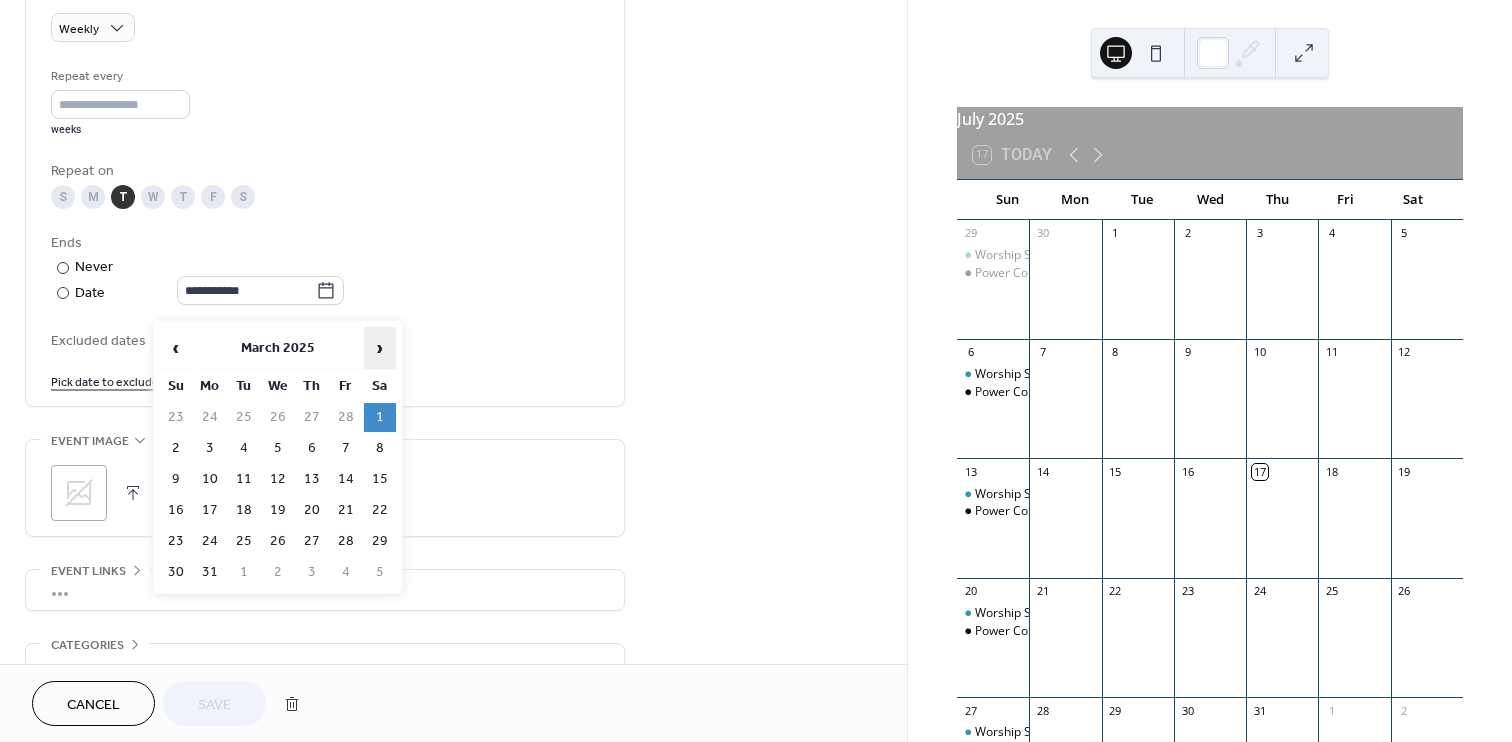 click on "›" at bounding box center [380, 348] 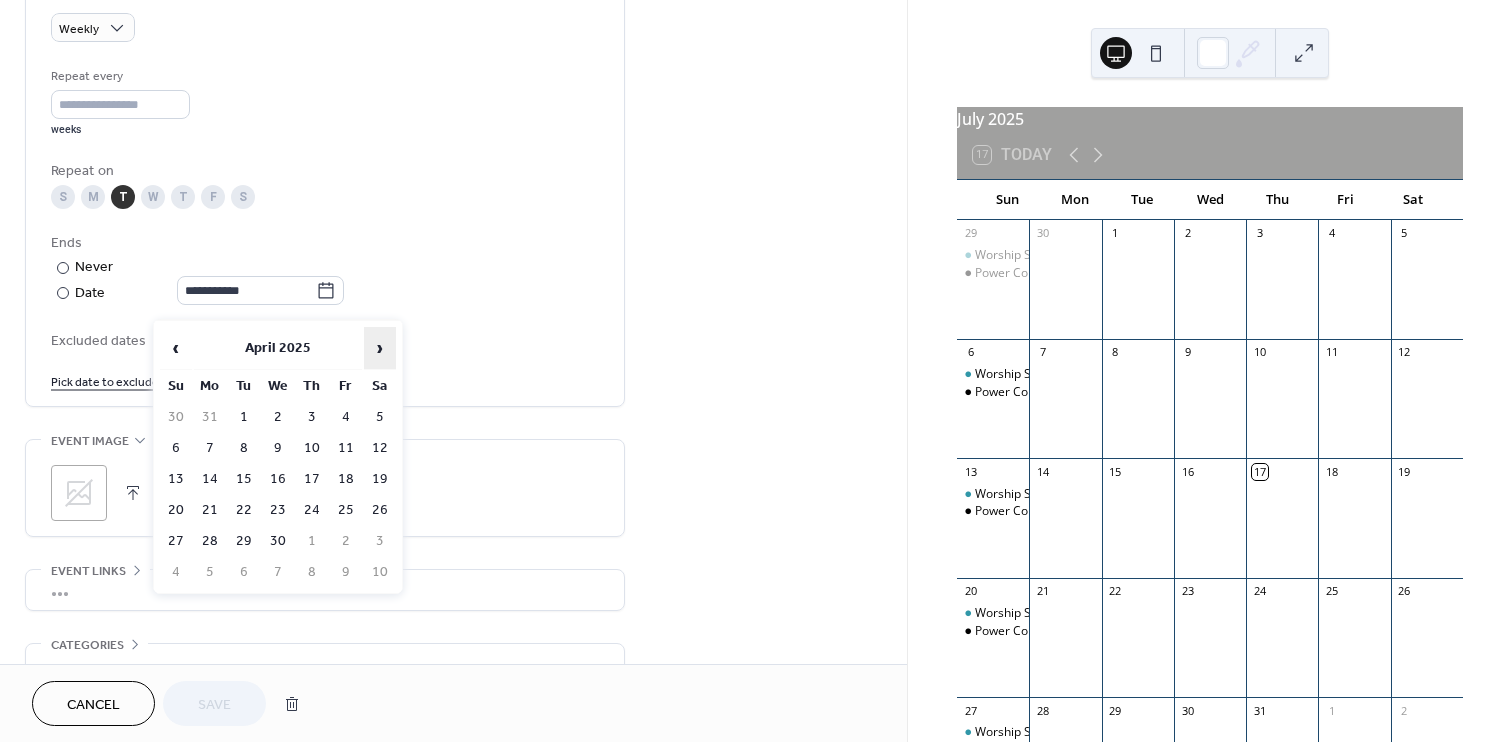 click on "›" at bounding box center (380, 348) 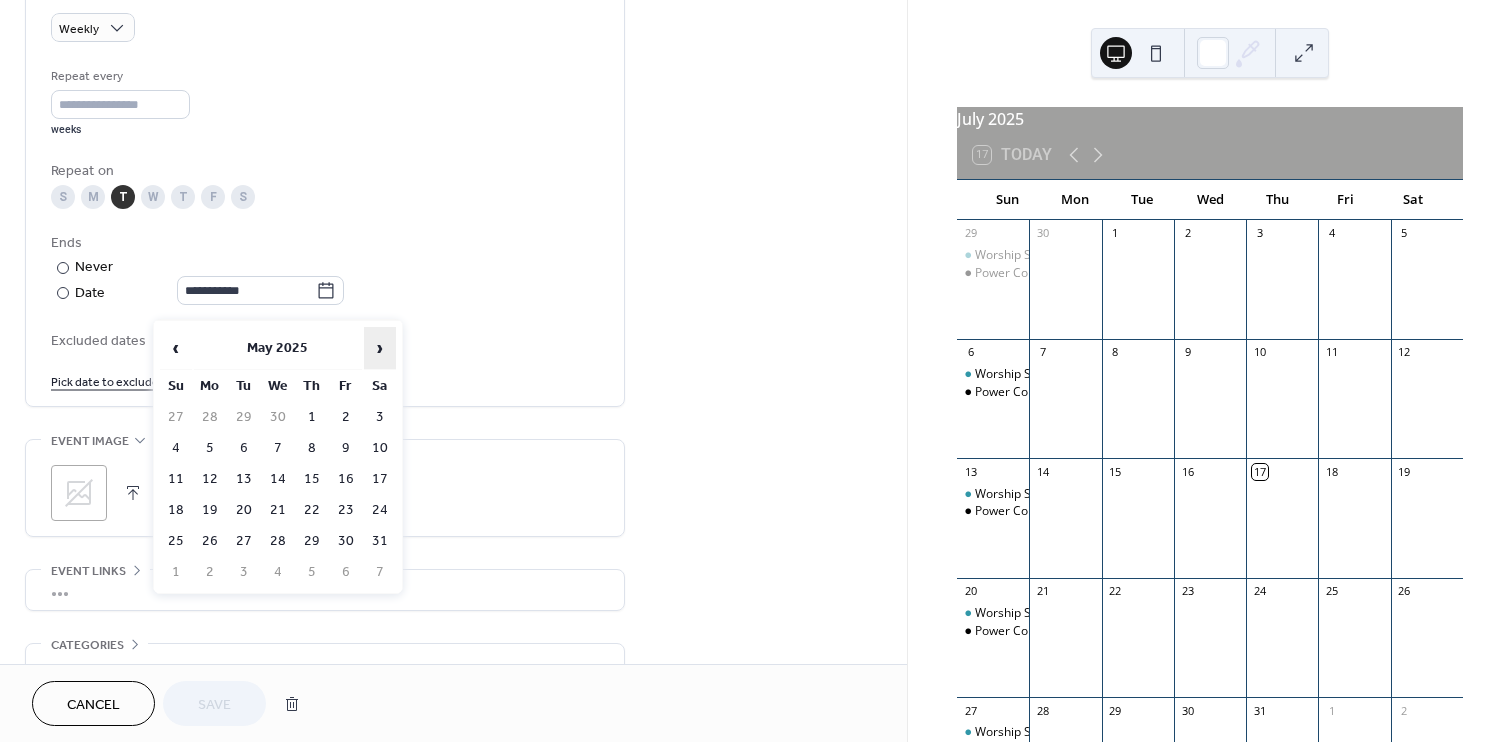 click on "›" at bounding box center [380, 348] 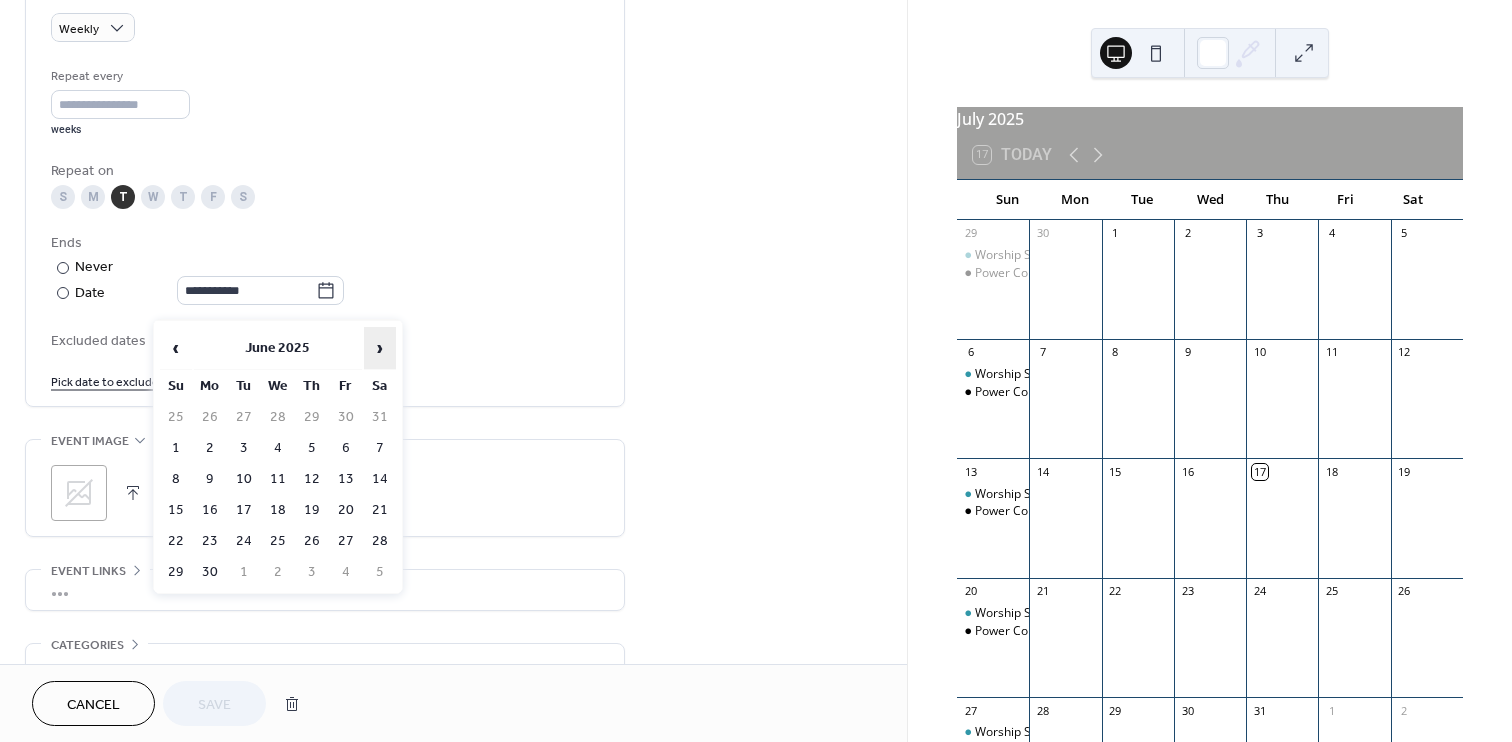 click on "›" at bounding box center [380, 348] 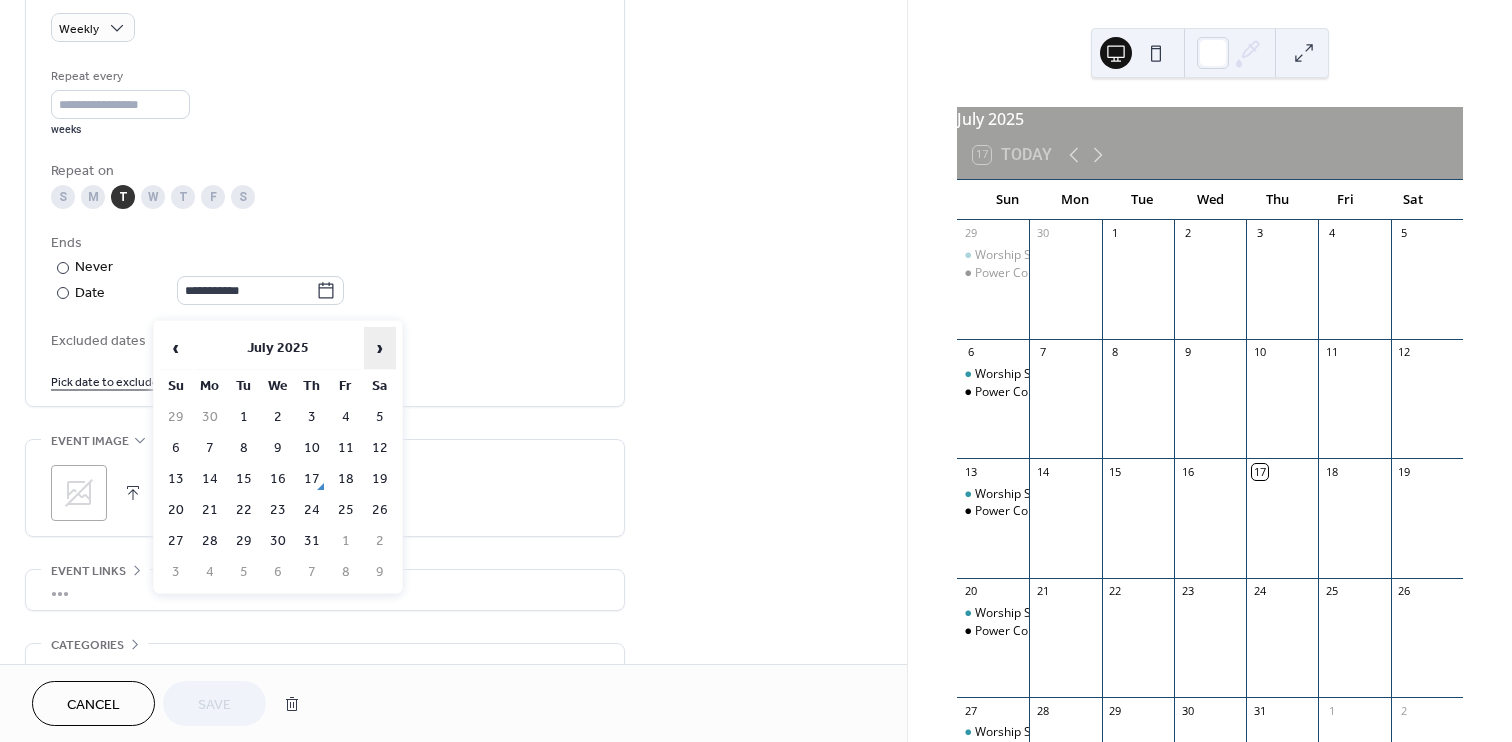 click on "›" at bounding box center (380, 348) 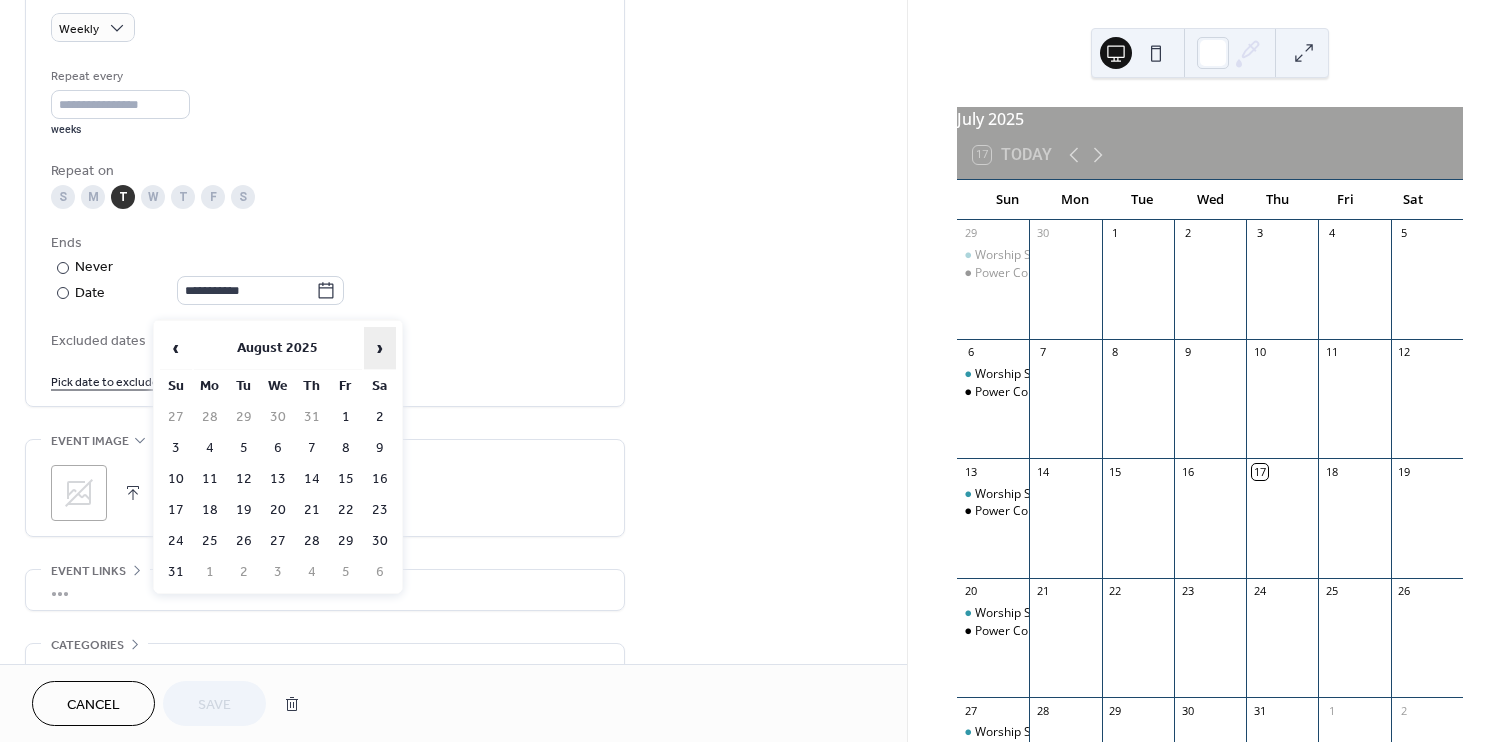 click on "›" at bounding box center (380, 348) 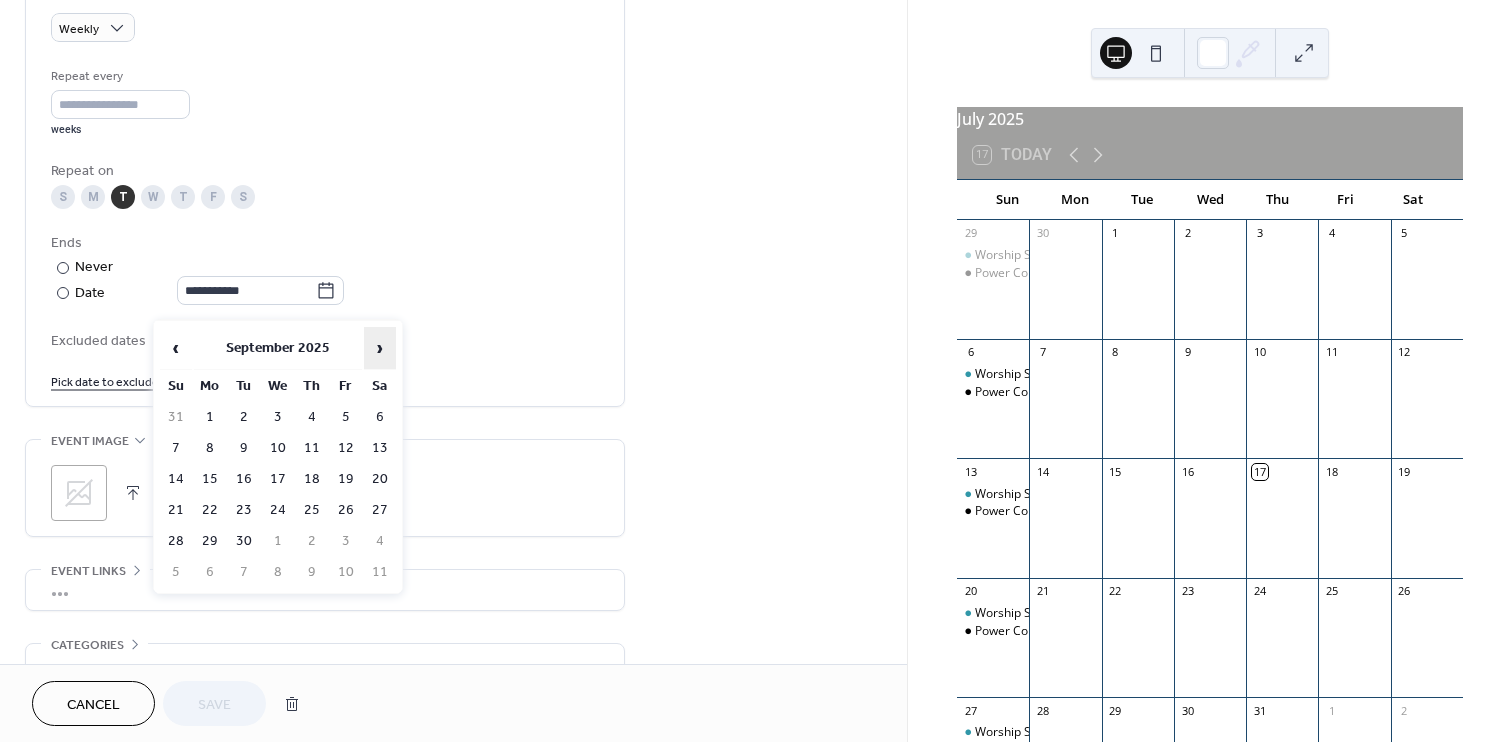 click on "›" at bounding box center (380, 348) 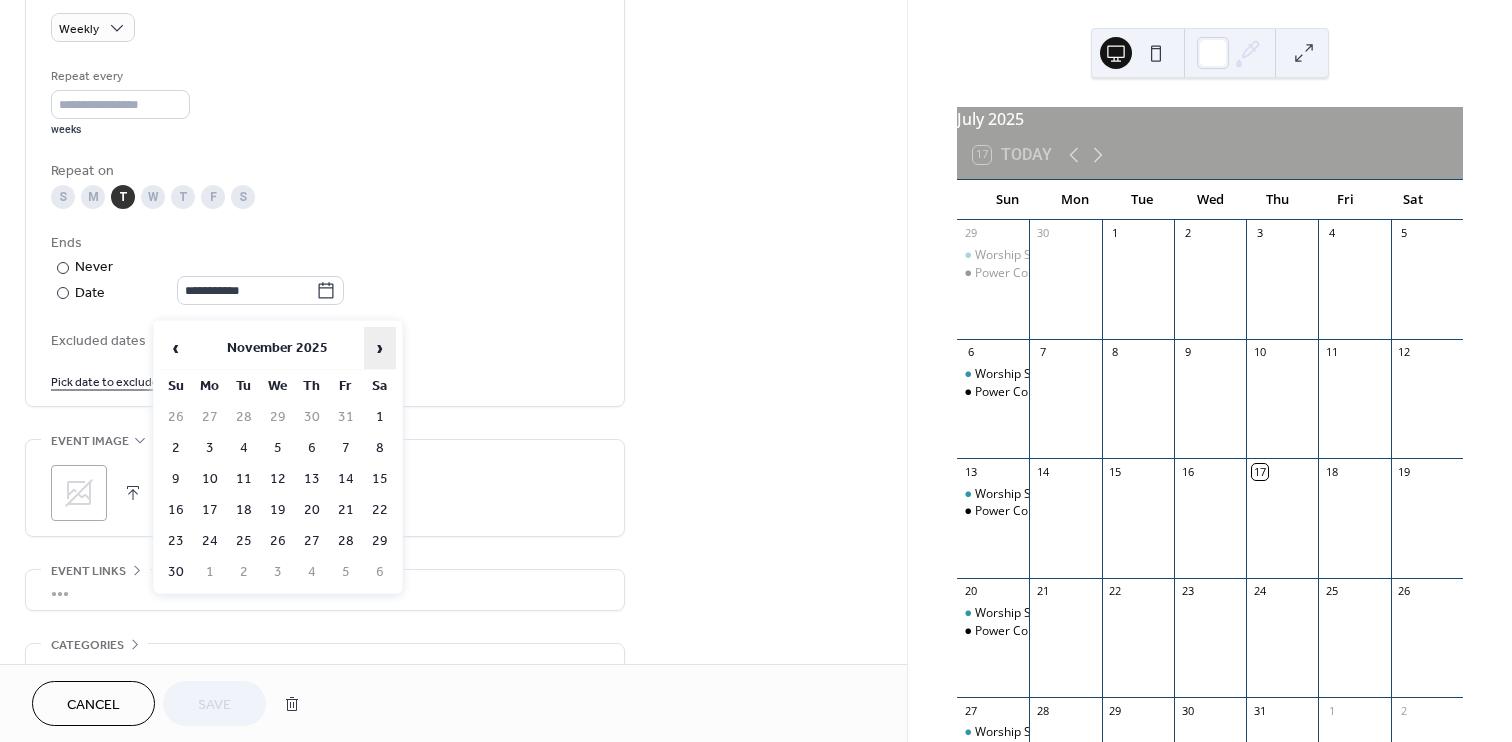 click on "›" at bounding box center [380, 348] 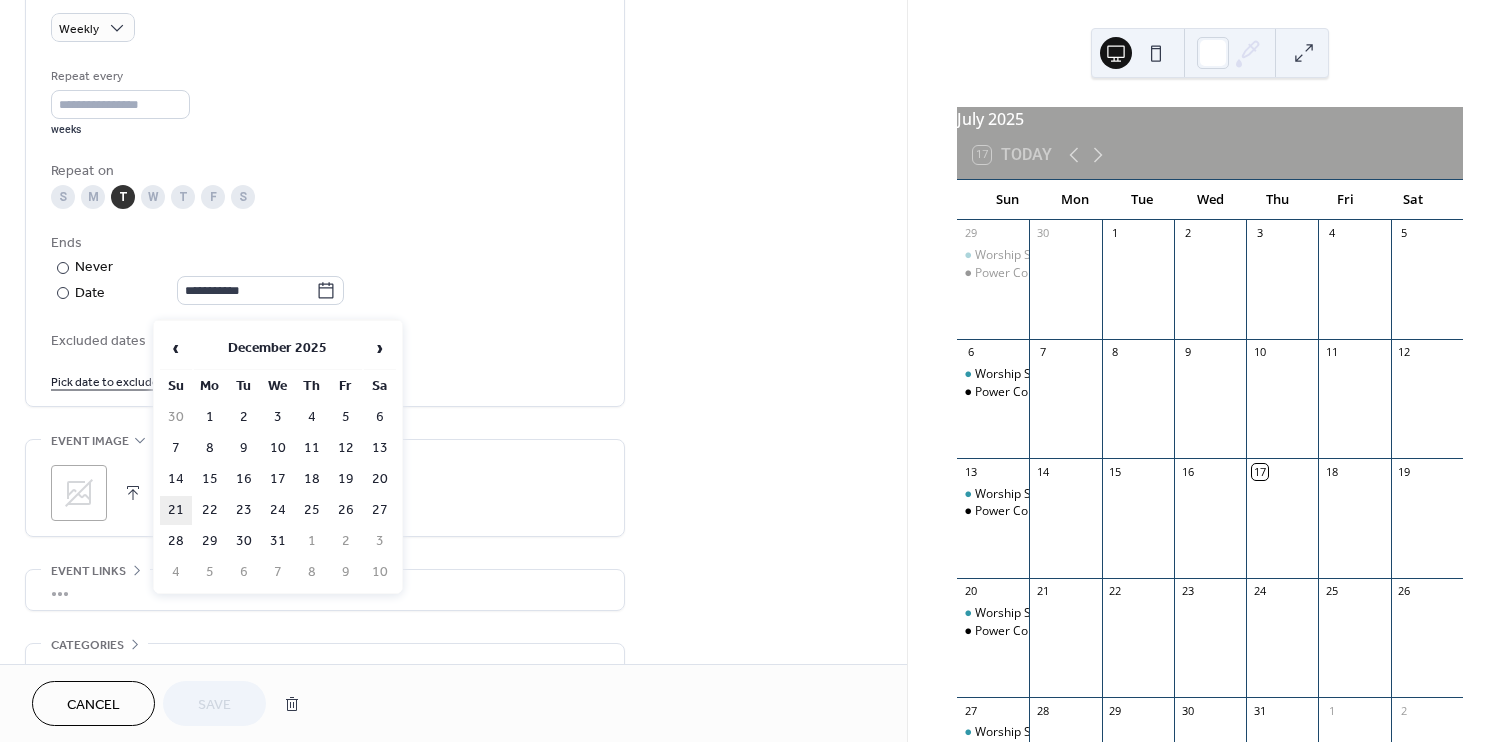 click on "21" at bounding box center [176, 510] 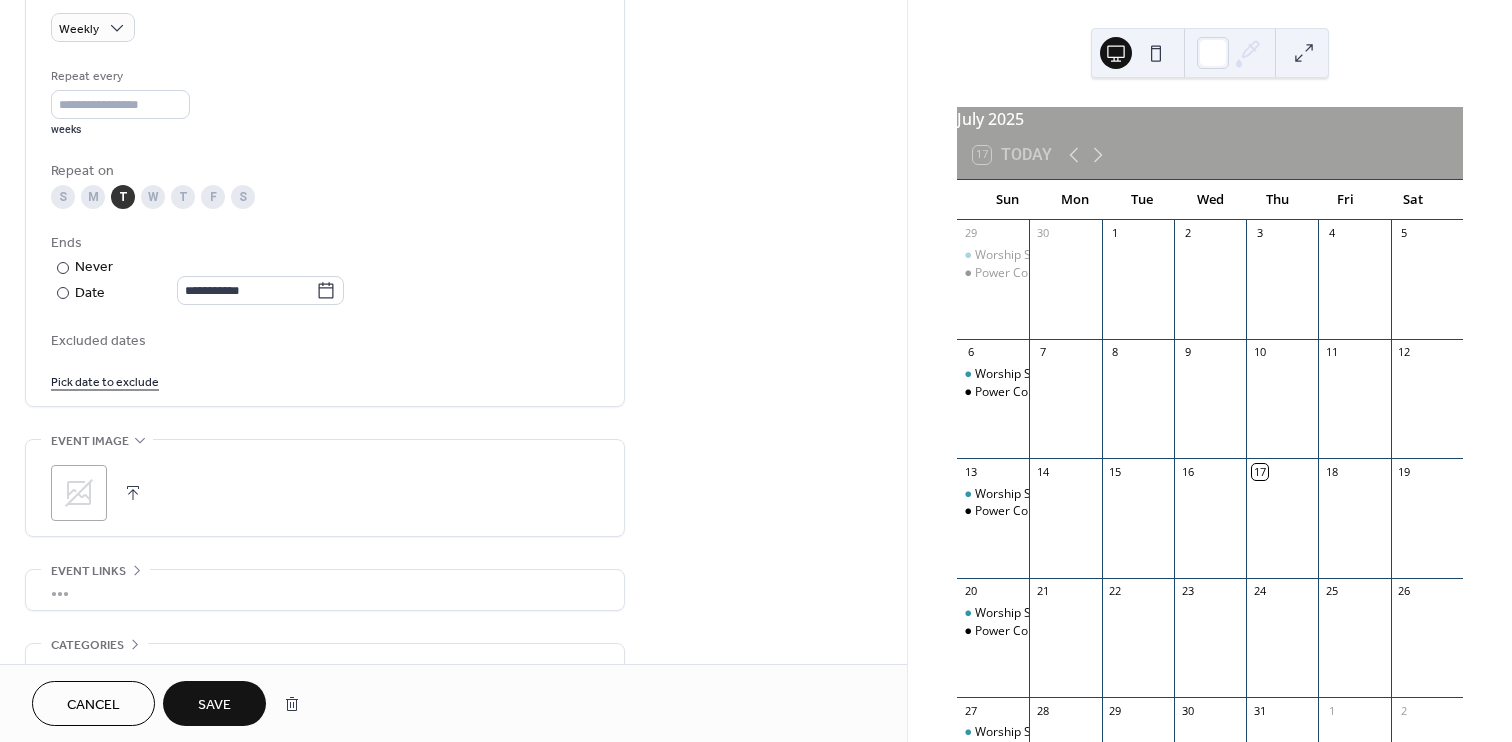 type on "**********" 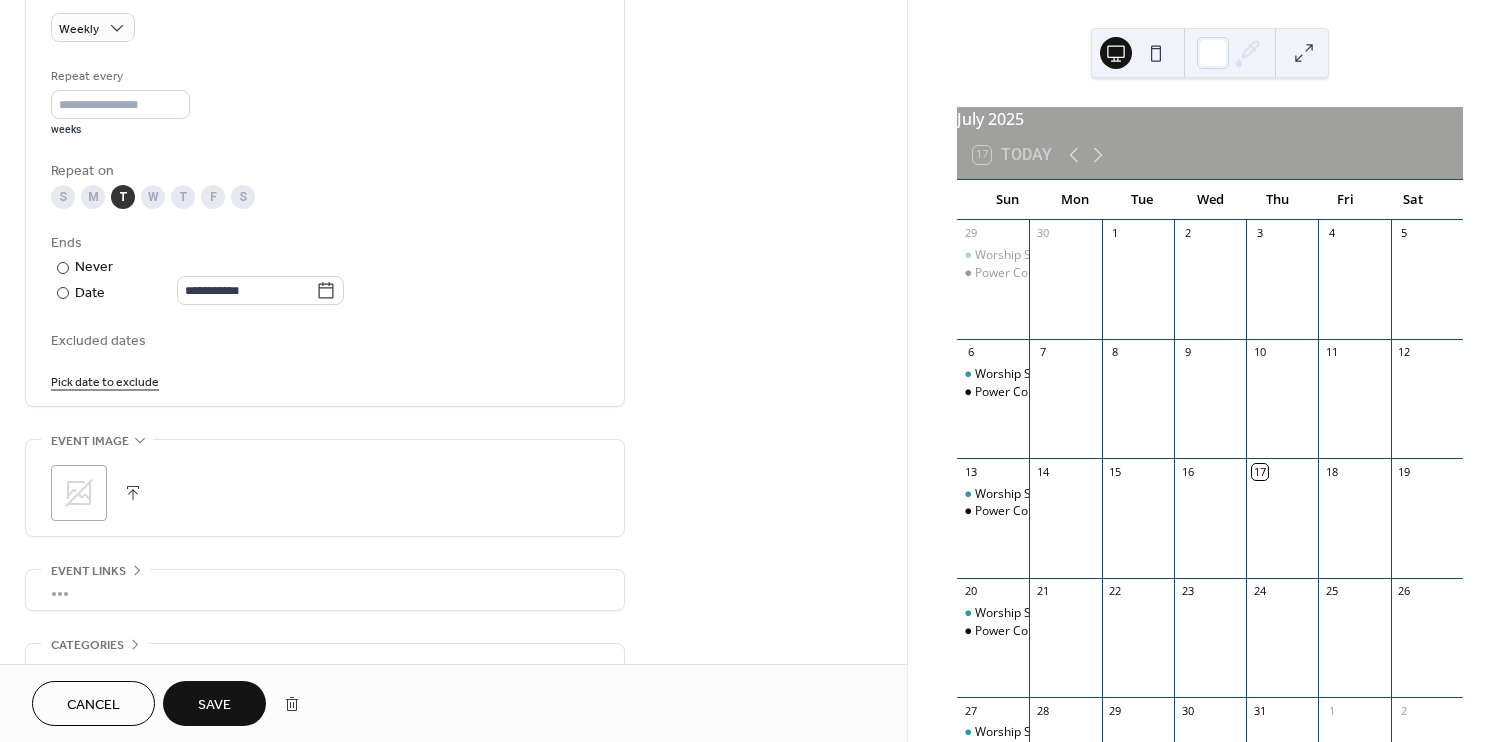 click on "Pick date to exclude" at bounding box center [105, 380] 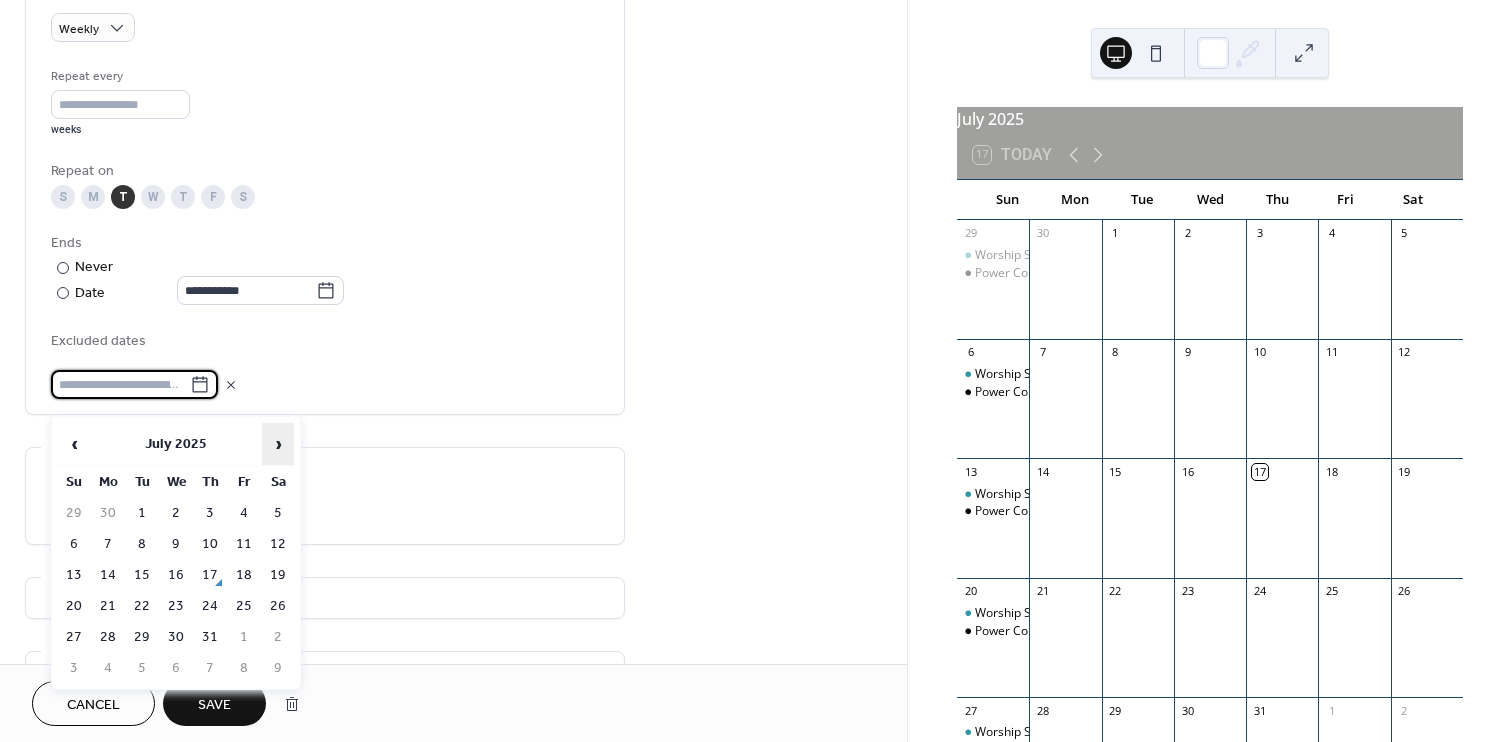 click on "›" at bounding box center [278, 444] 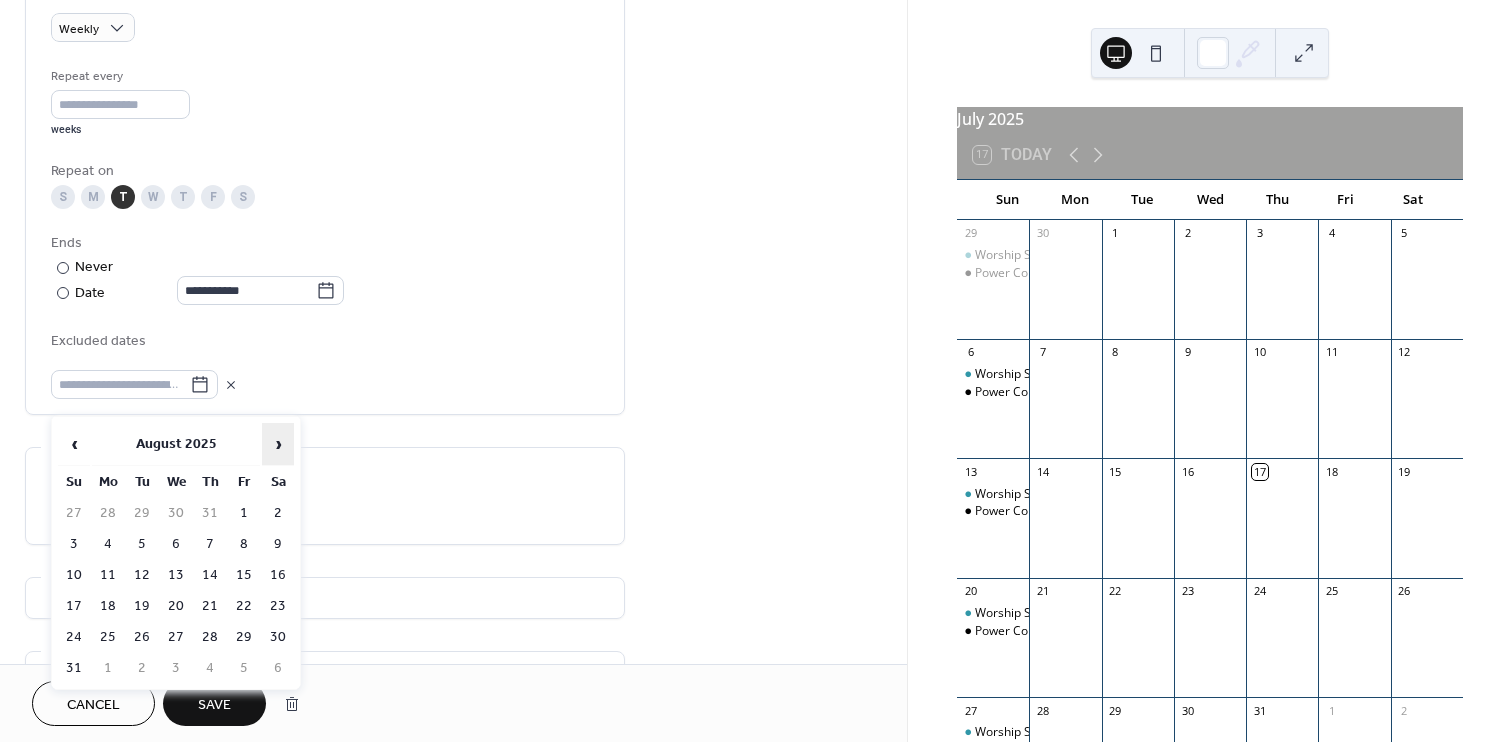 click on "›" at bounding box center (278, 444) 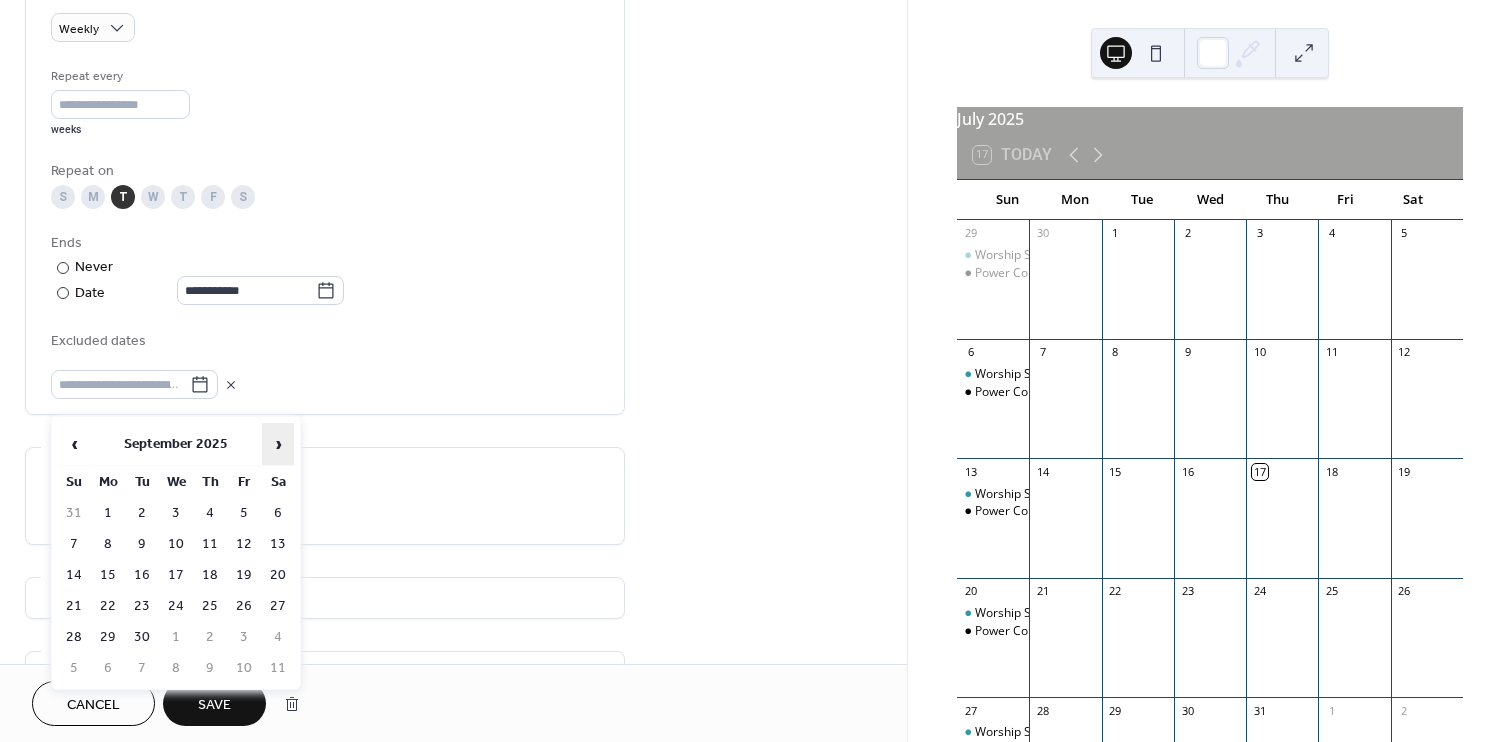 click on "›" at bounding box center (278, 444) 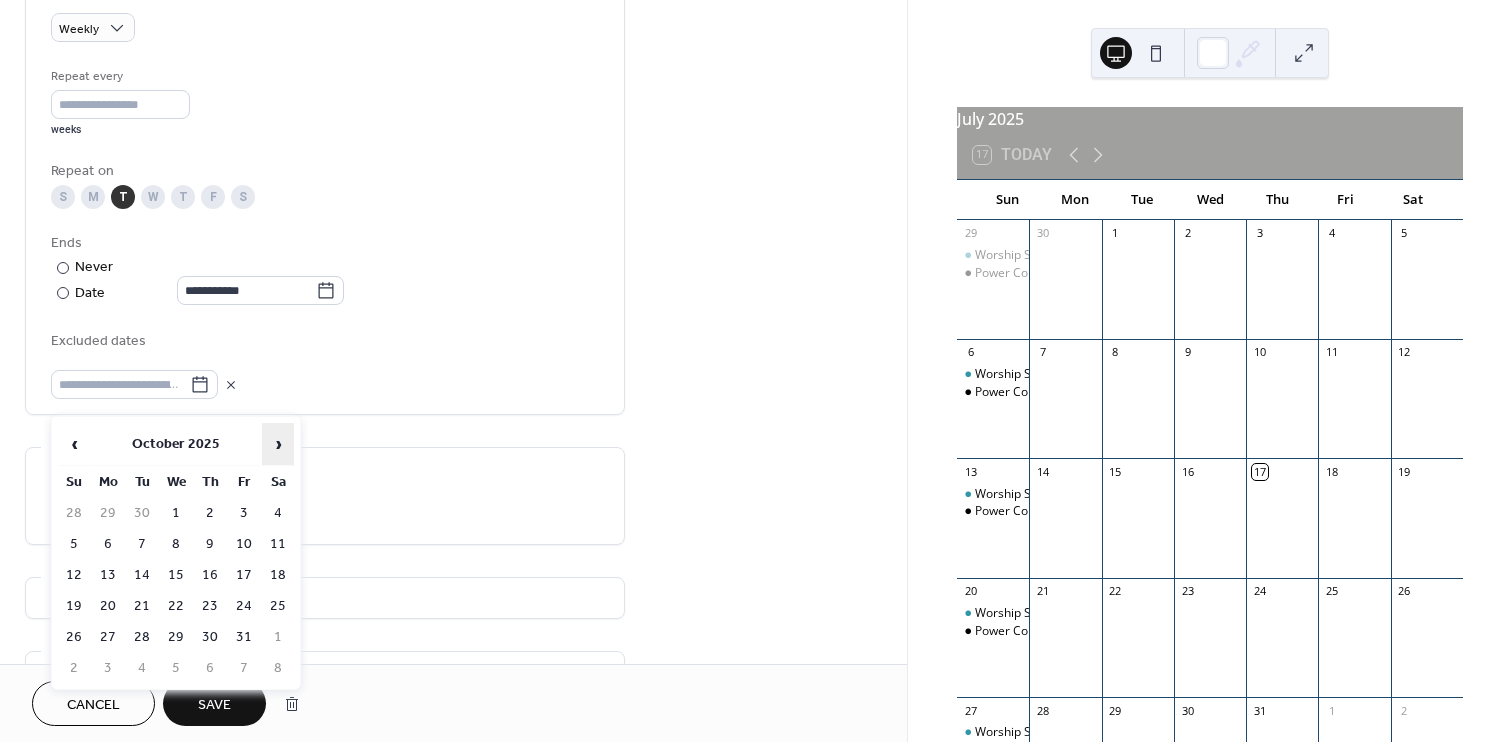 click on "›" at bounding box center (278, 444) 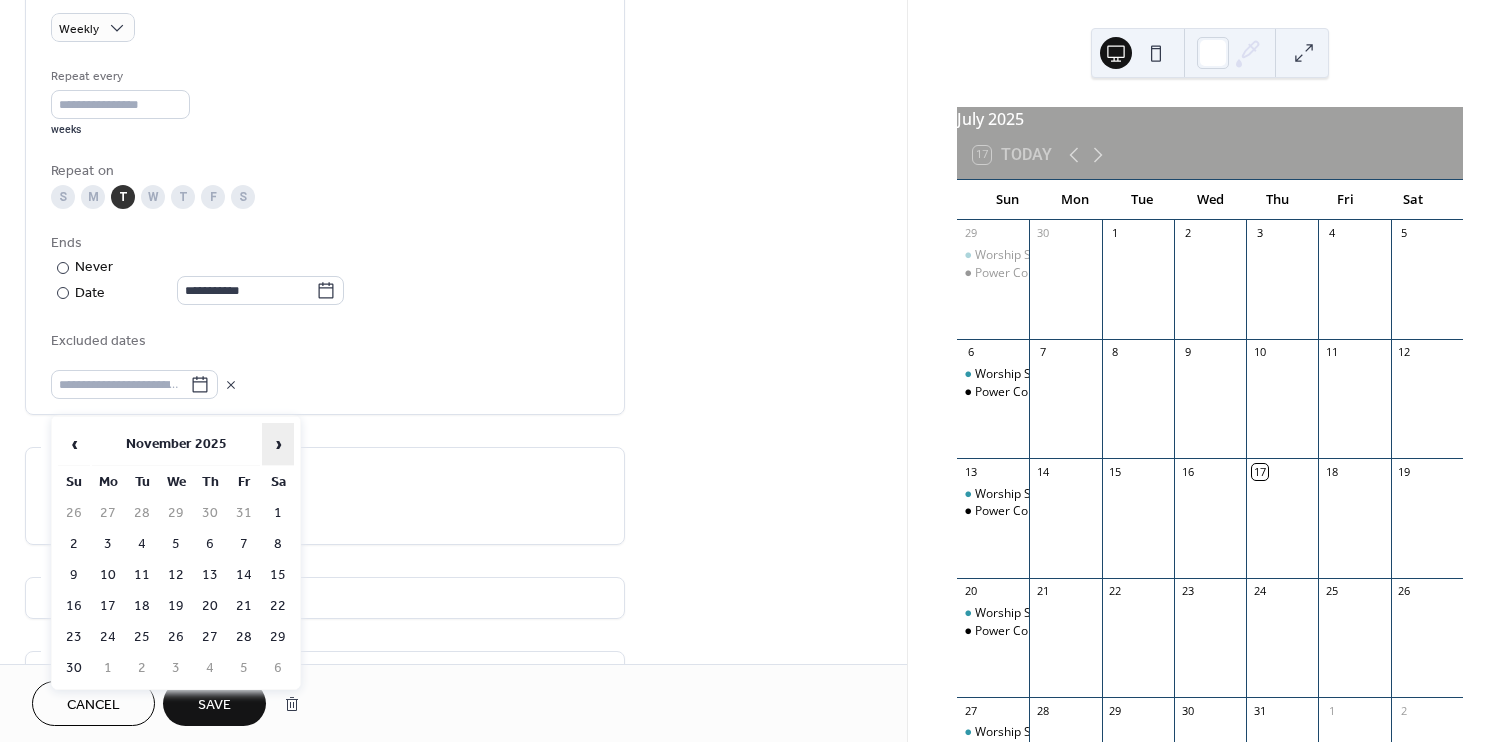 click on "›" at bounding box center (278, 444) 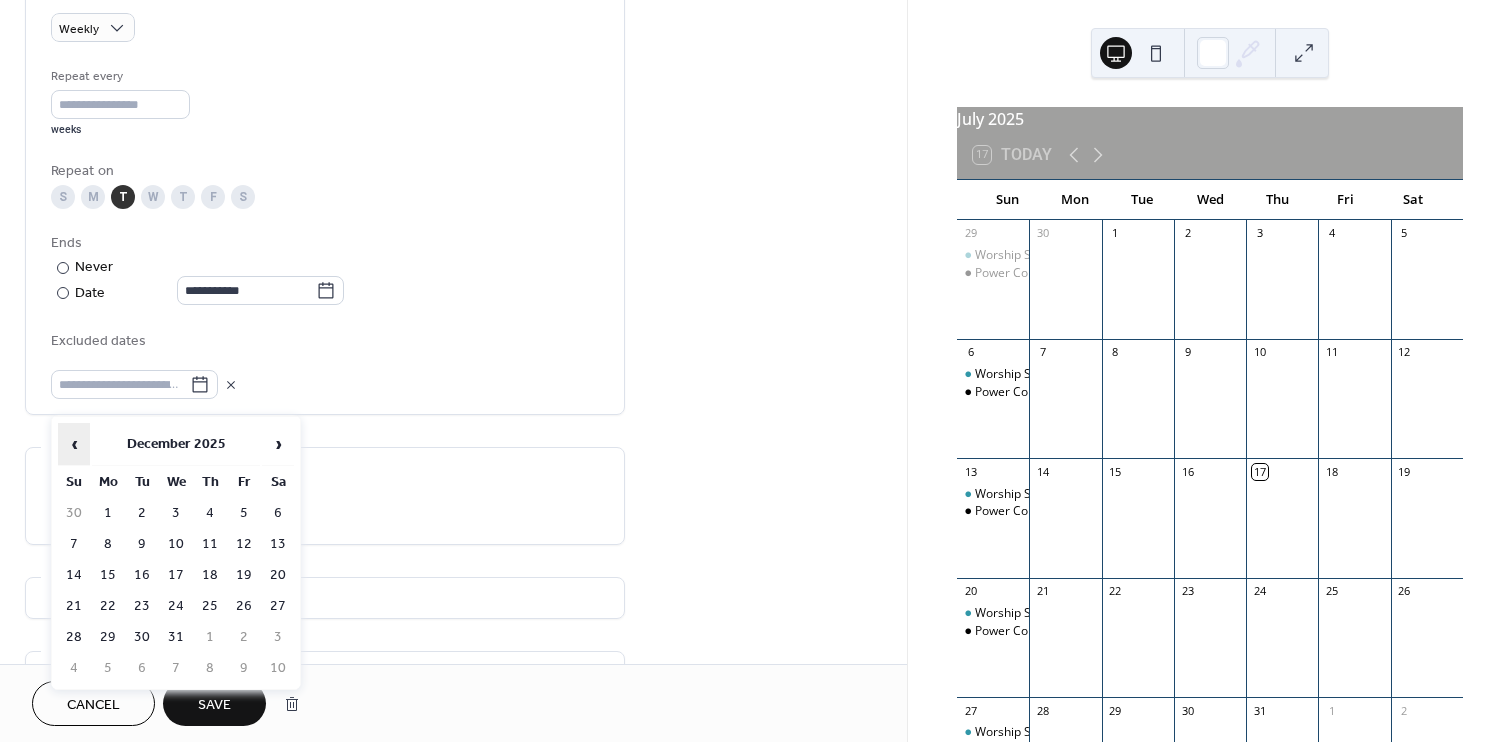 click on "‹" at bounding box center [74, 444] 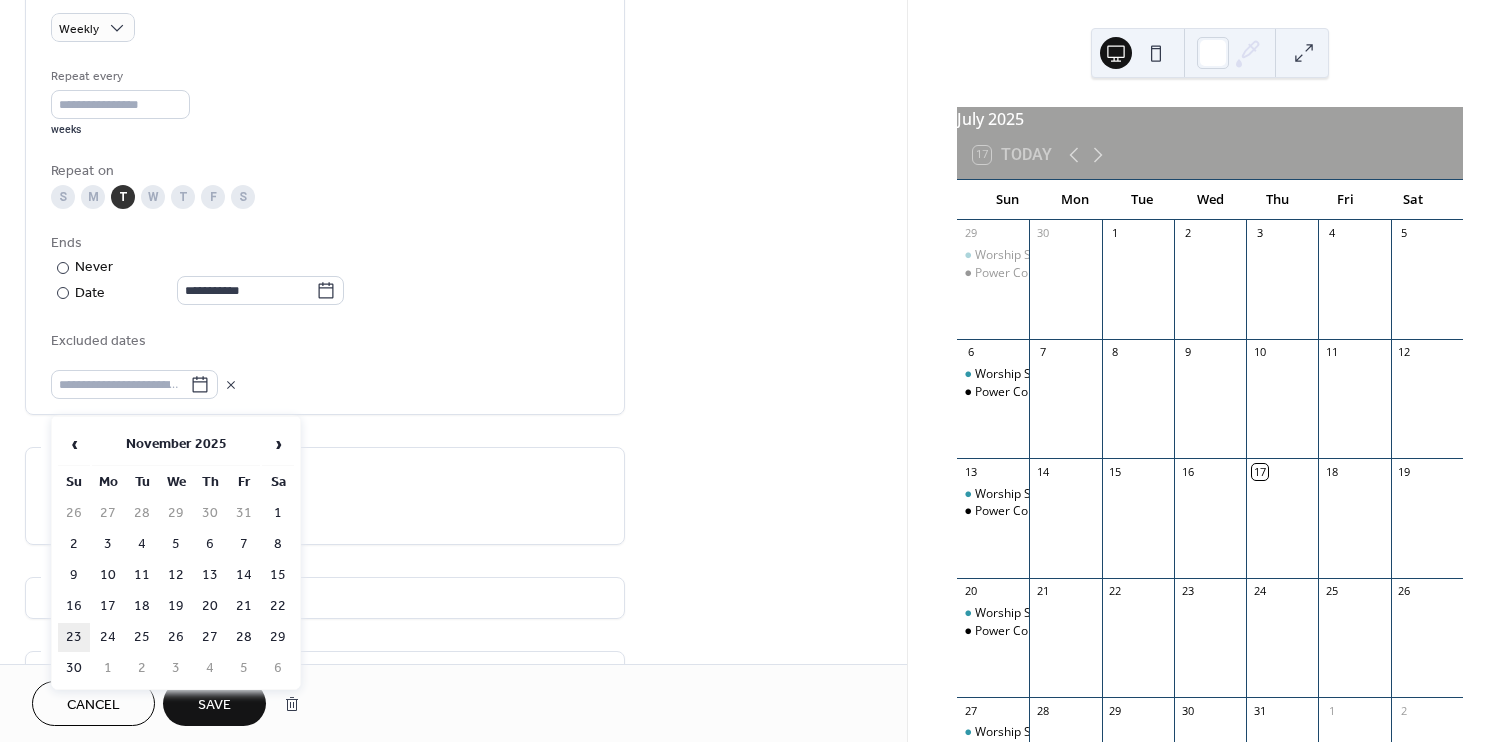 click on "23" at bounding box center [74, 637] 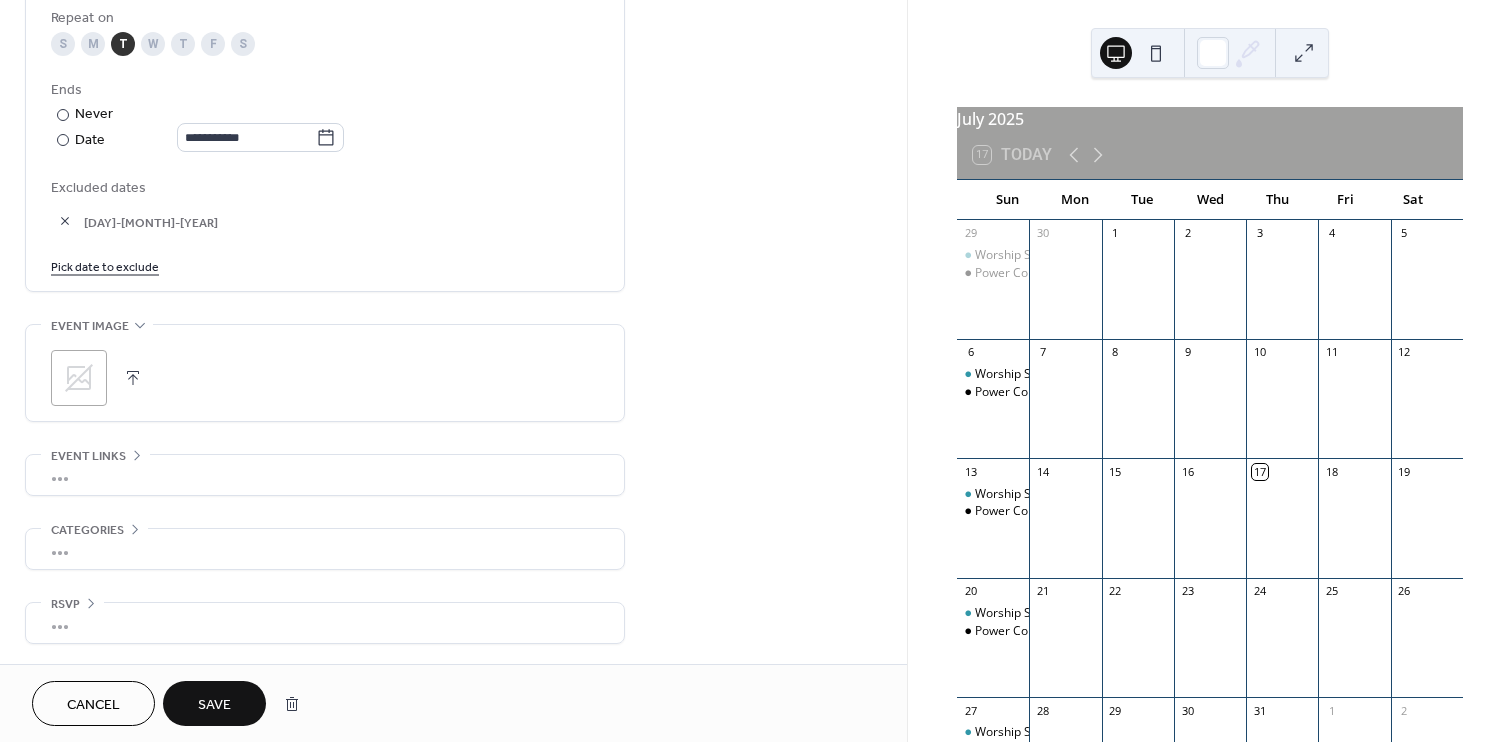 scroll, scrollTop: 1062, scrollLeft: 0, axis: vertical 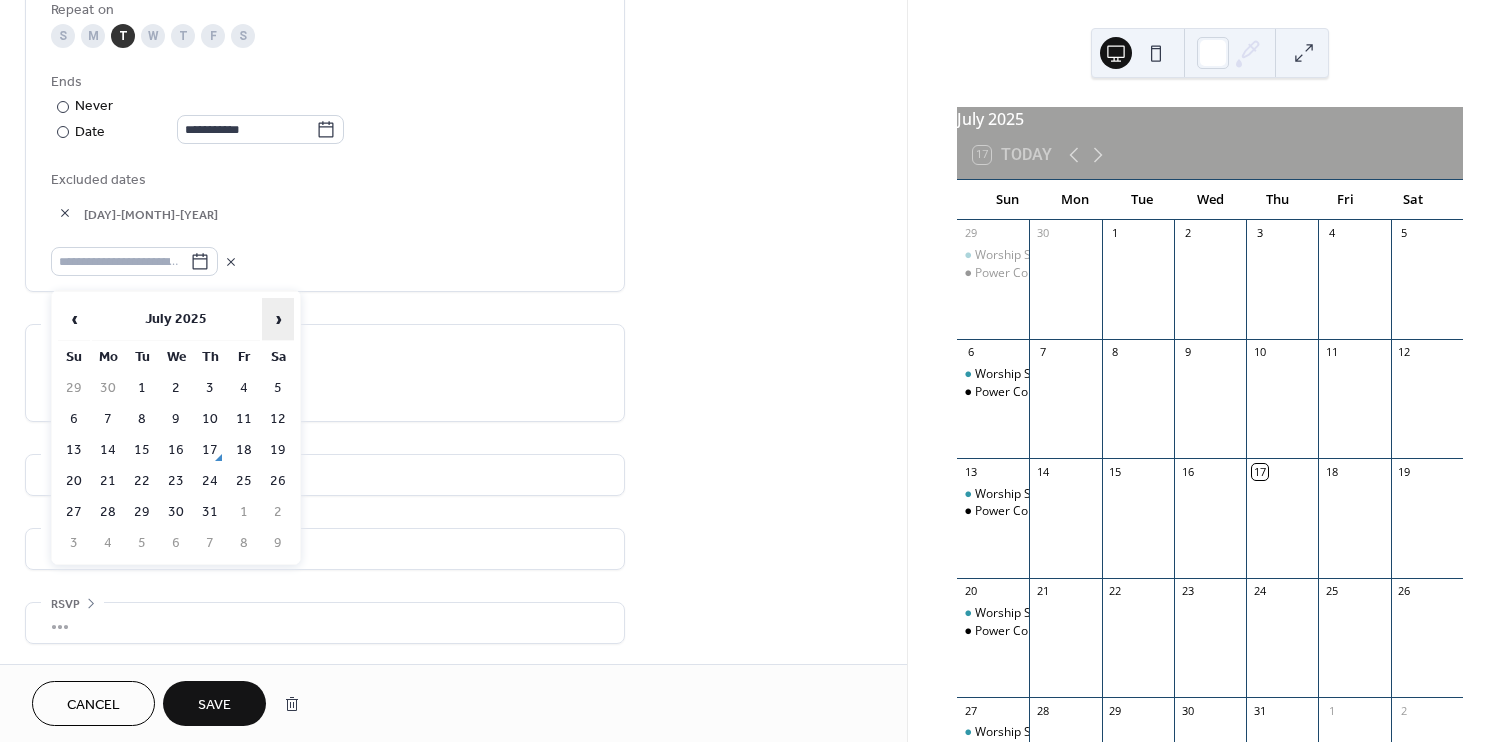 click on "›" at bounding box center (278, 319) 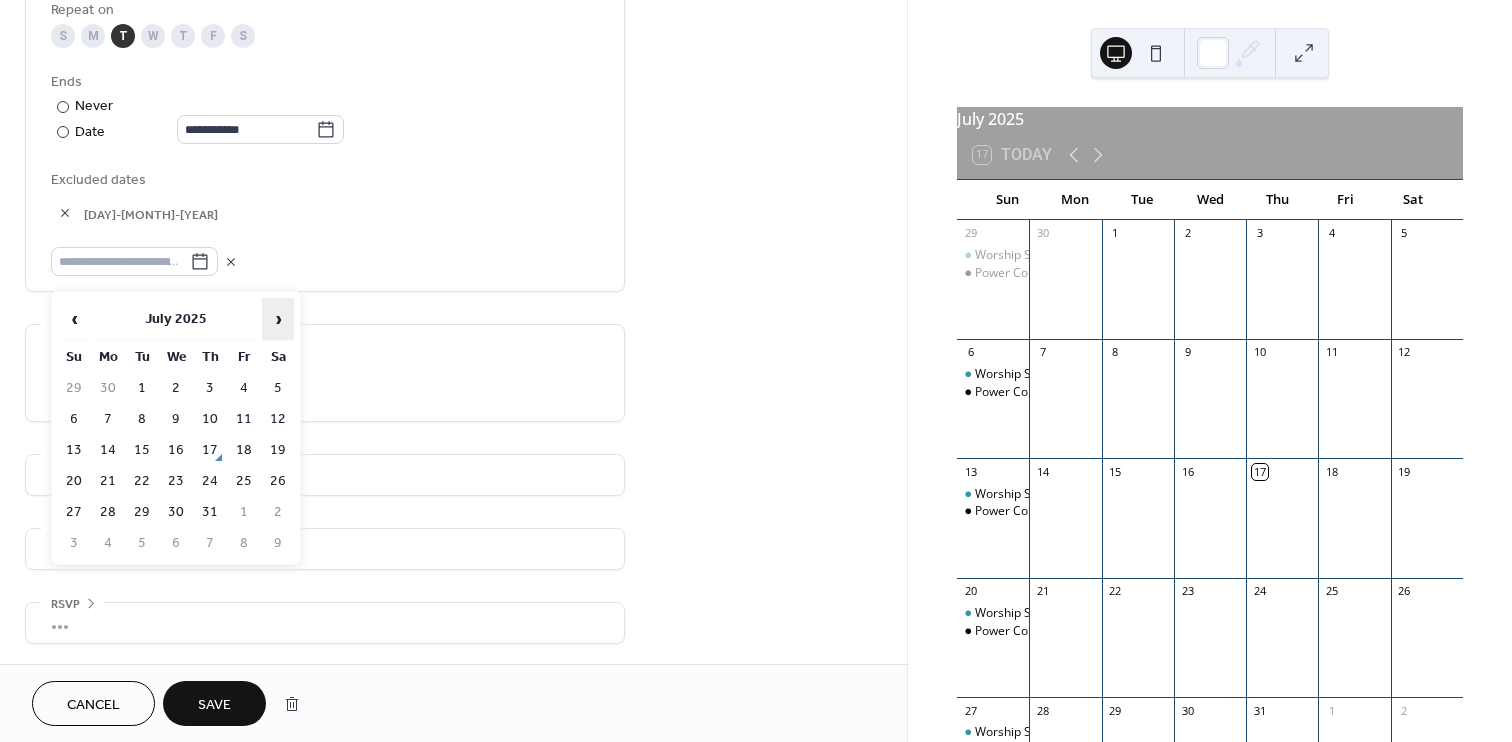 click on "›" at bounding box center [278, 319] 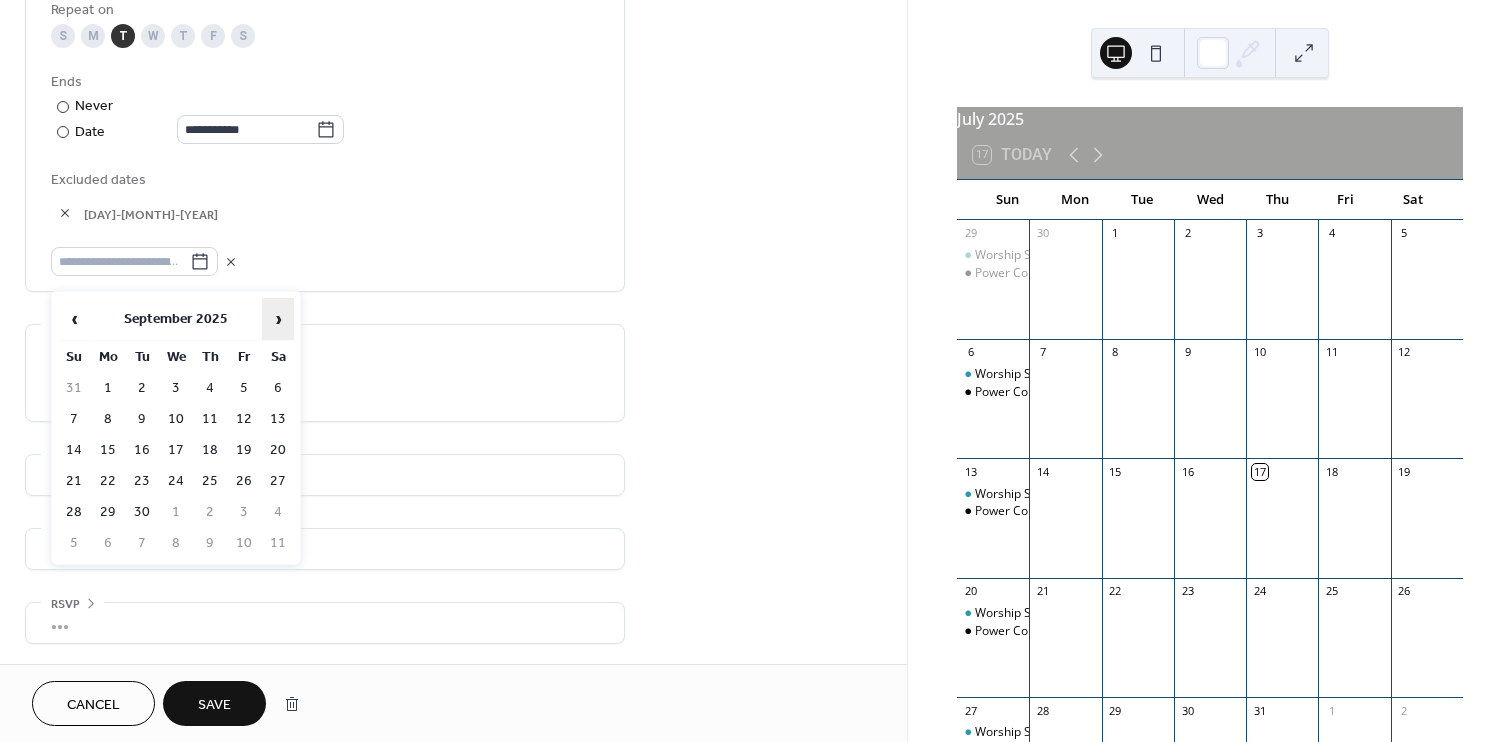 click on "›" at bounding box center [278, 319] 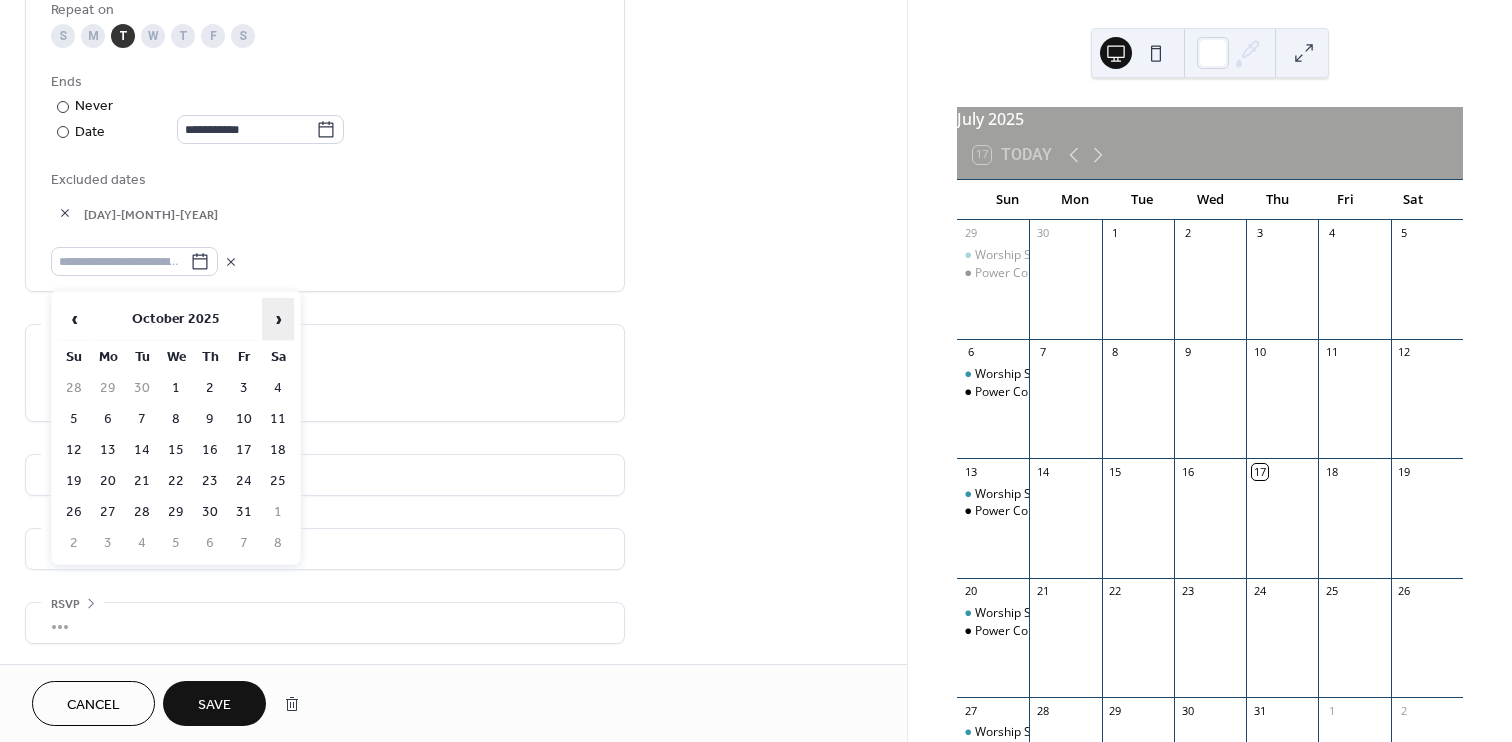 click on "›" at bounding box center [278, 319] 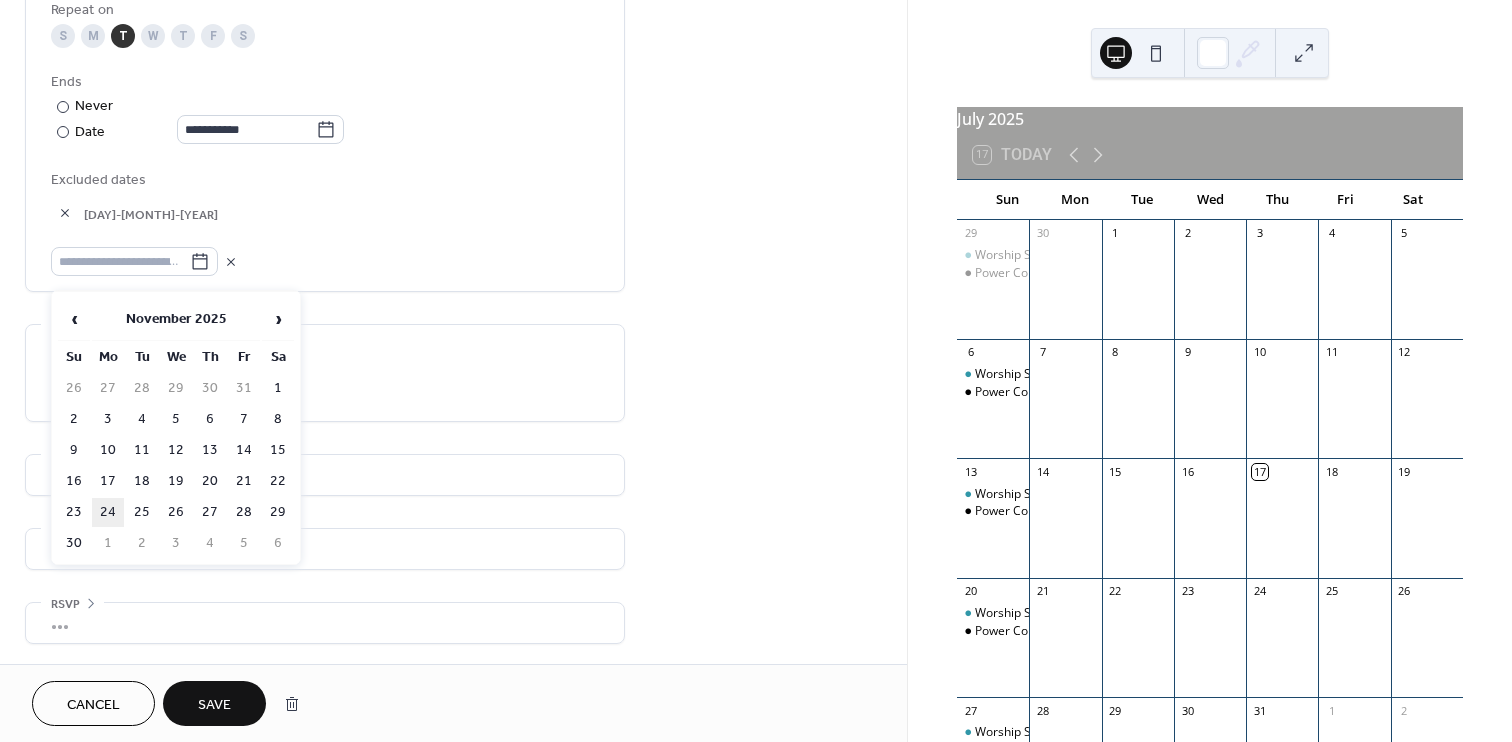 click on "24" at bounding box center (108, 512) 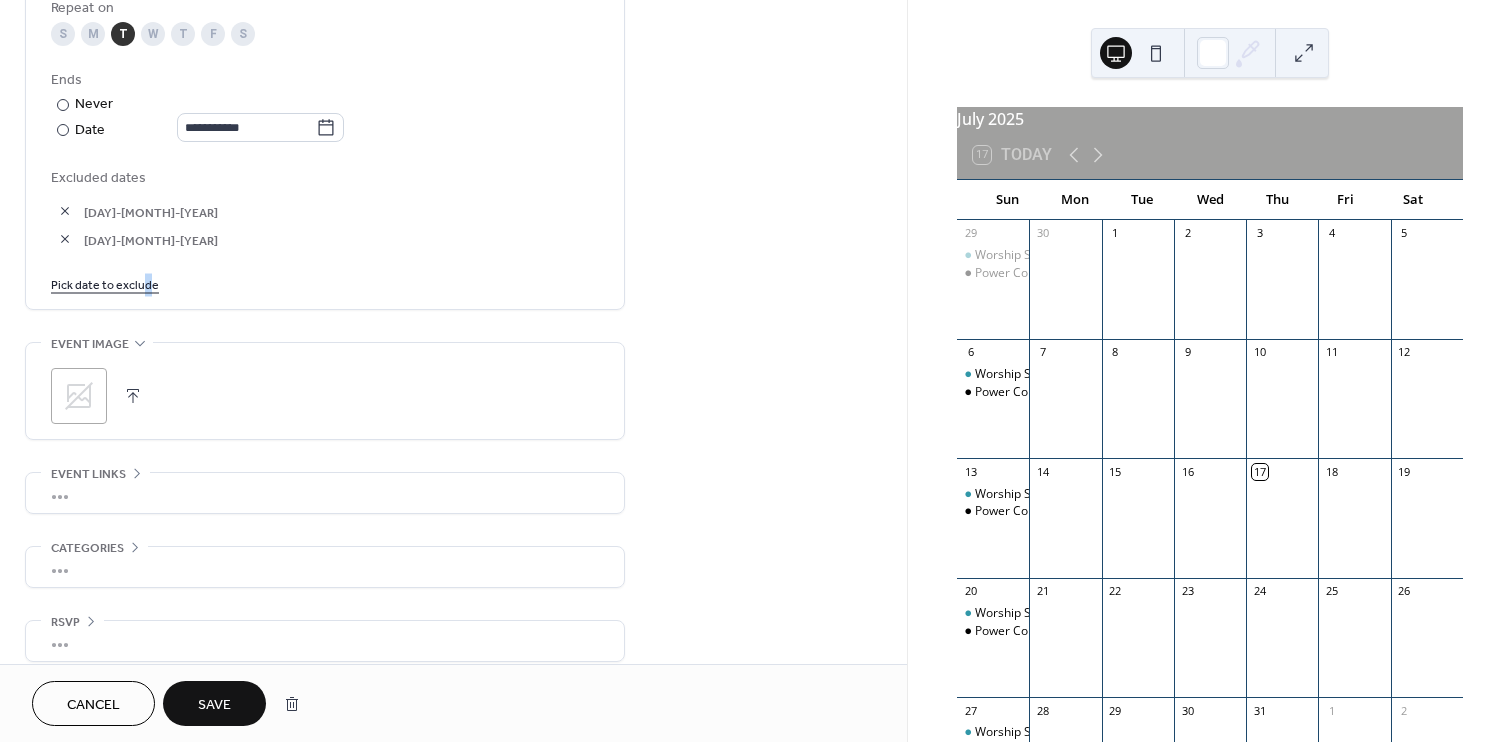 click on "Pick date to exclude" at bounding box center [105, 283] 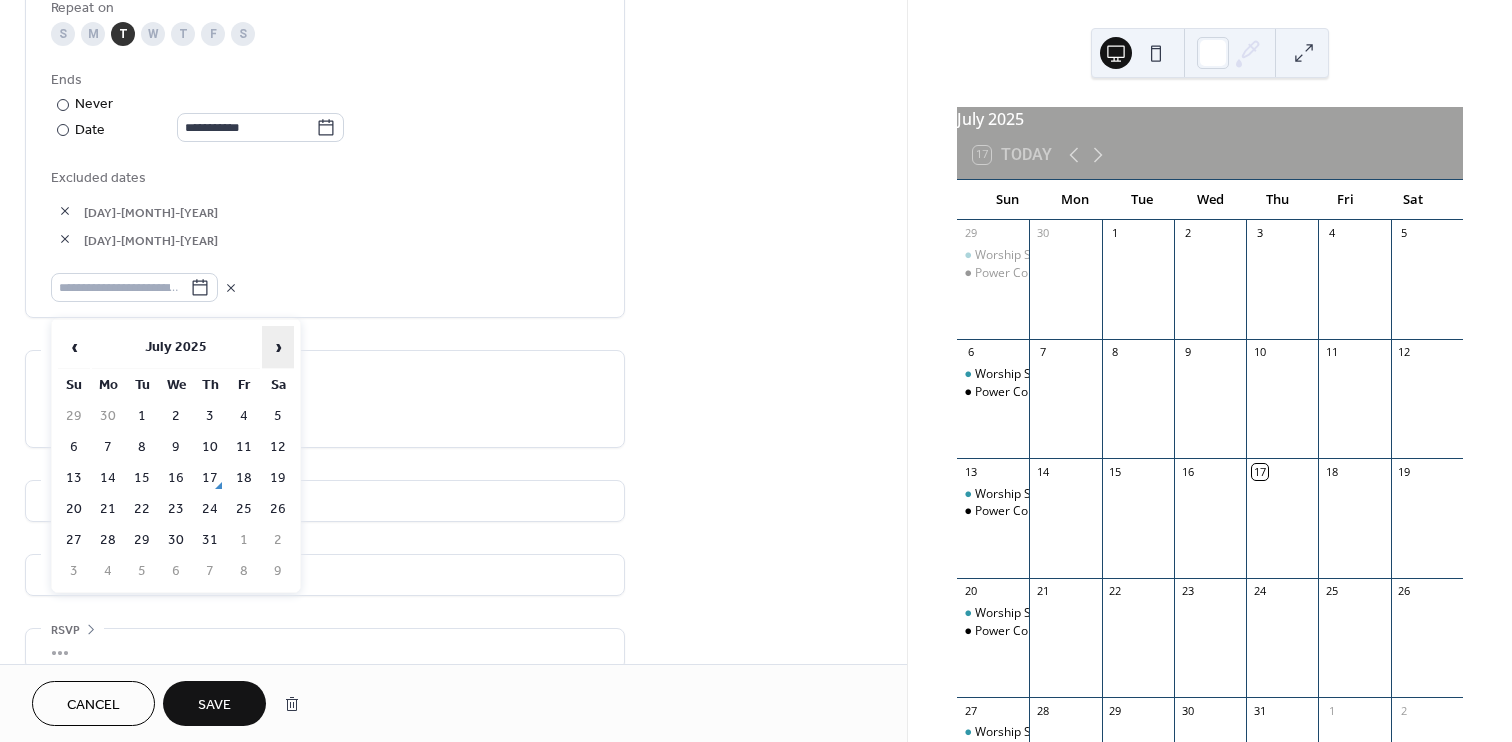click on "›" at bounding box center (278, 347) 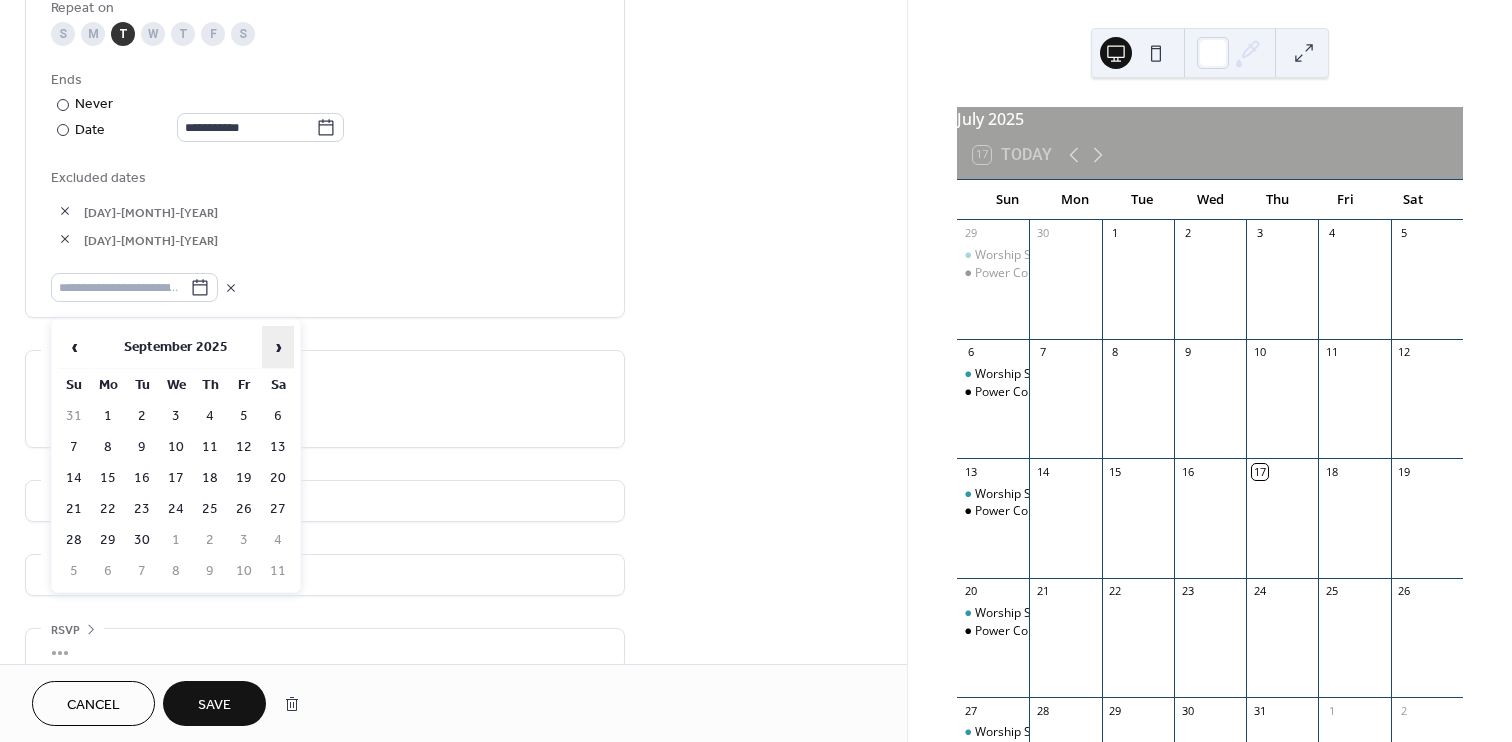 click on "›" at bounding box center (278, 347) 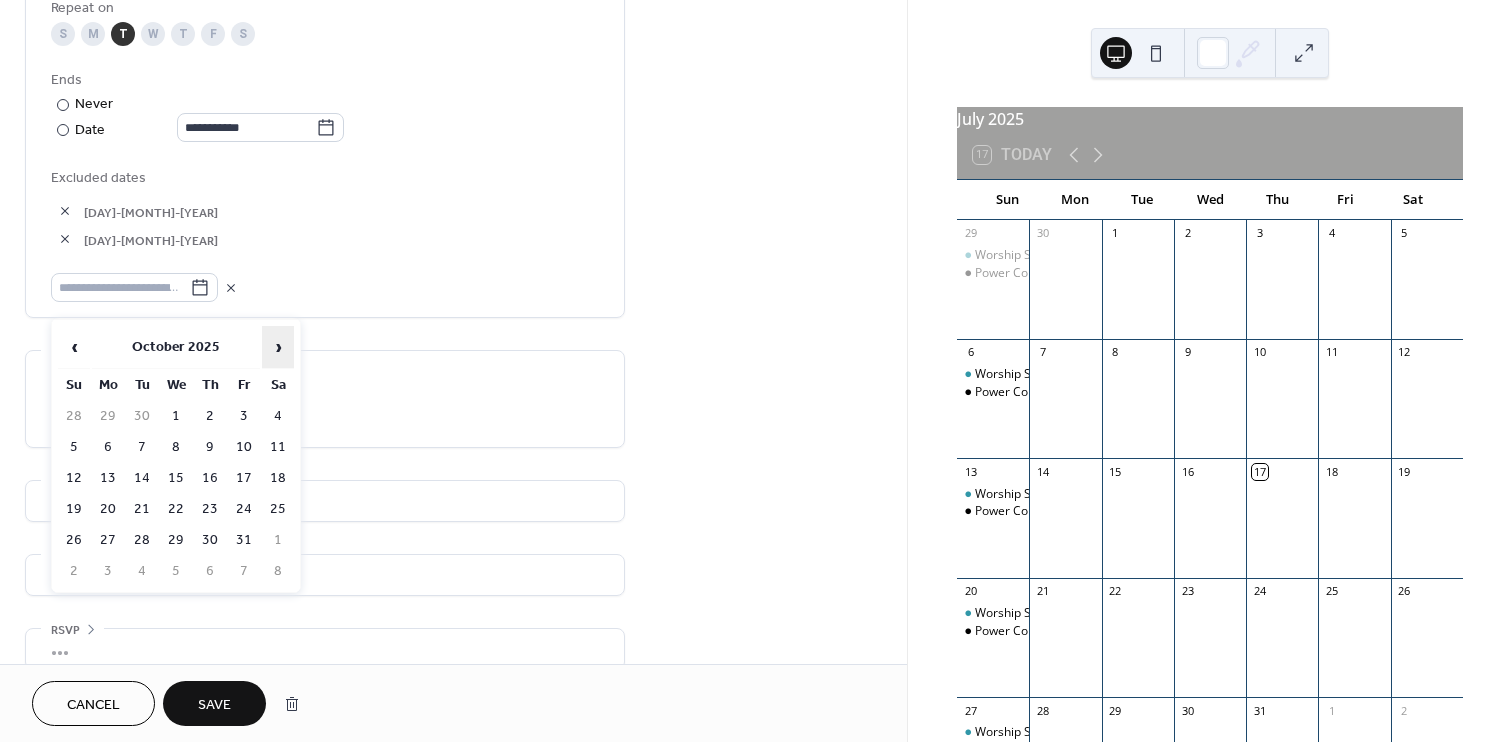 click on "›" at bounding box center [278, 347] 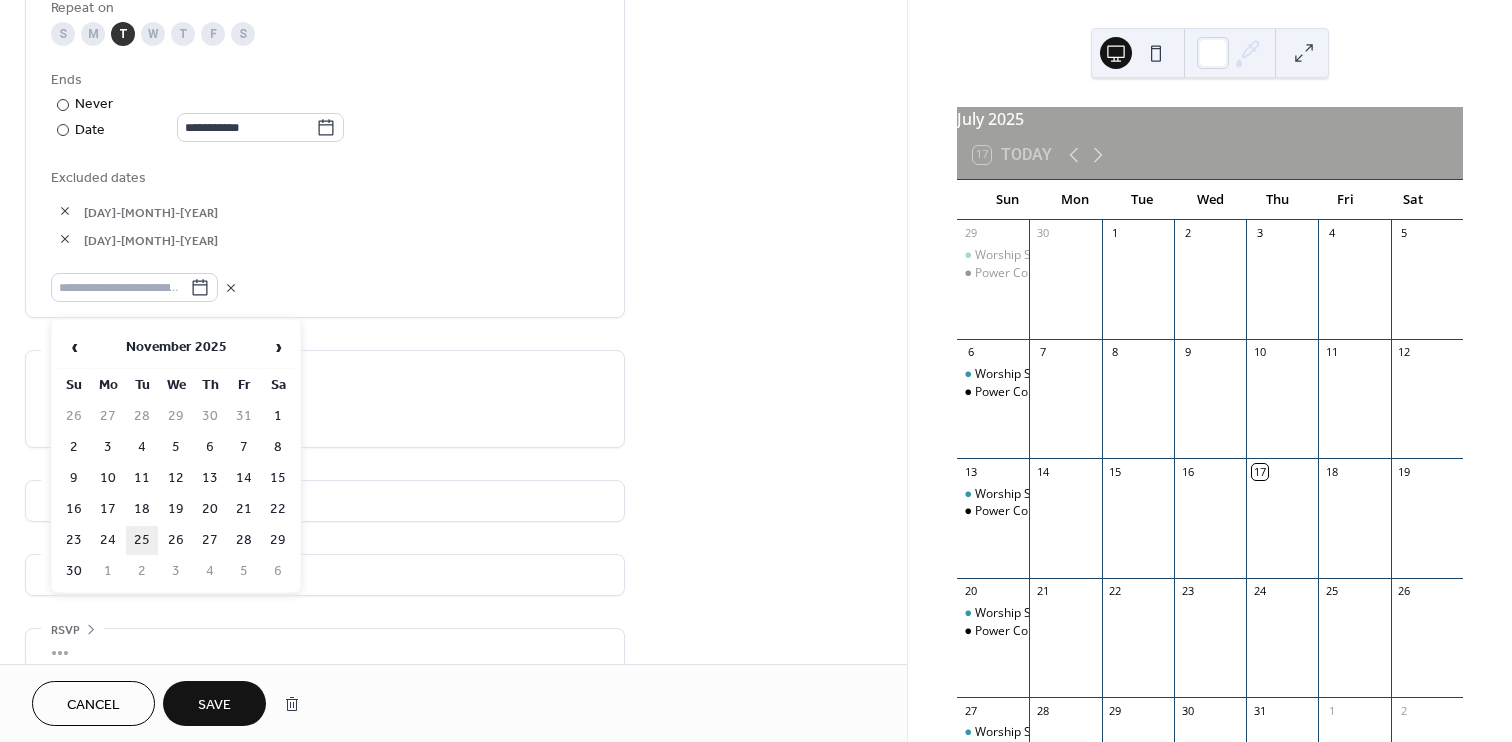 click on "25" at bounding box center [142, 540] 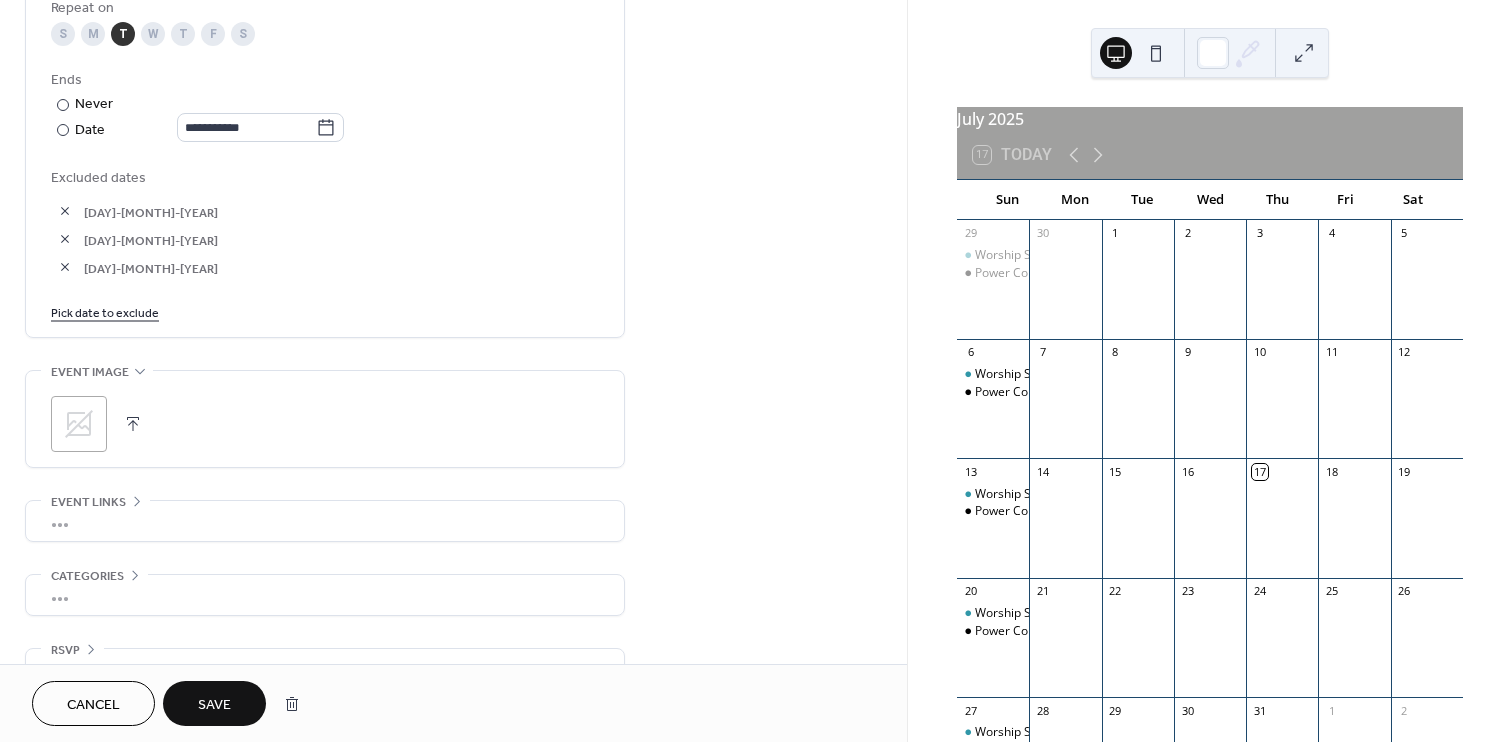 click on "Pick date to exclude" at bounding box center (105, 311) 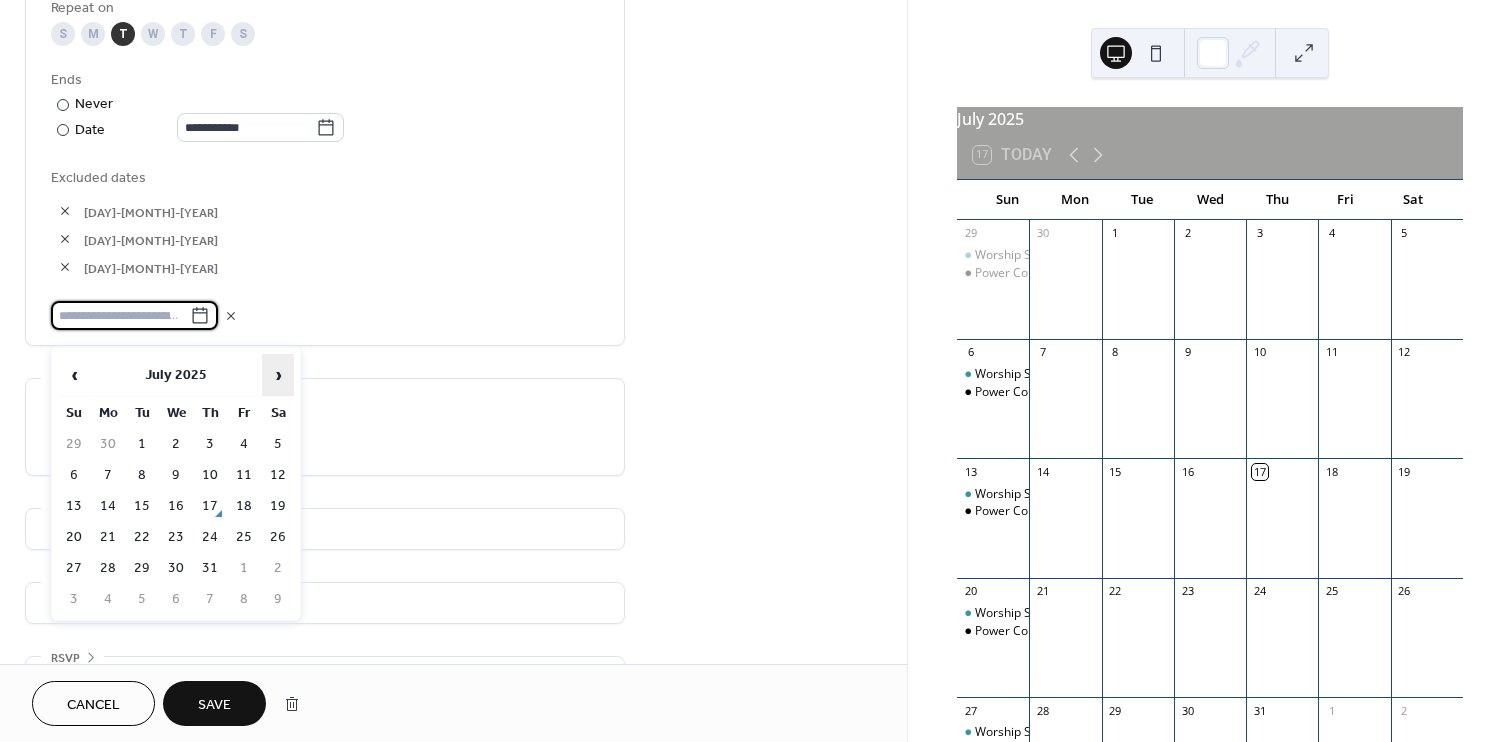 click on "›" at bounding box center (278, 375) 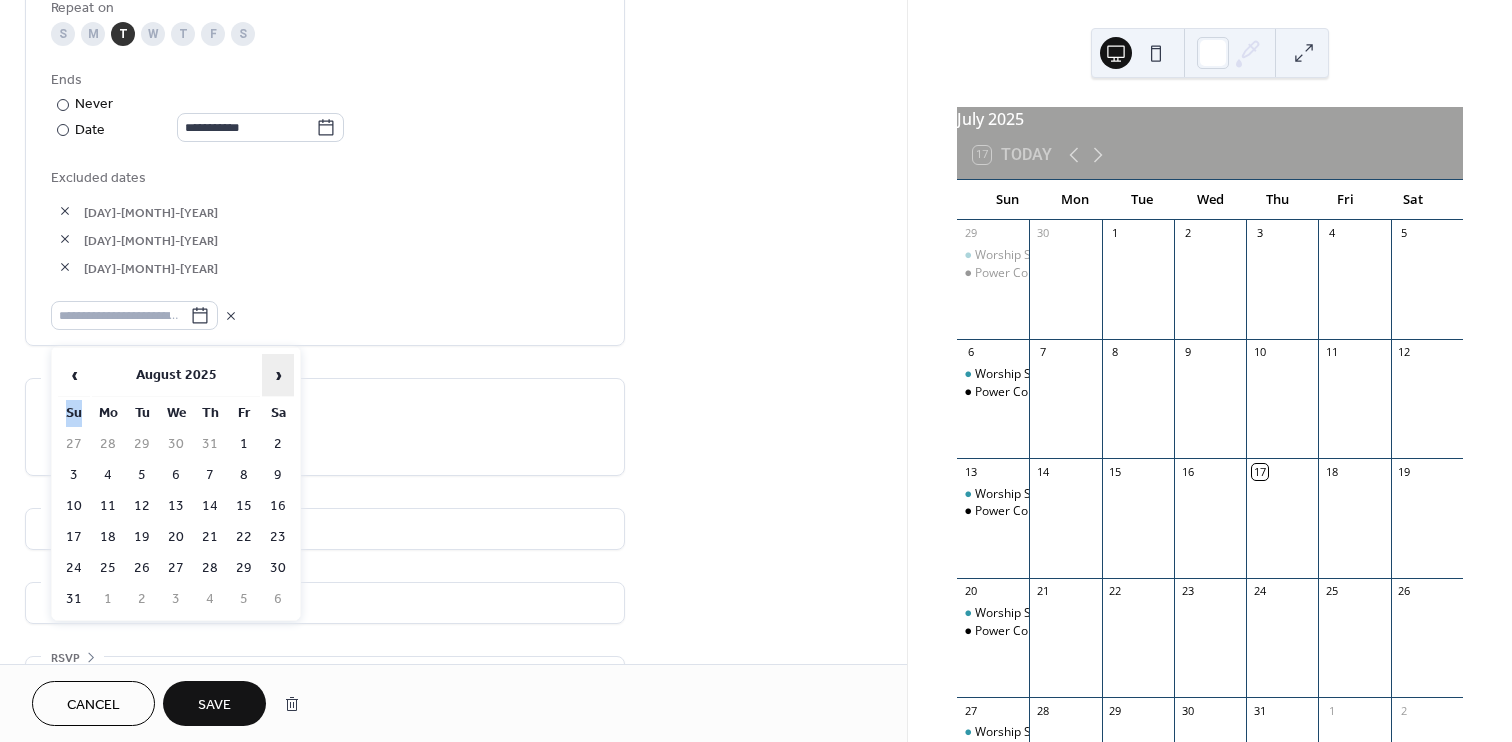 click on "›" at bounding box center (278, 375) 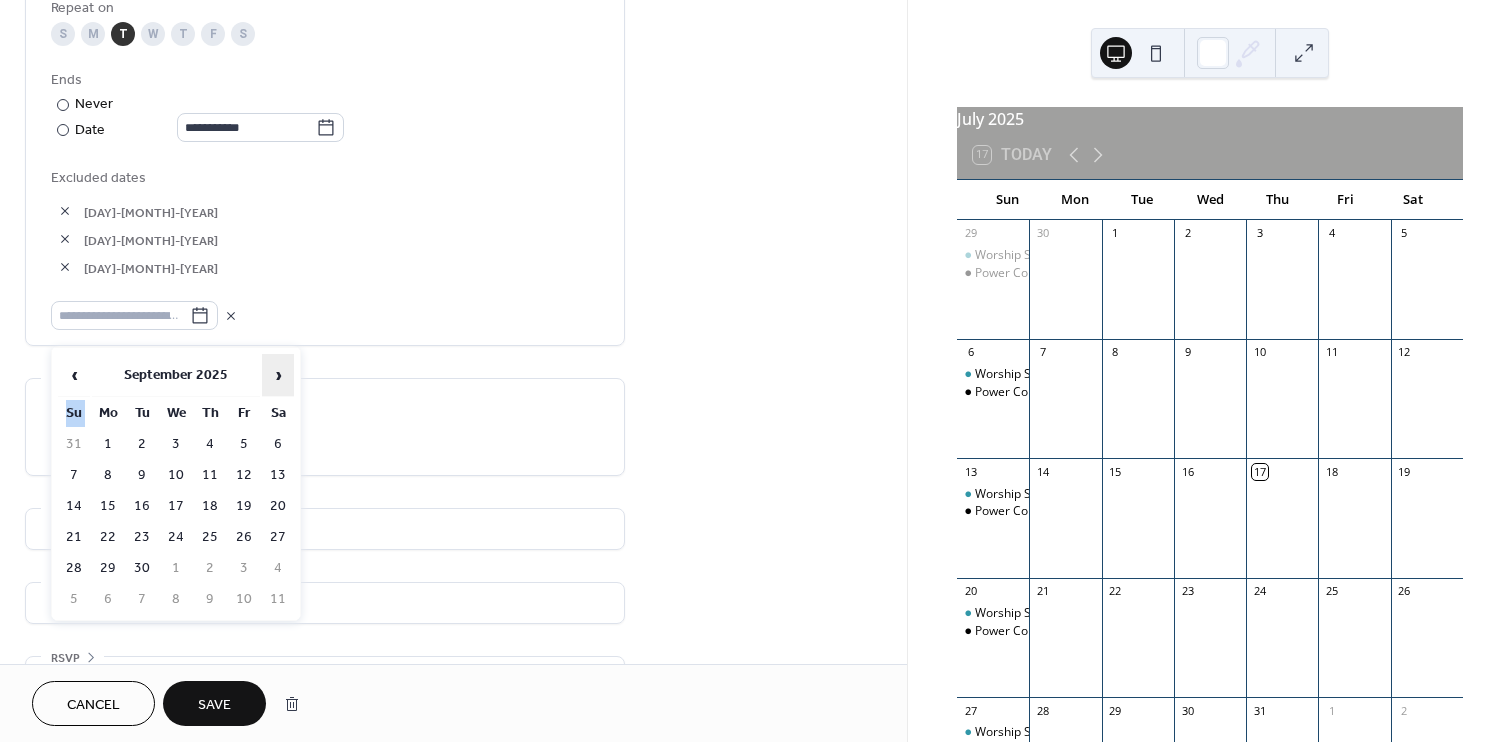 click on "›" at bounding box center [278, 375] 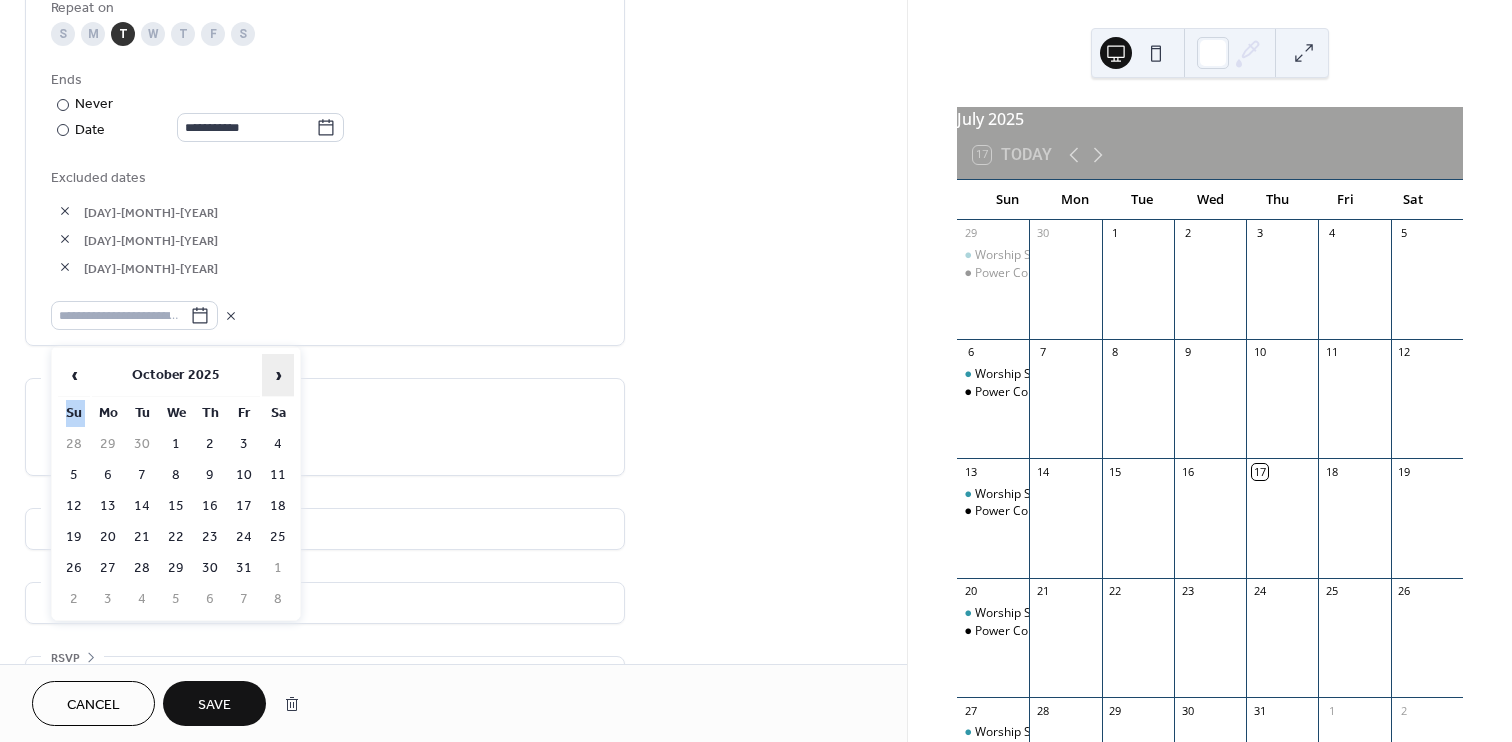 click on "›" at bounding box center [278, 375] 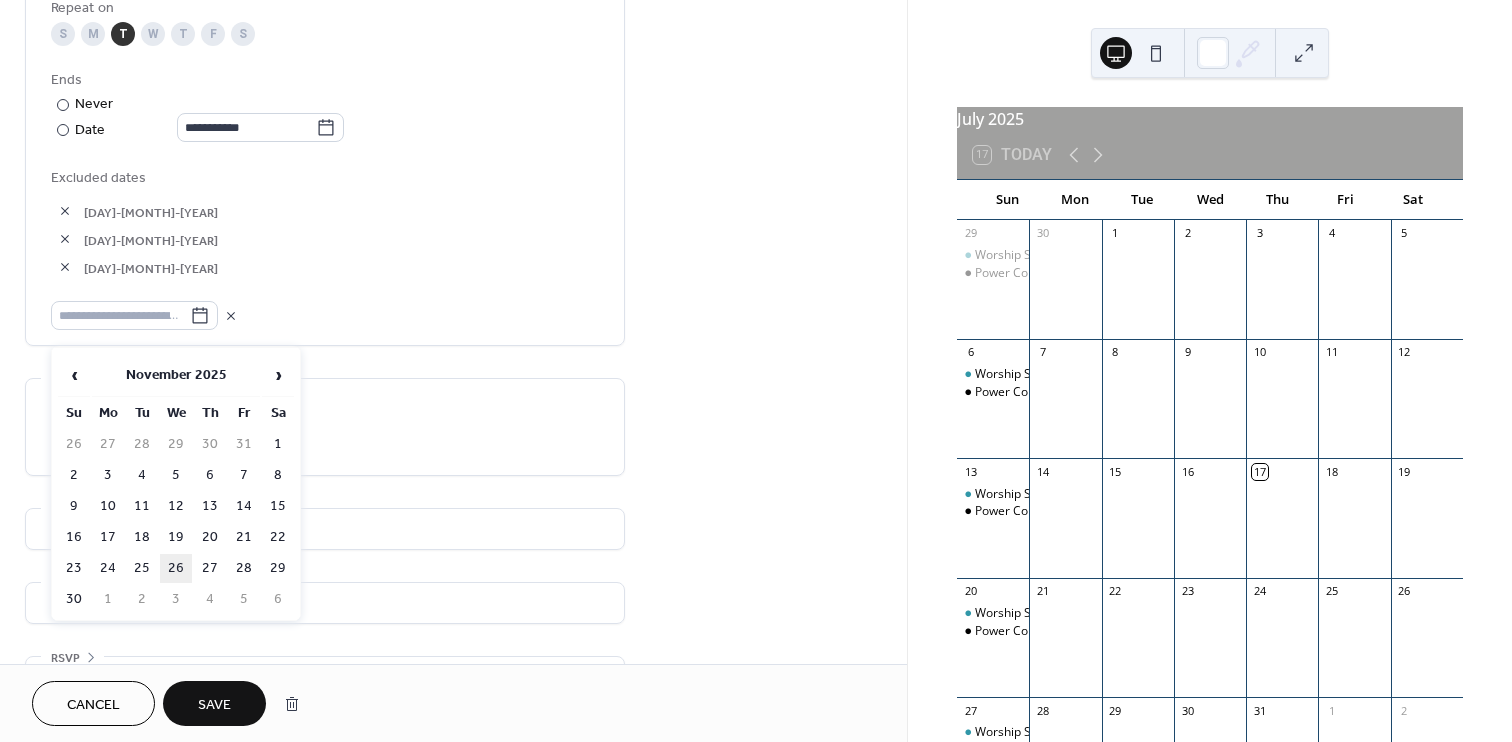 click on "26" at bounding box center [176, 568] 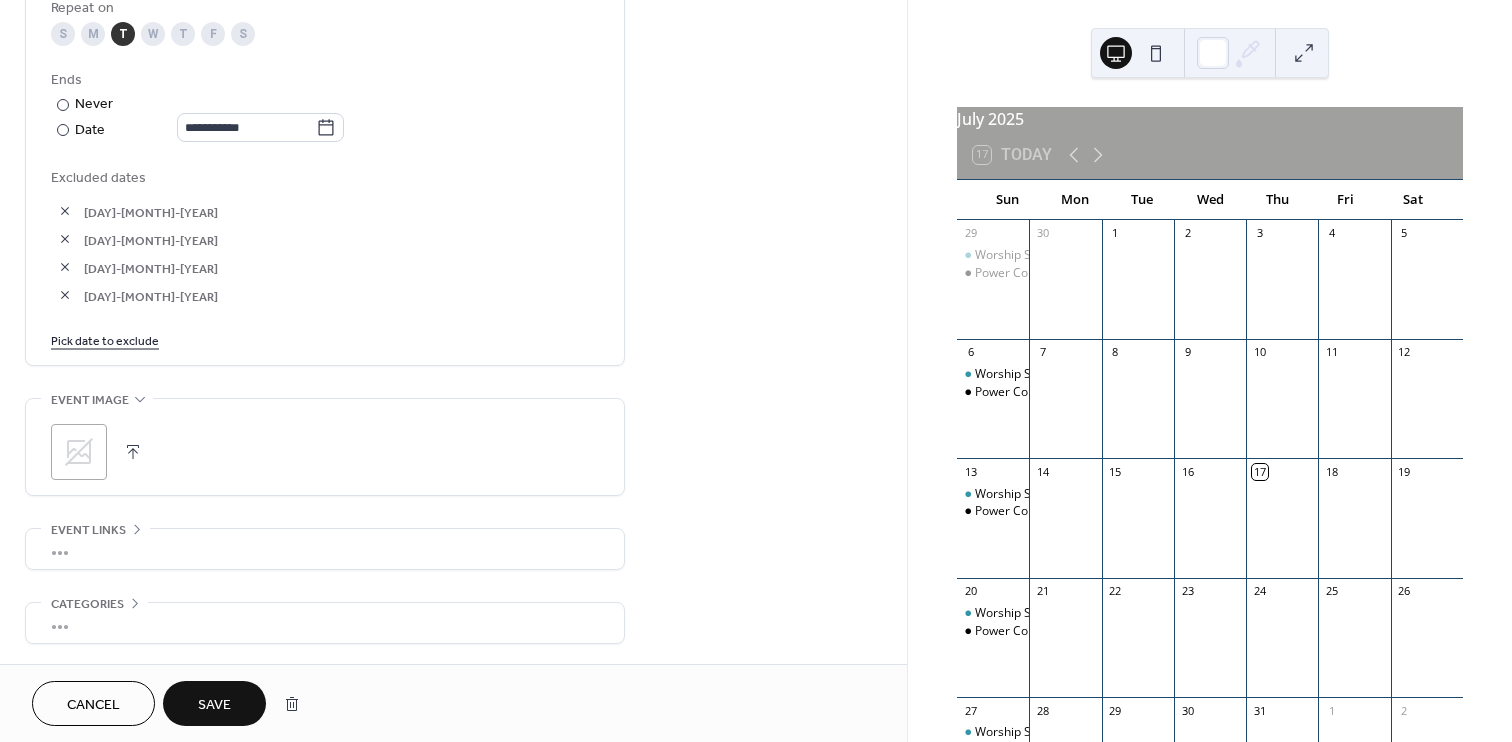 click on "Pick date to exclude" at bounding box center (105, 339) 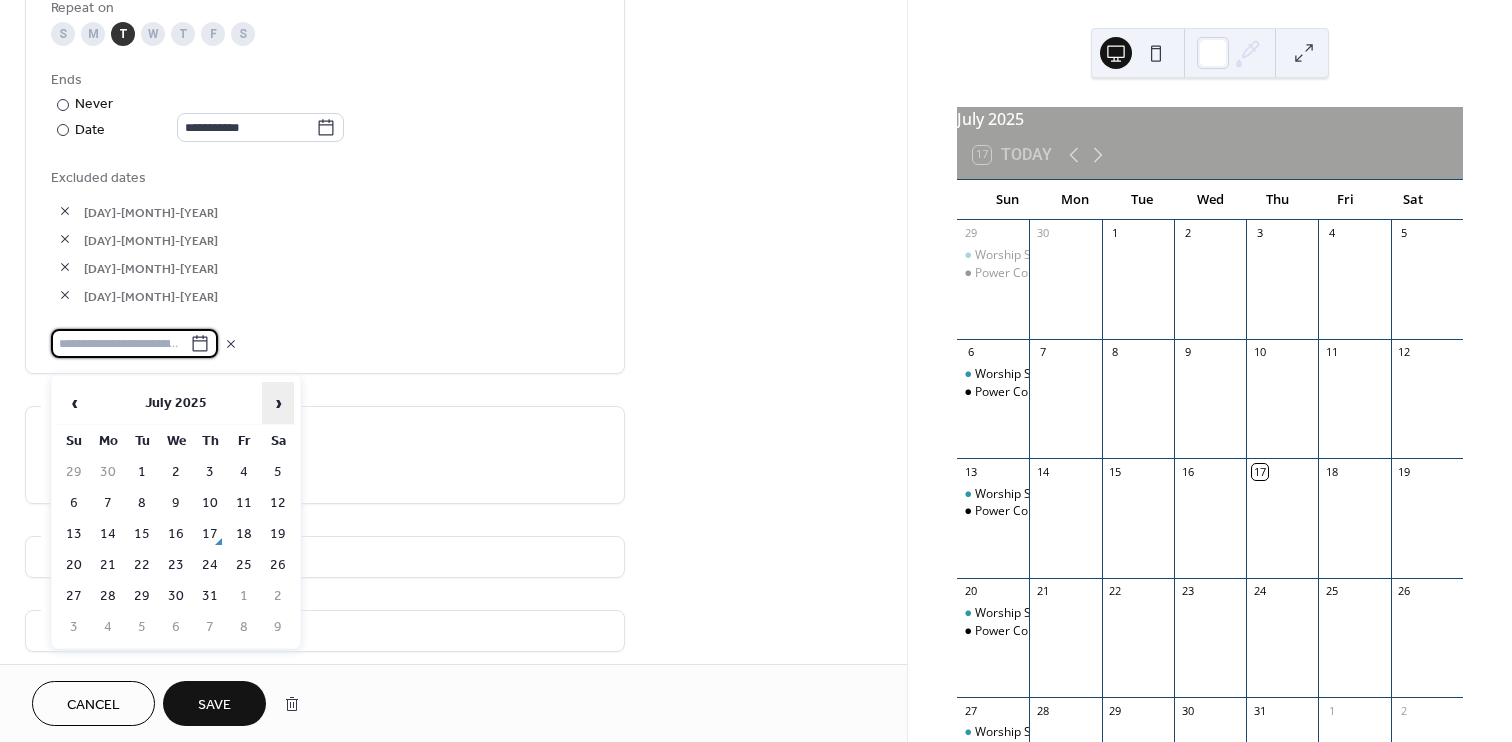 click on "›" at bounding box center [278, 403] 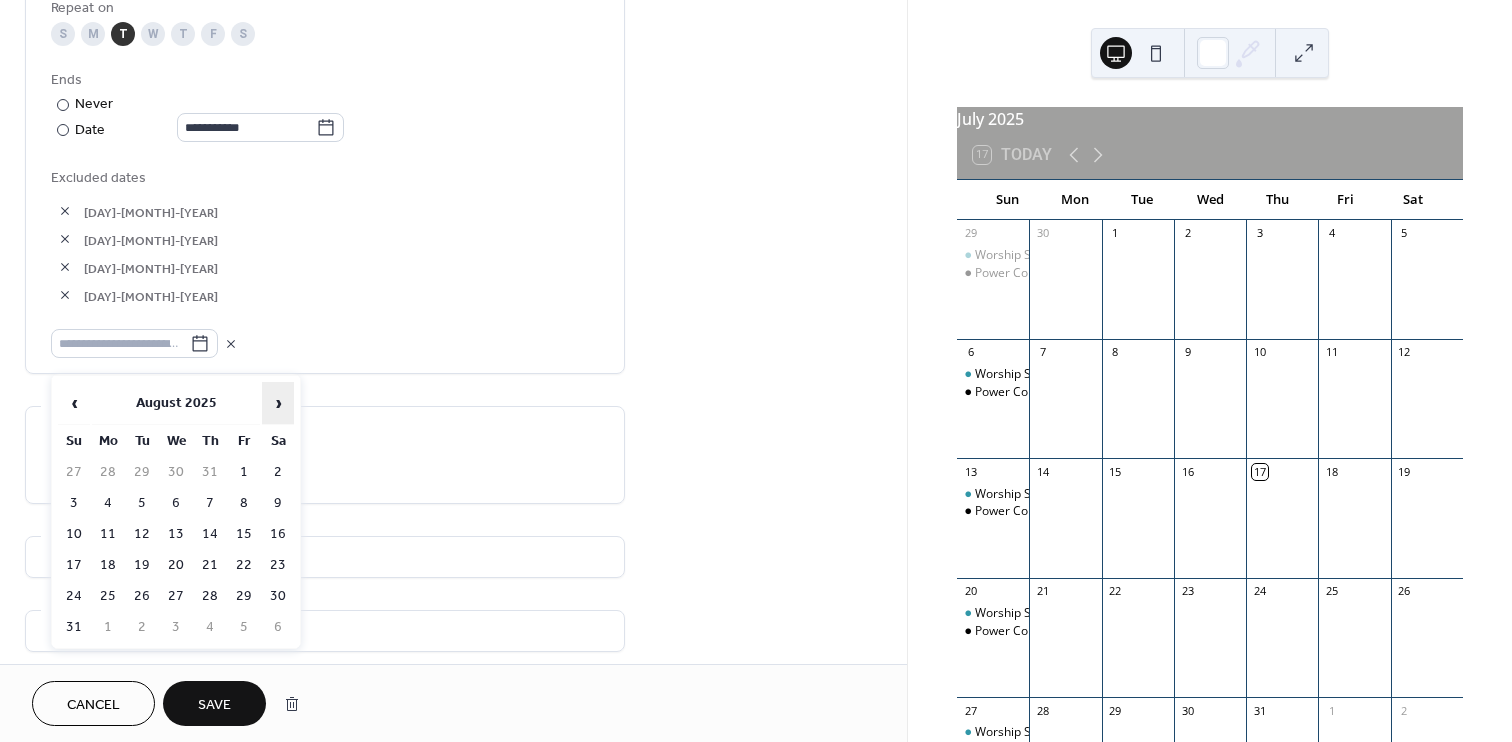 click on "›" at bounding box center (278, 403) 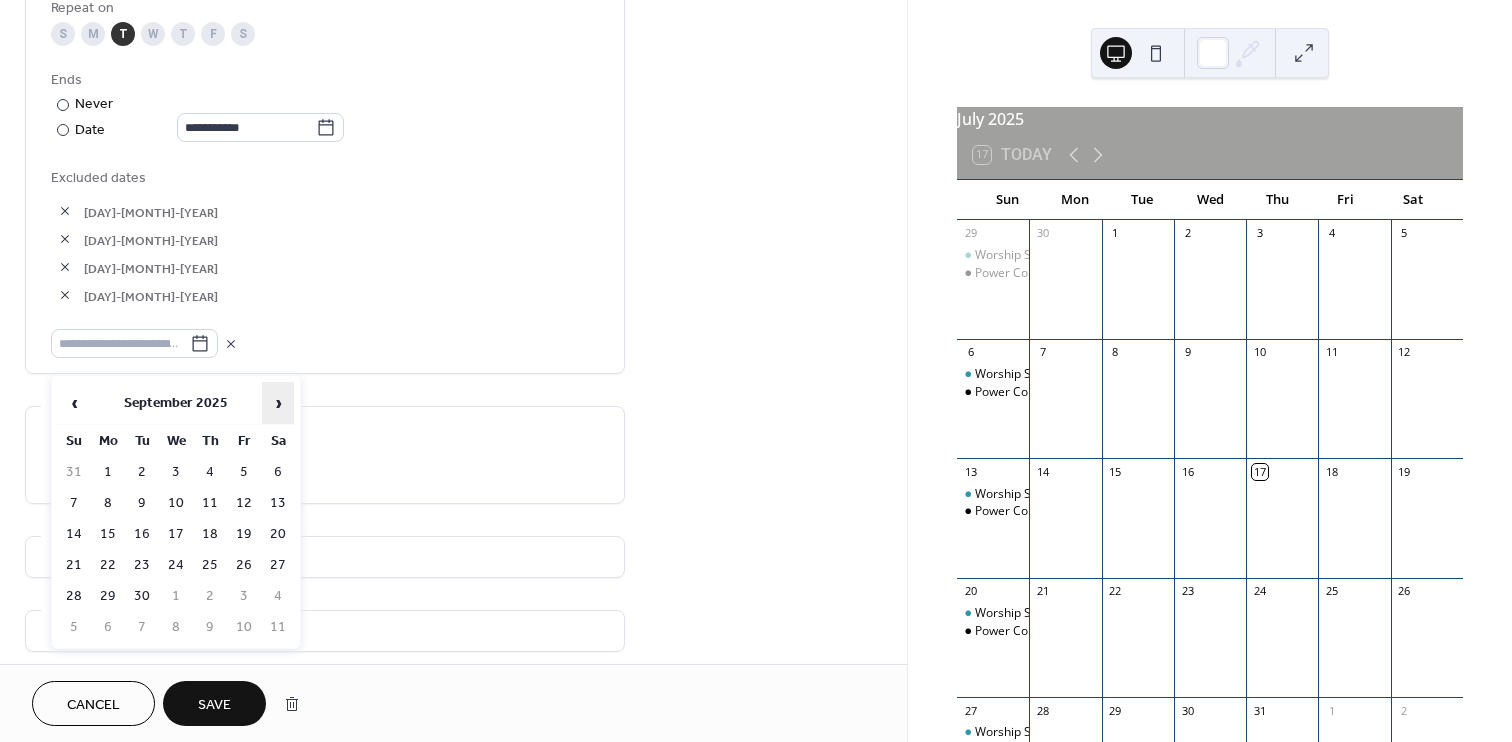 click on "›" at bounding box center (278, 403) 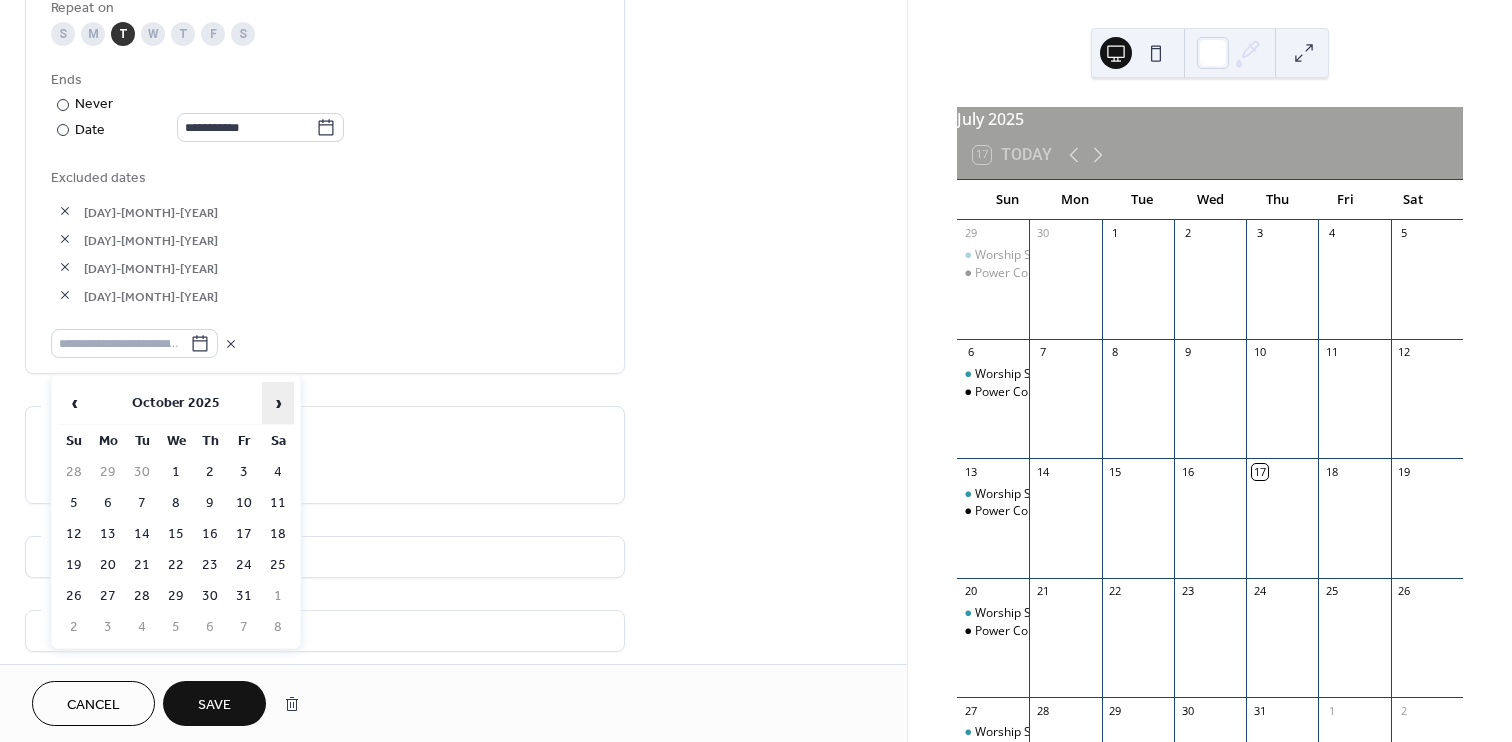 click on "›" at bounding box center [278, 403] 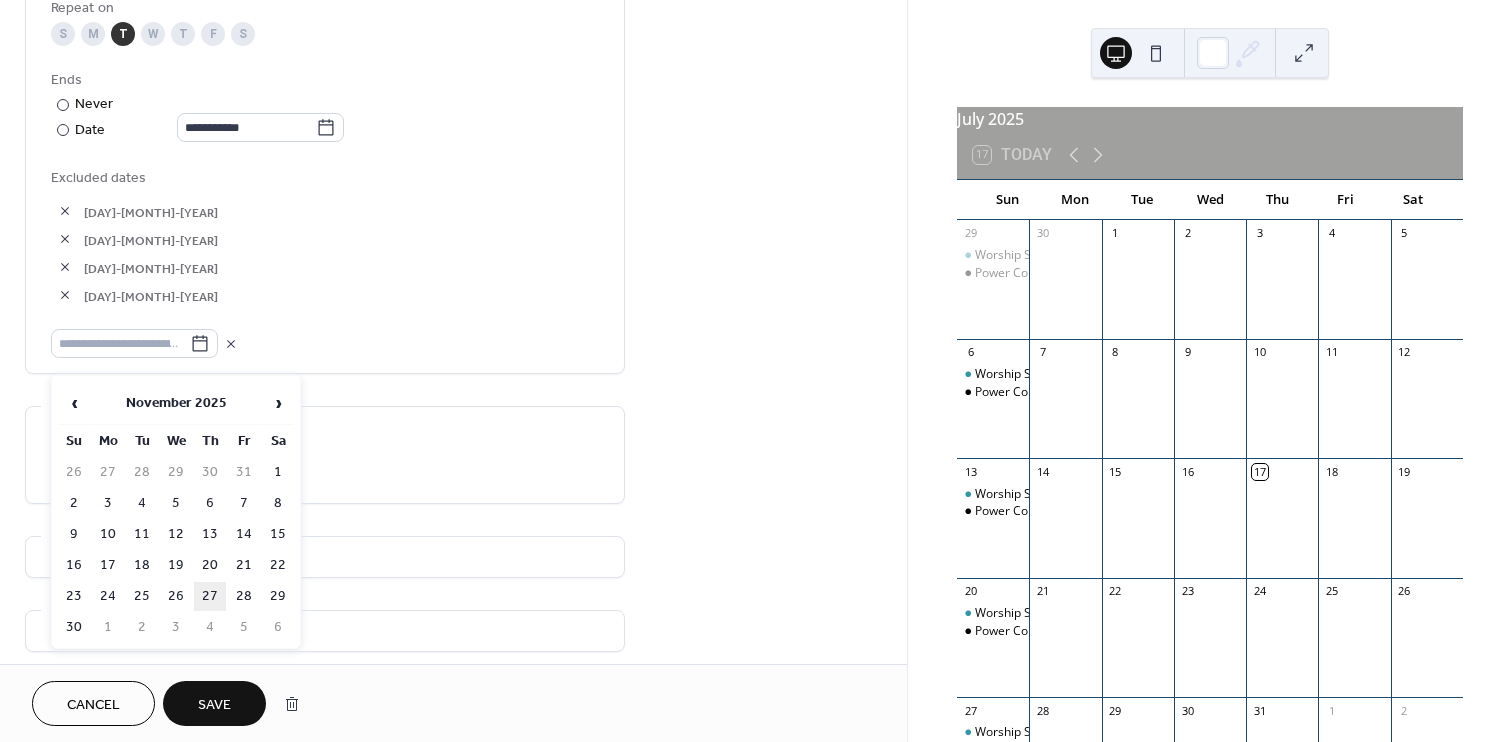 click on "27" at bounding box center (210, 596) 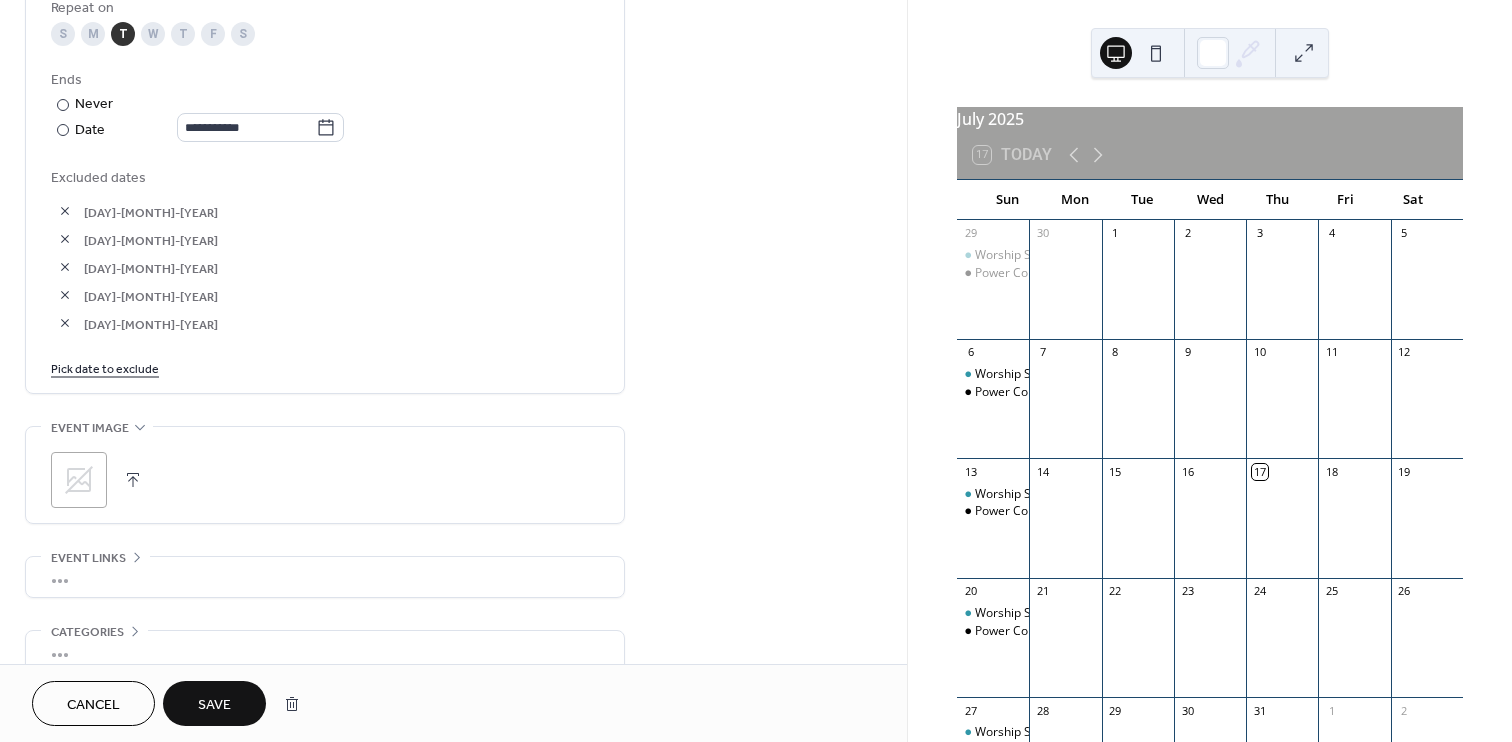 click on "25-Nov-2025" at bounding box center [341, 268] 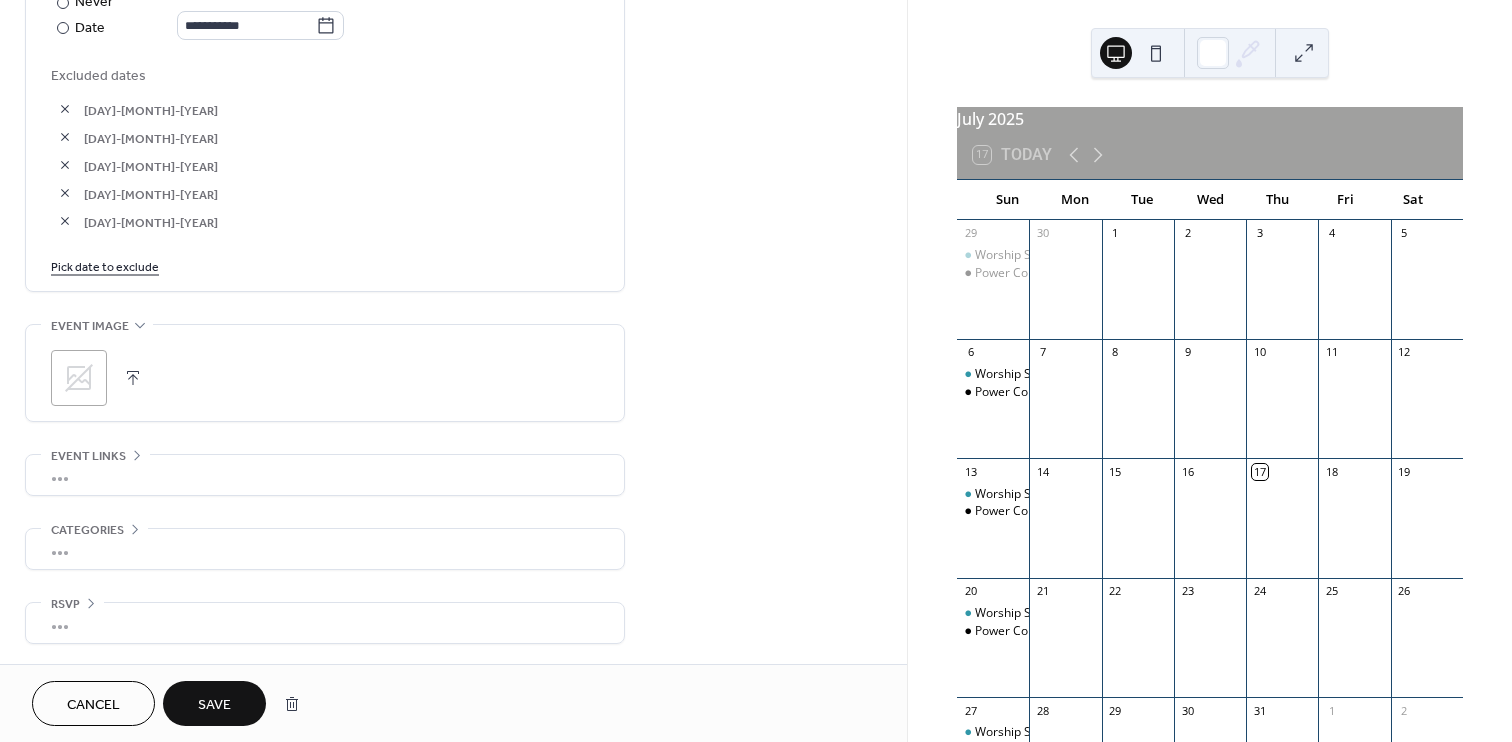 scroll, scrollTop: 477, scrollLeft: 0, axis: vertical 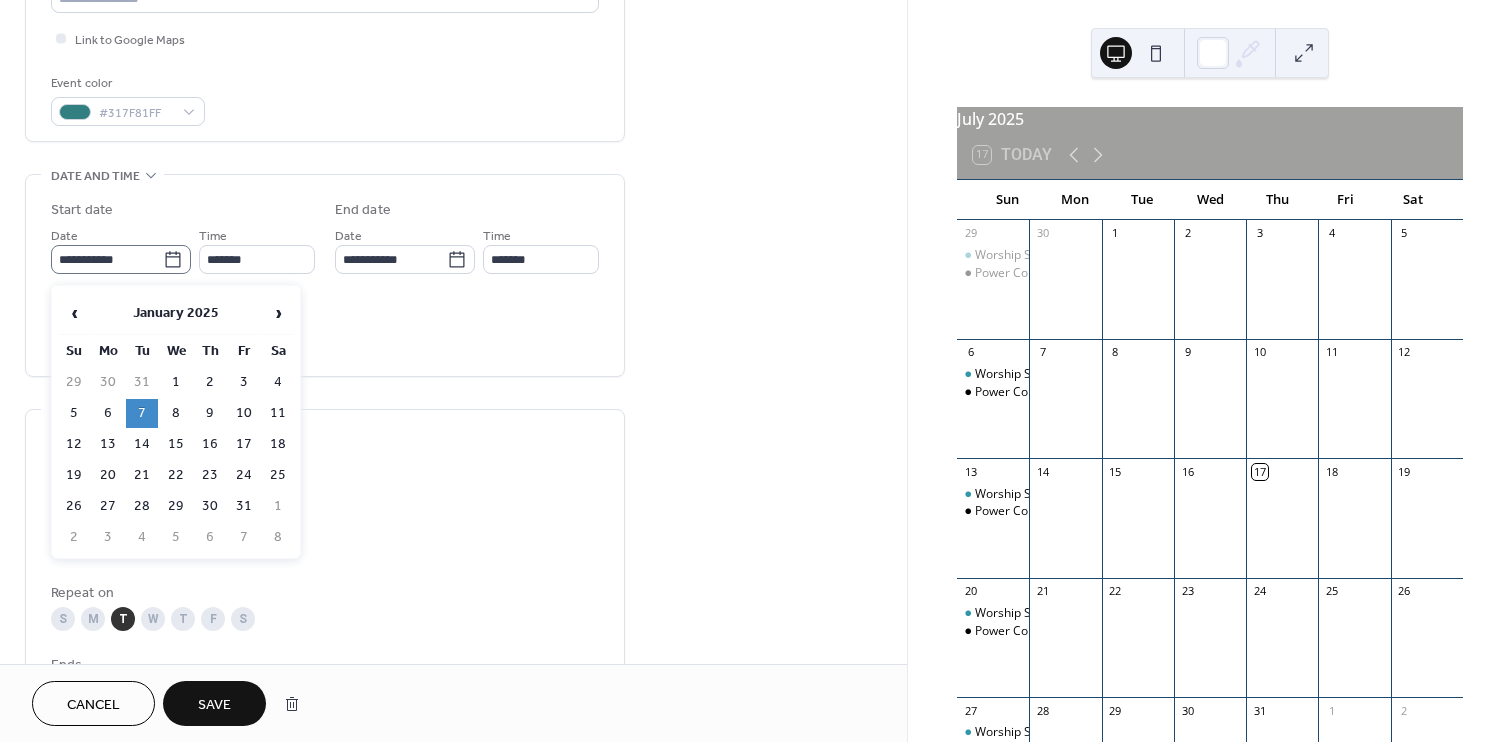click 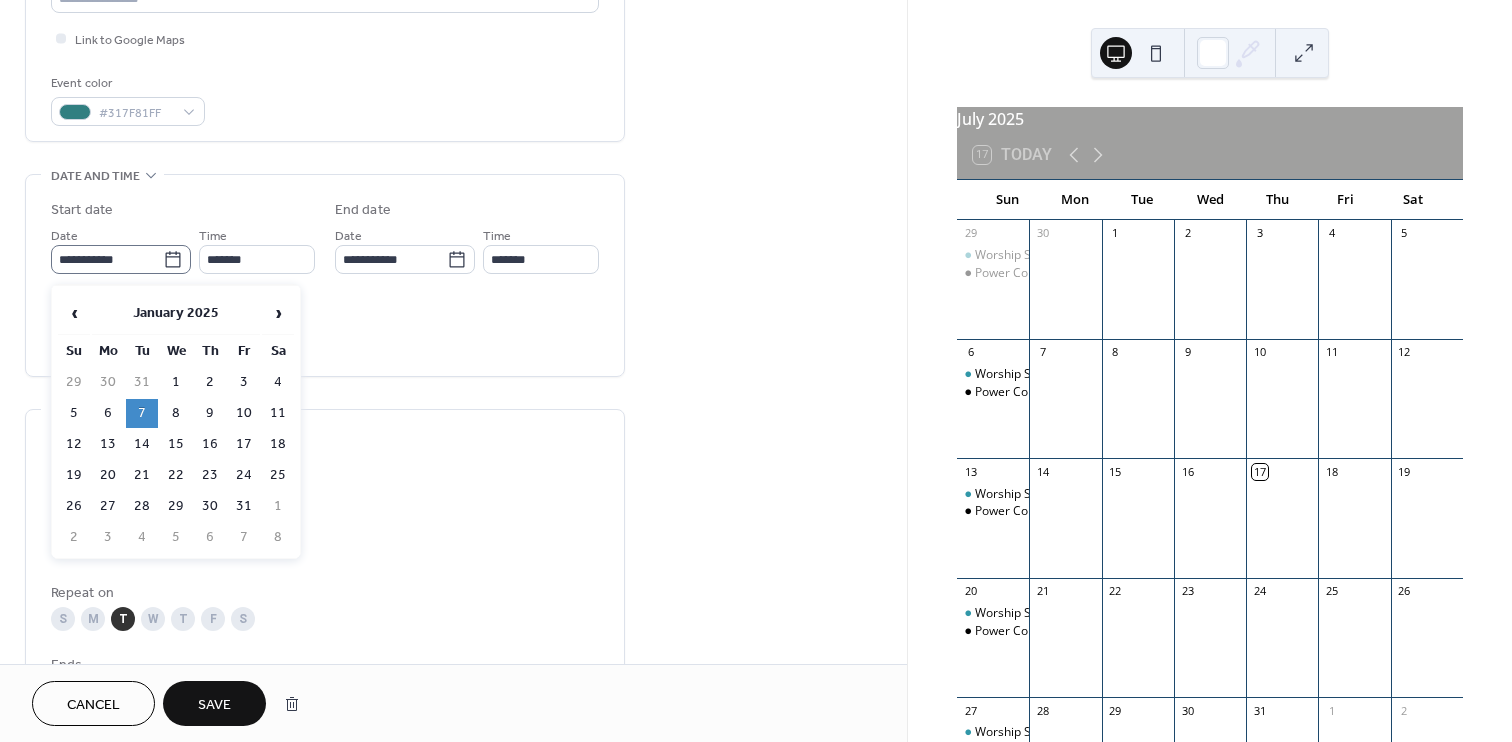 click on "**********" at bounding box center (107, 259) 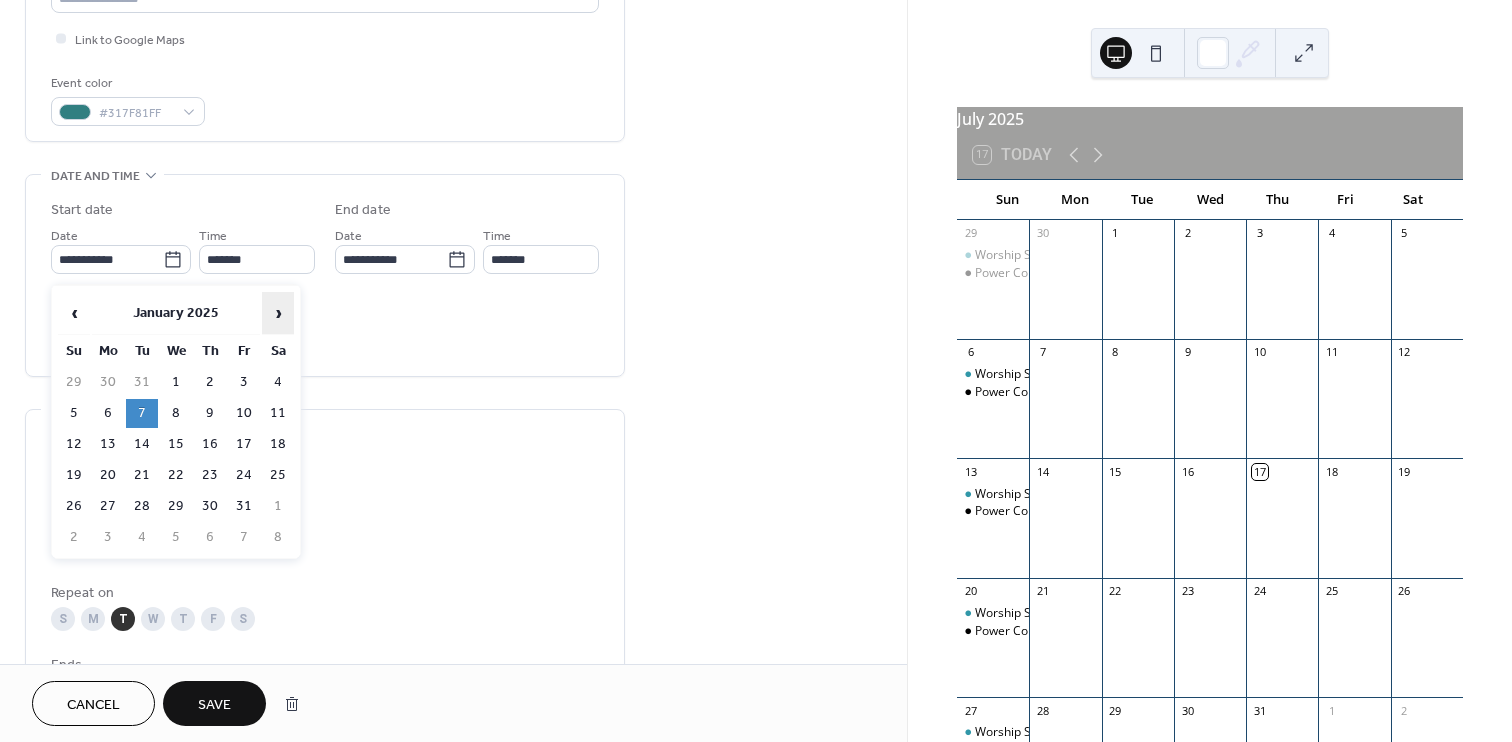 click on "›" at bounding box center (278, 313) 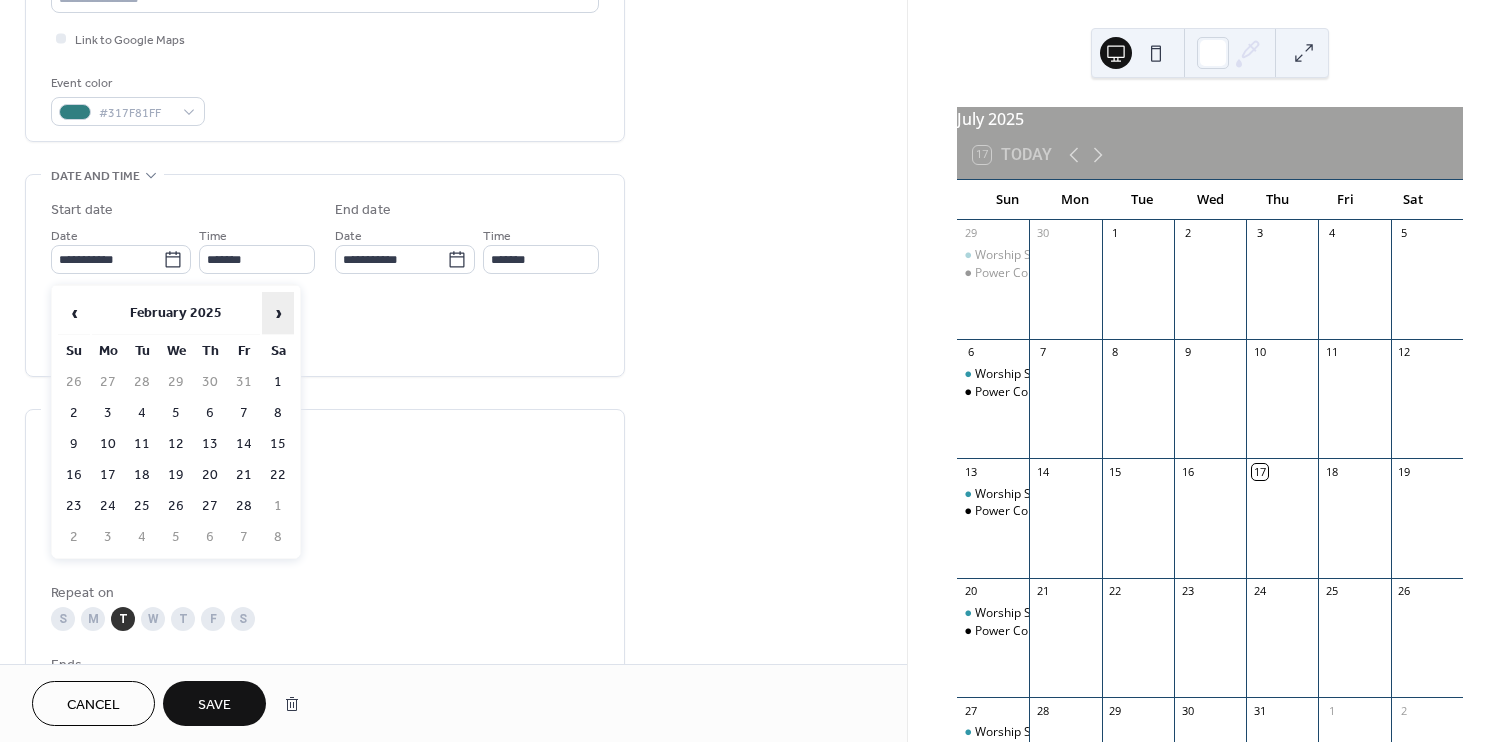 click on "›" at bounding box center [278, 313] 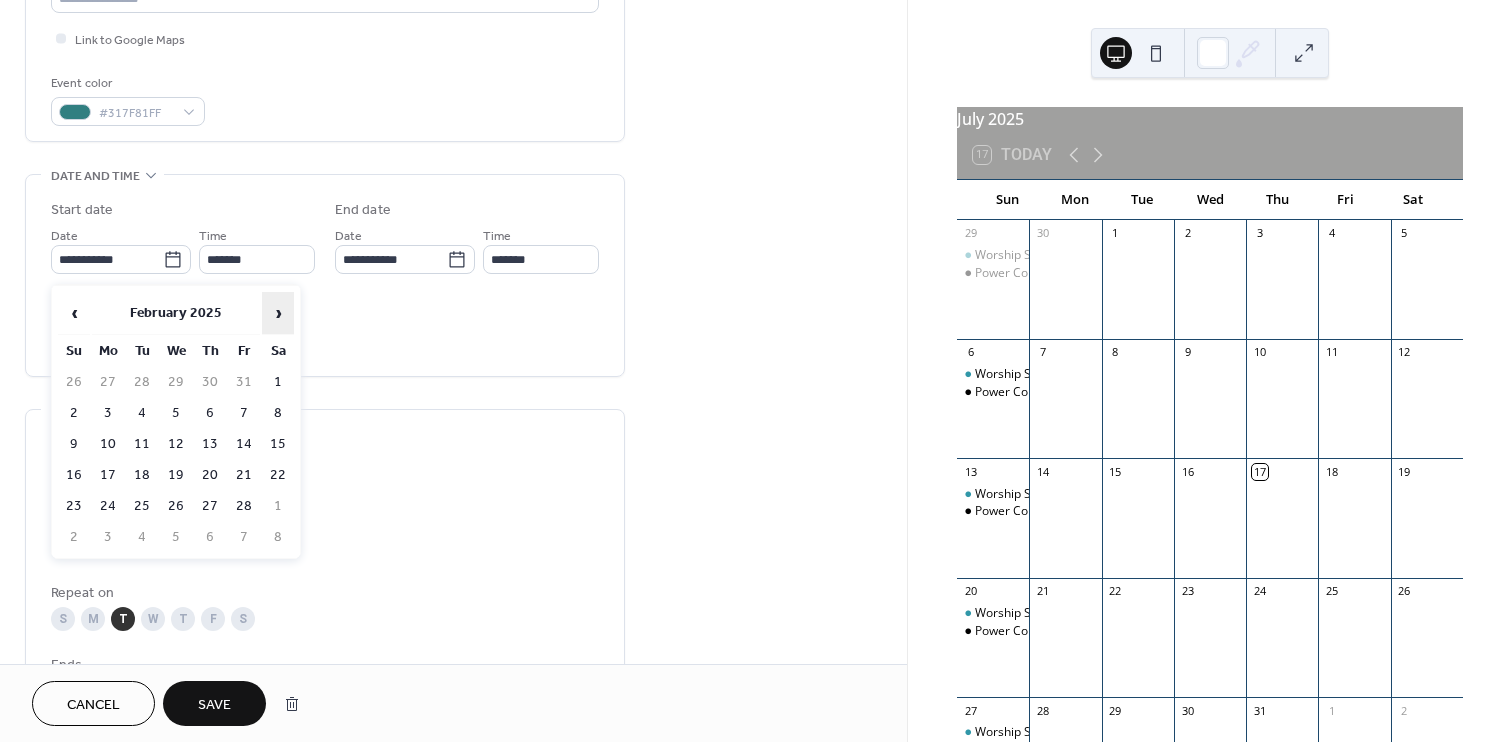 click on "›" at bounding box center (278, 313) 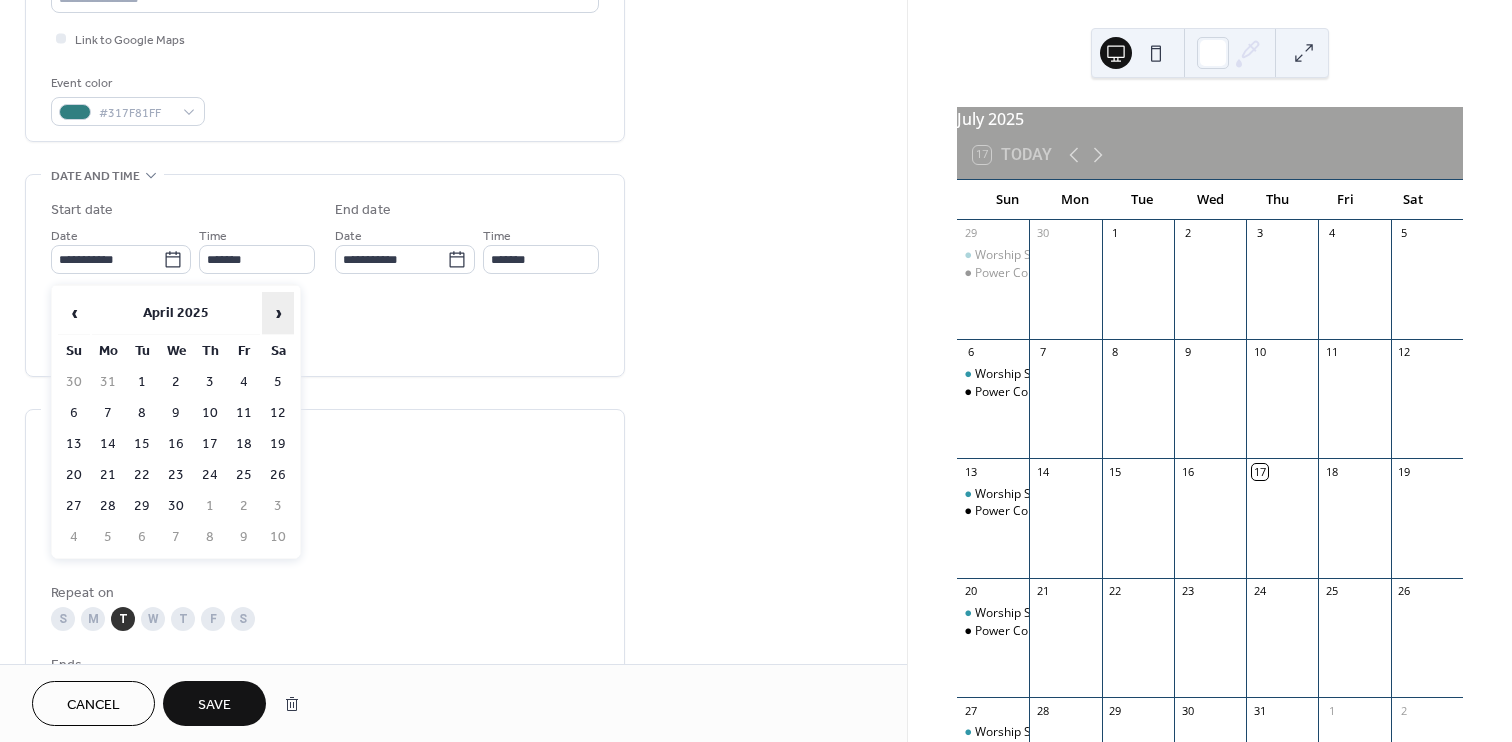 click on "›" at bounding box center (278, 313) 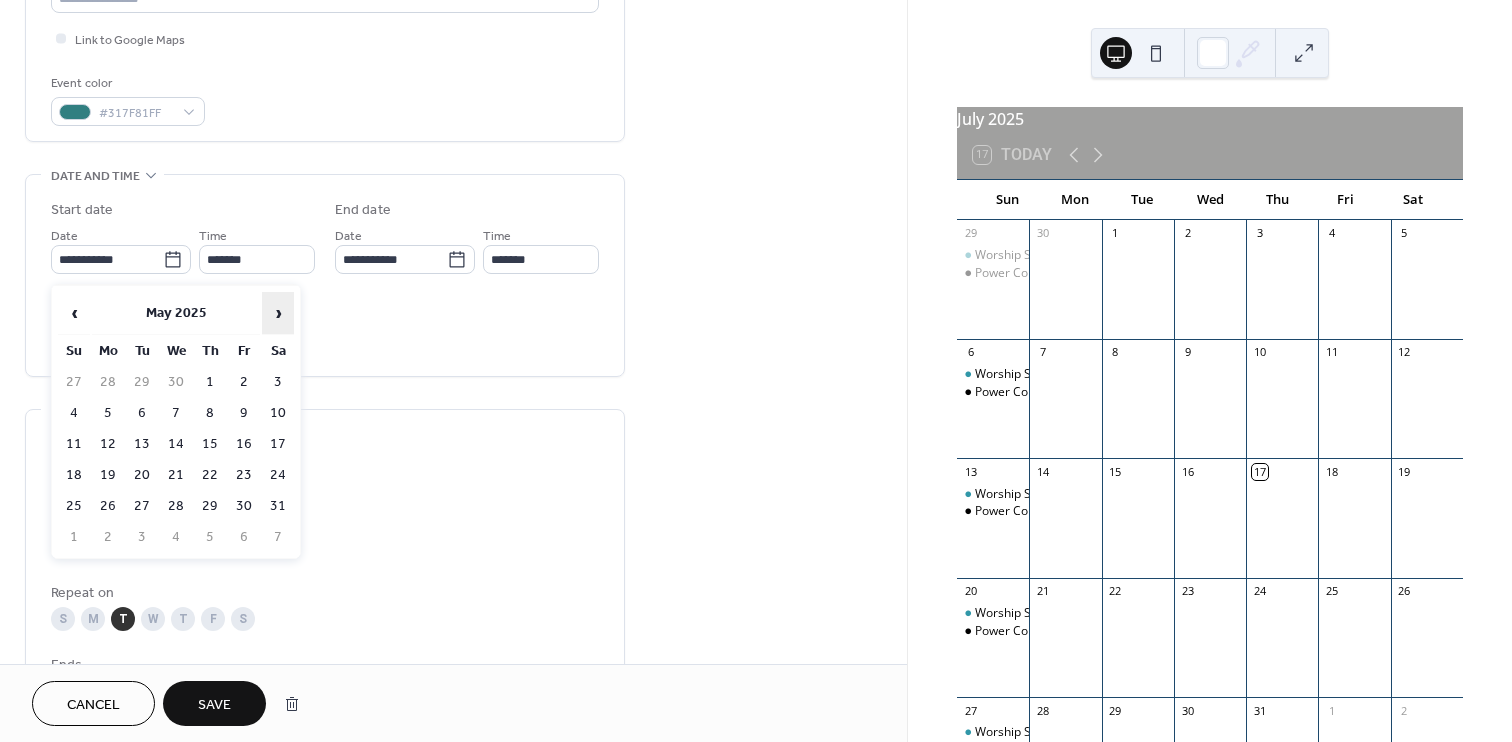click on "›" at bounding box center [278, 313] 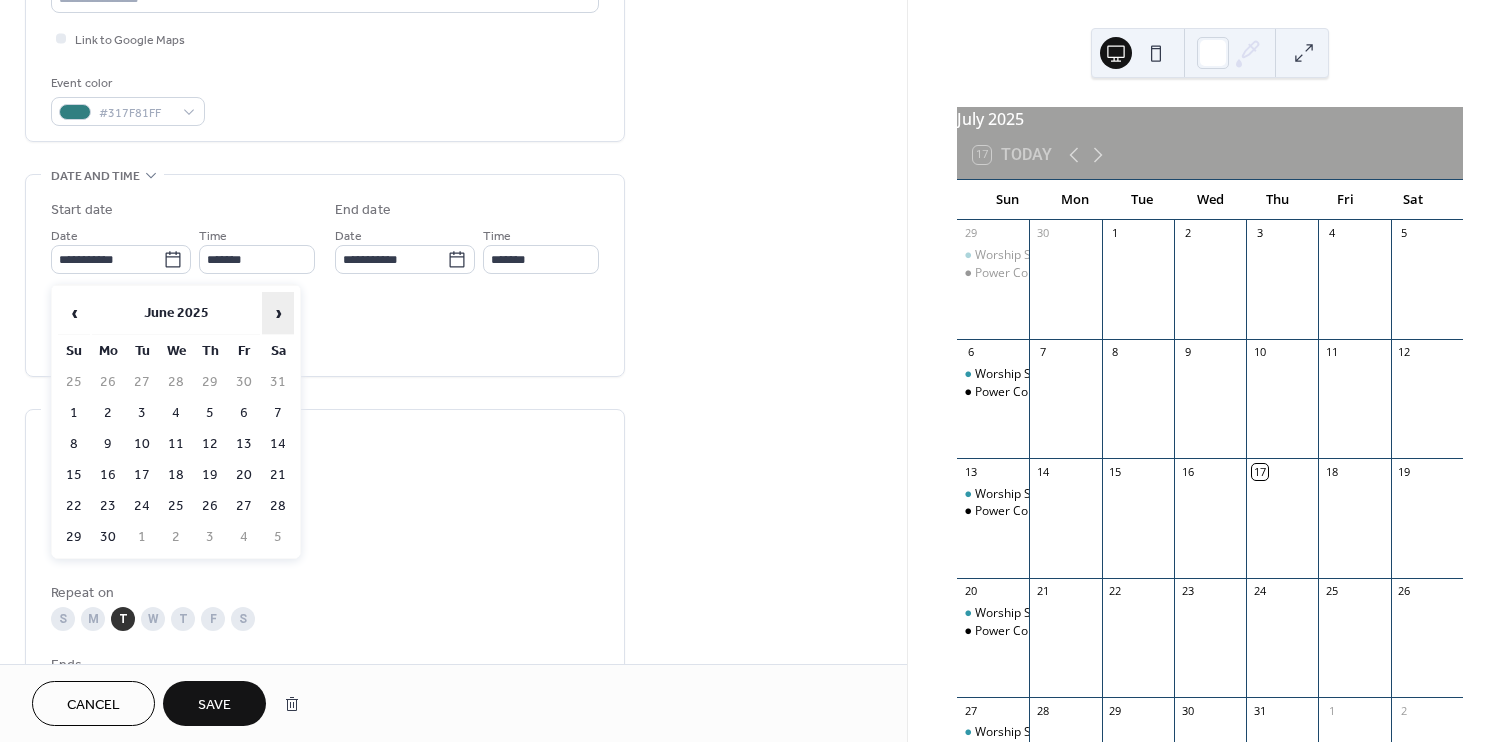 click on "›" at bounding box center (278, 313) 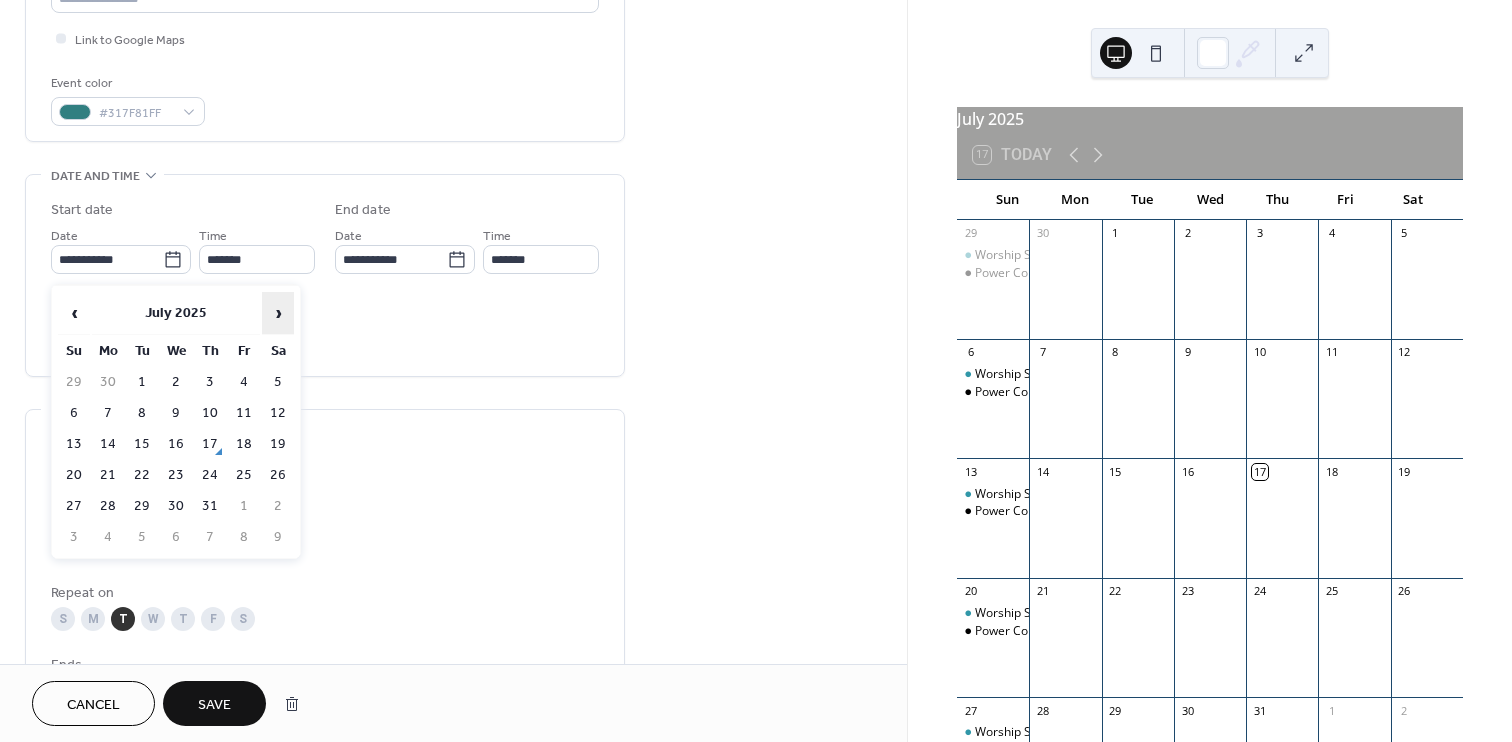 click on "›" at bounding box center [278, 313] 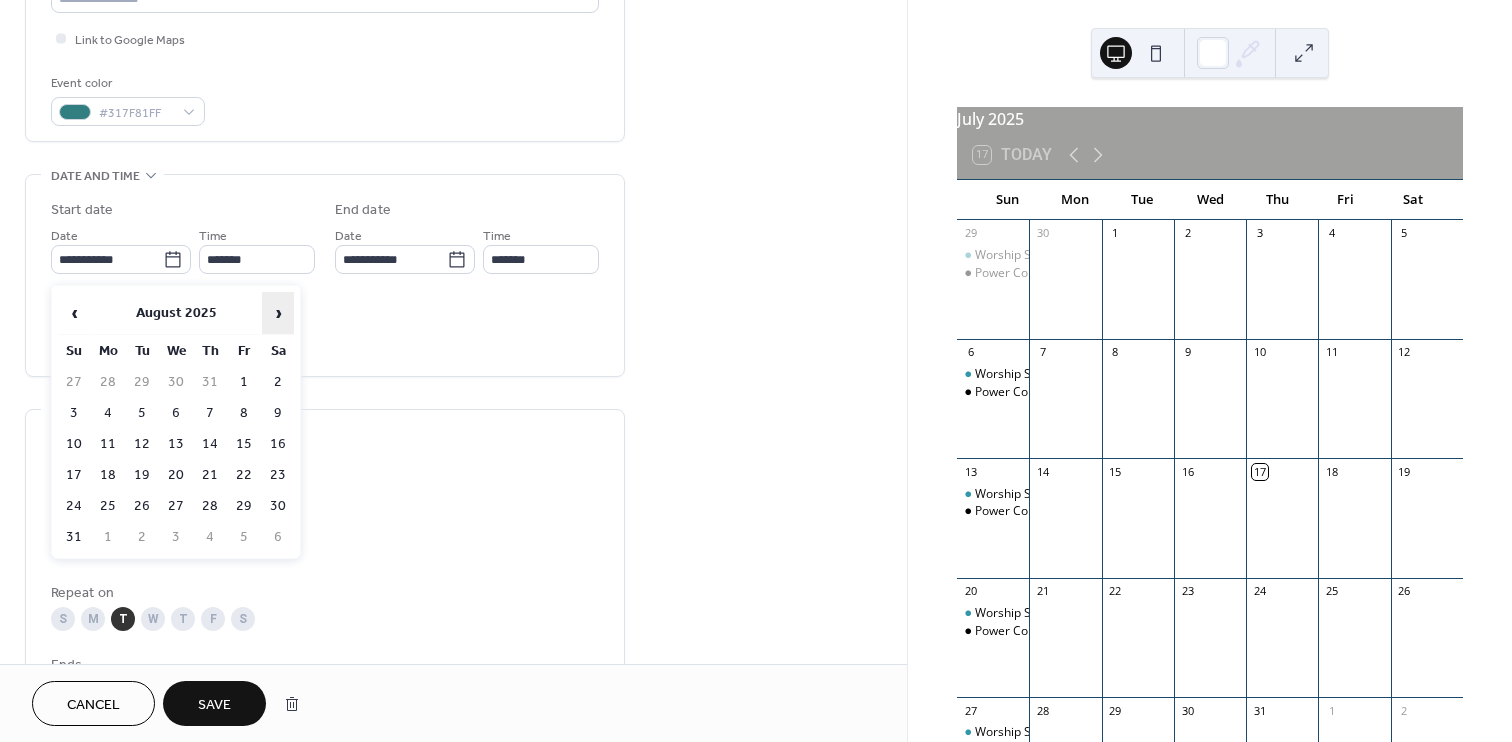 click on "›" at bounding box center (278, 313) 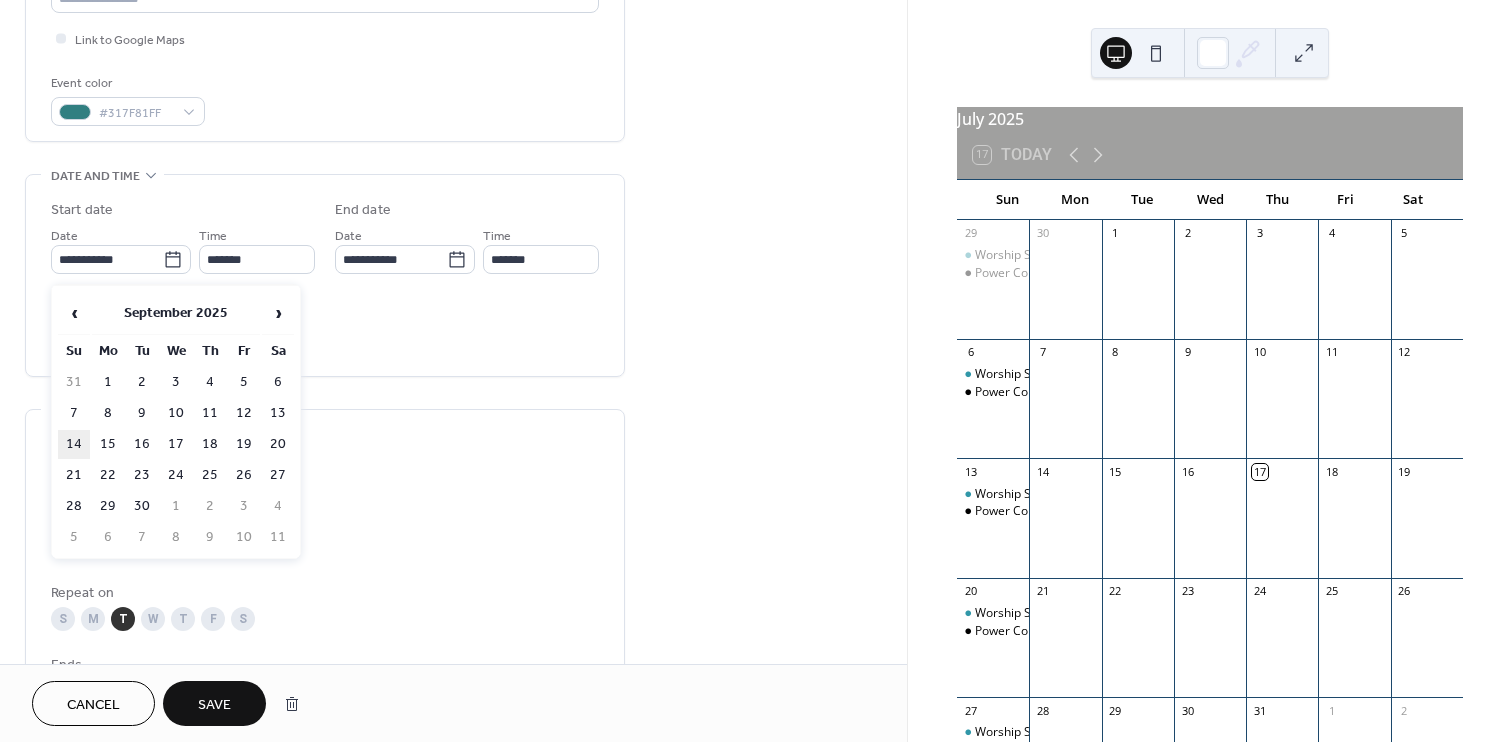 click on "14" at bounding box center (74, 444) 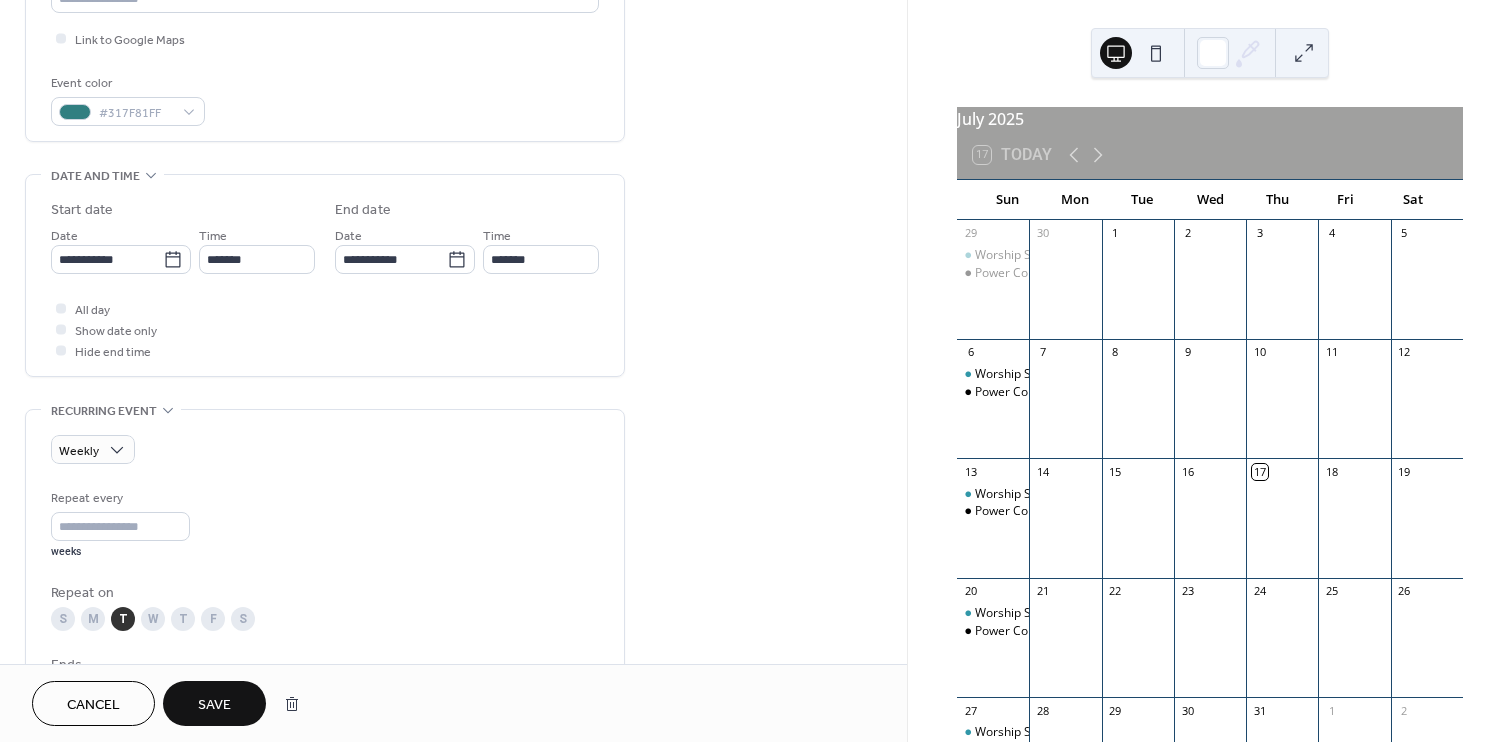 type on "**********" 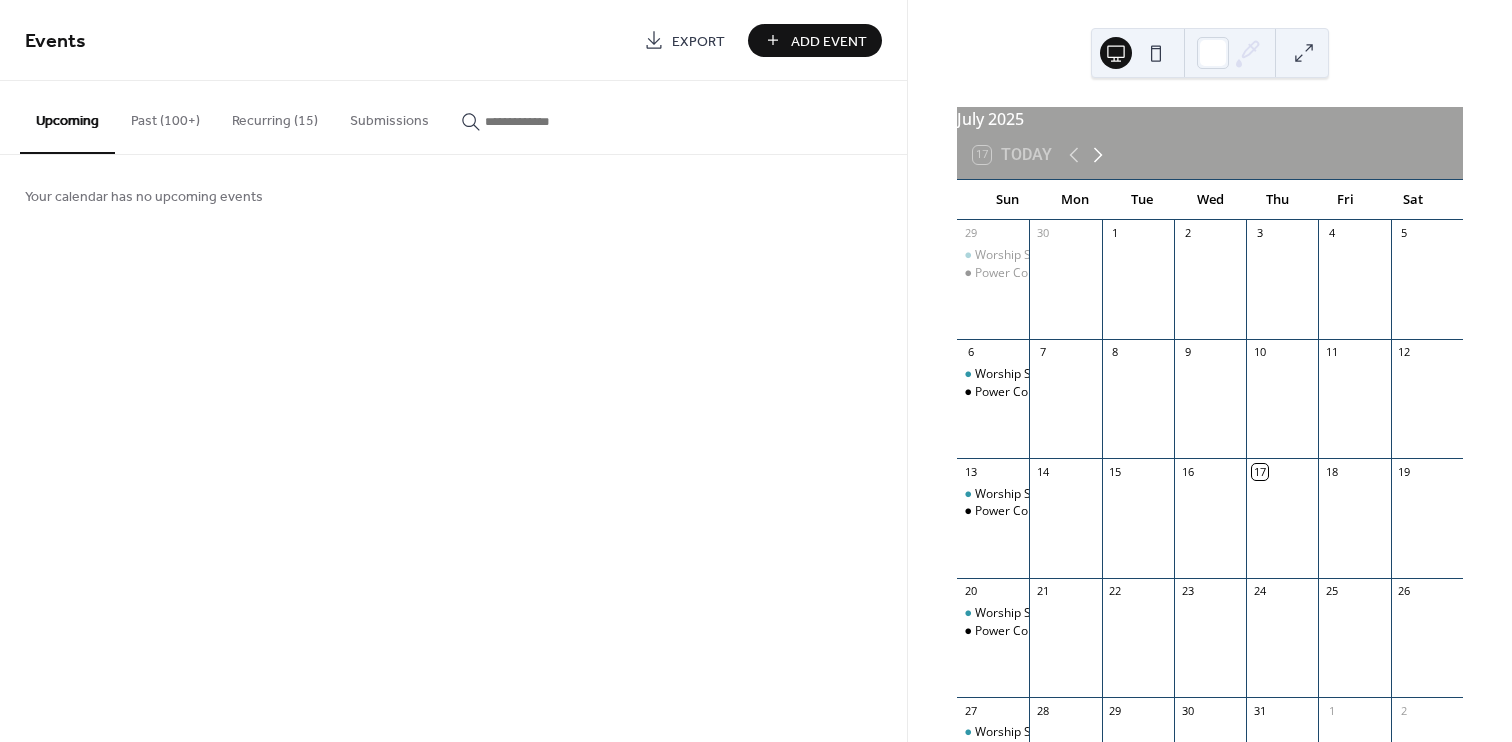 click 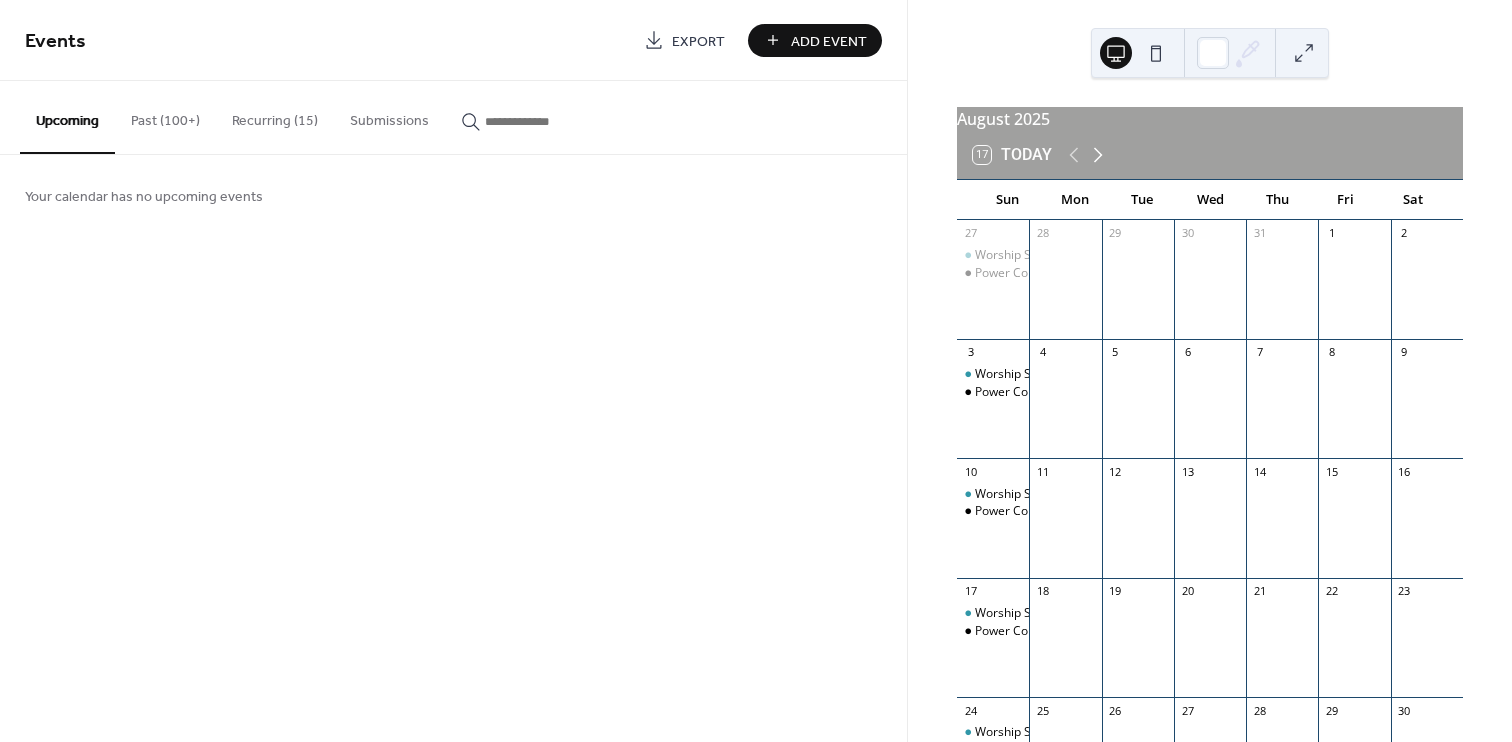 click 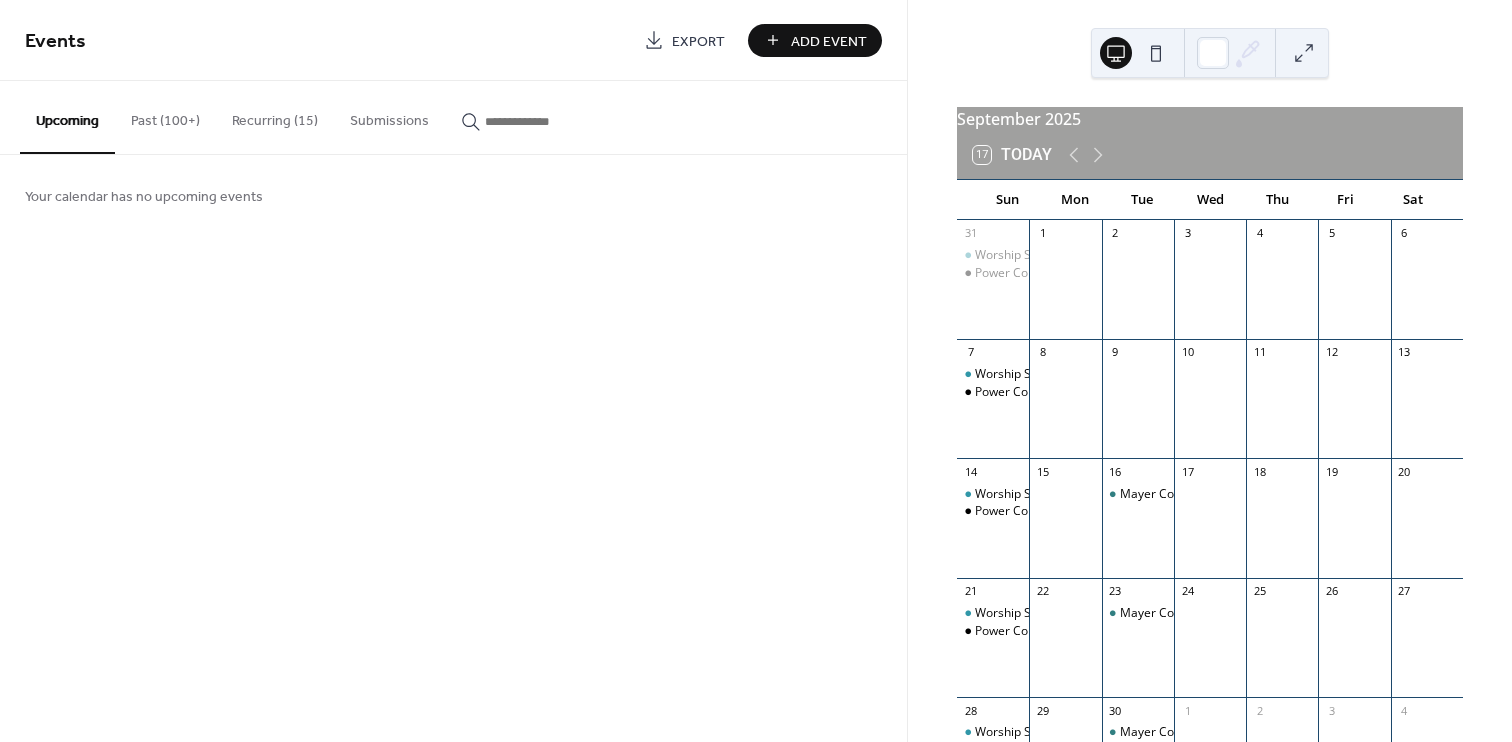 click on "Recurring (15)" at bounding box center [275, 116] 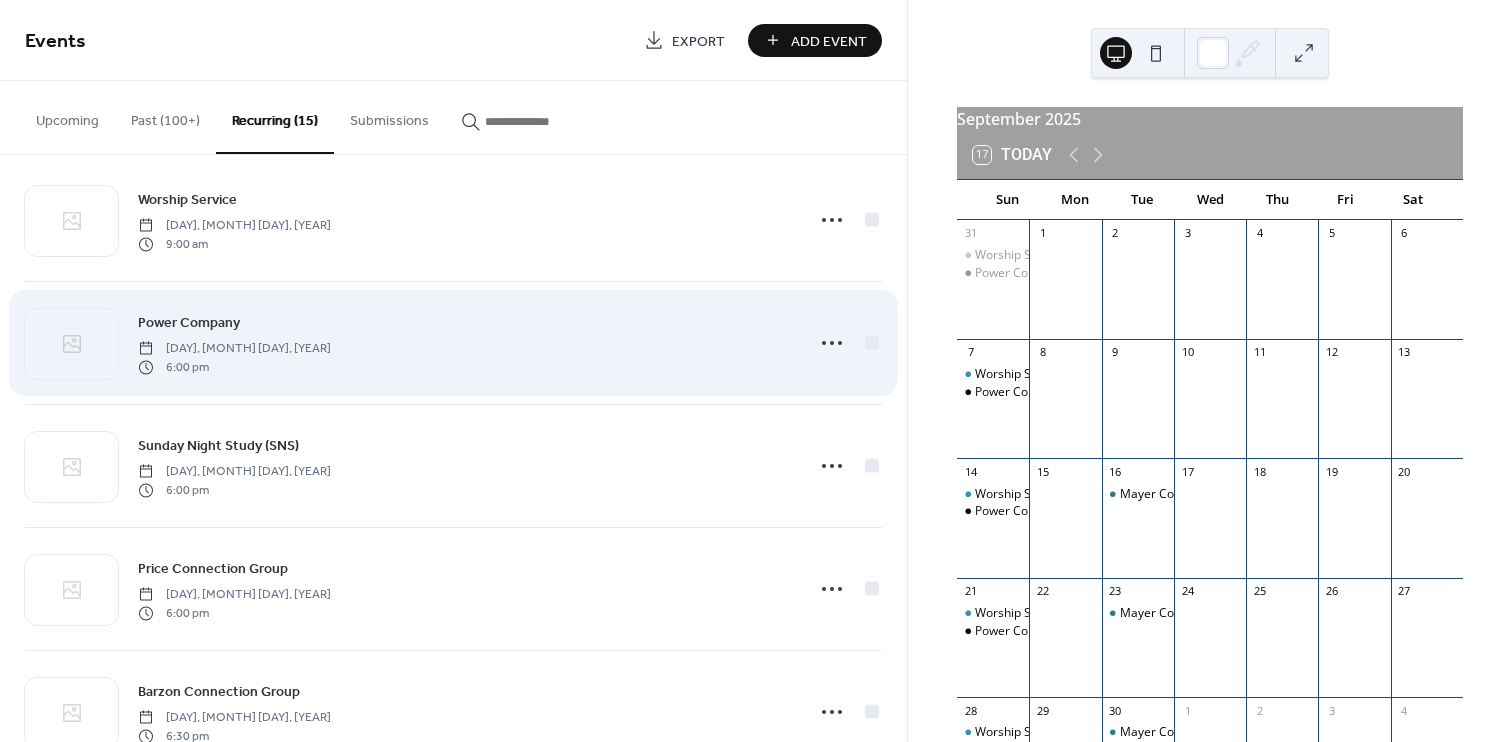 scroll, scrollTop: 109, scrollLeft: 0, axis: vertical 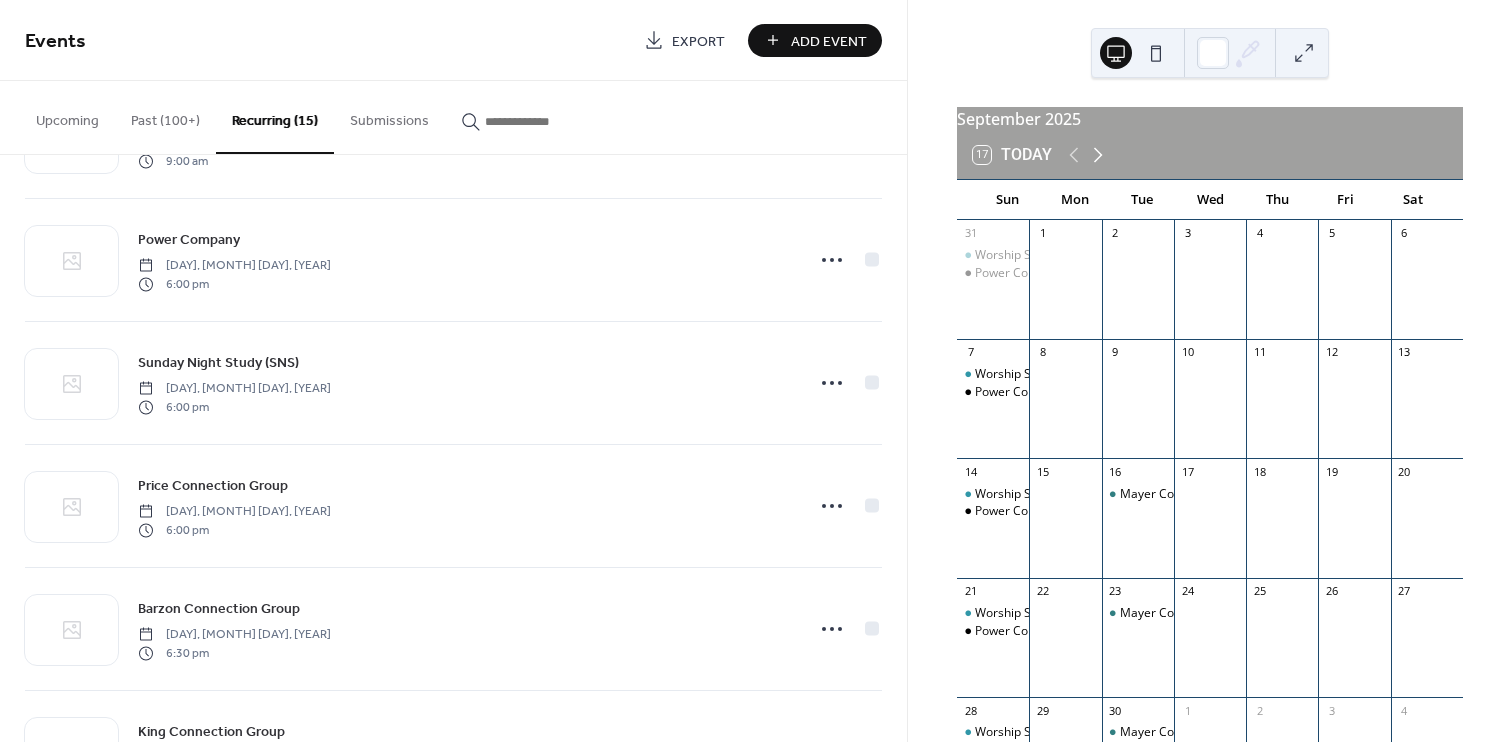 click 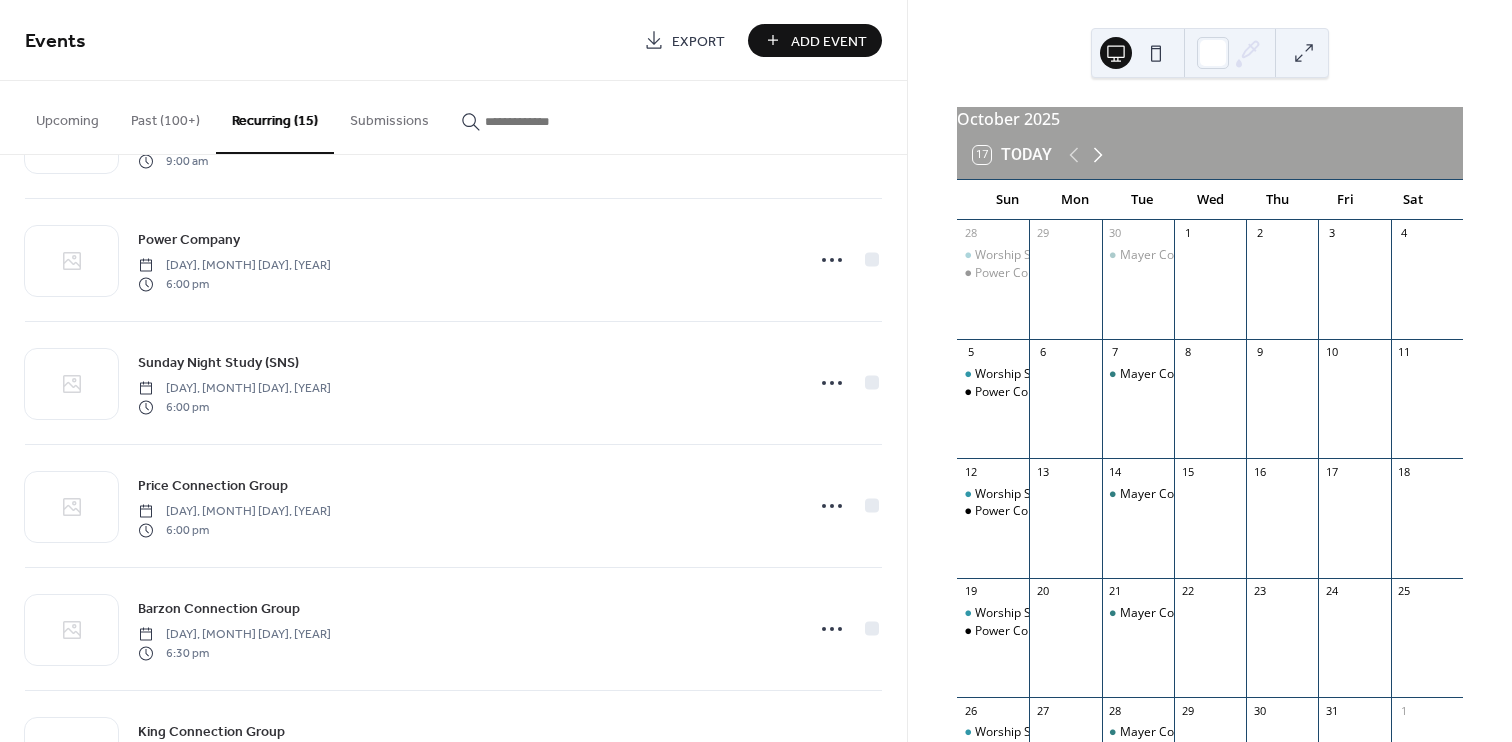 click 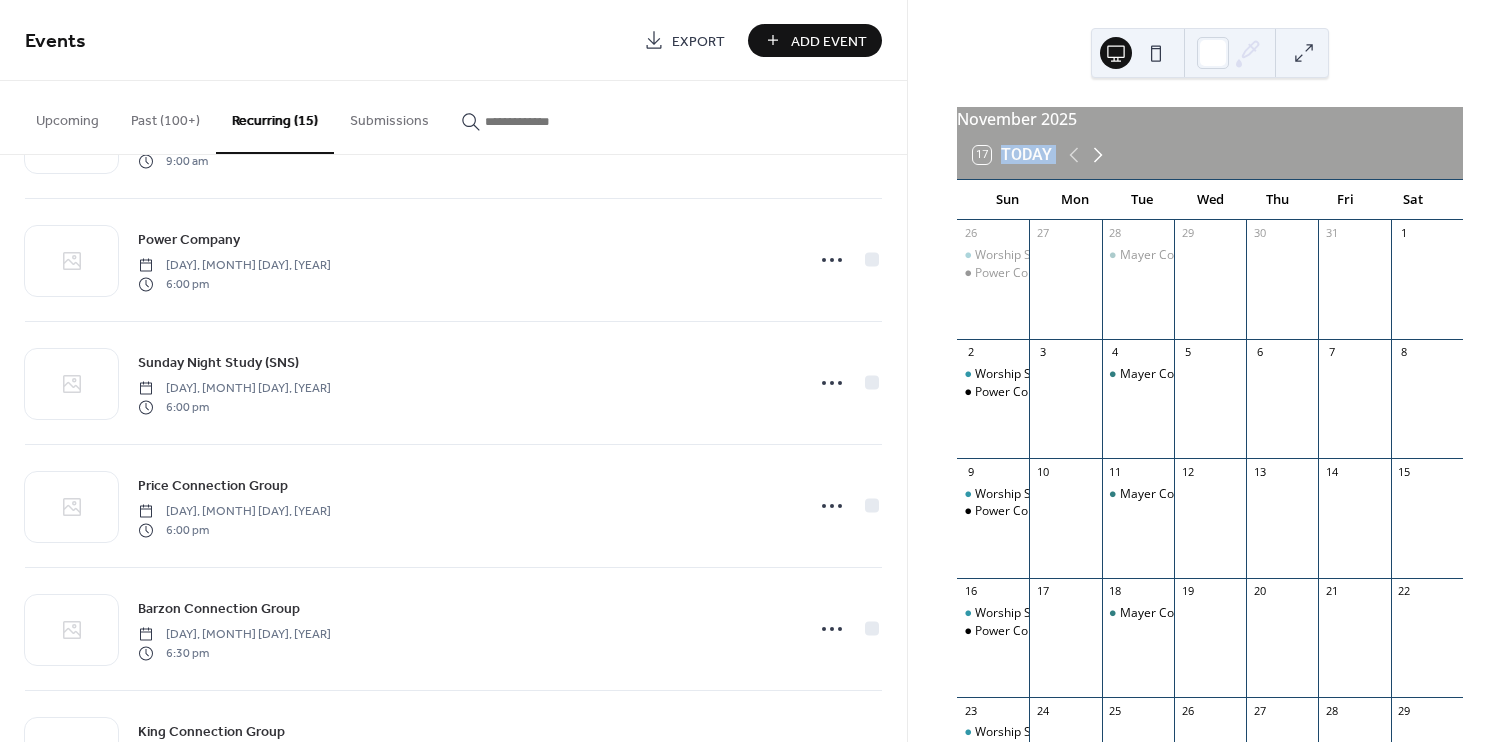 click 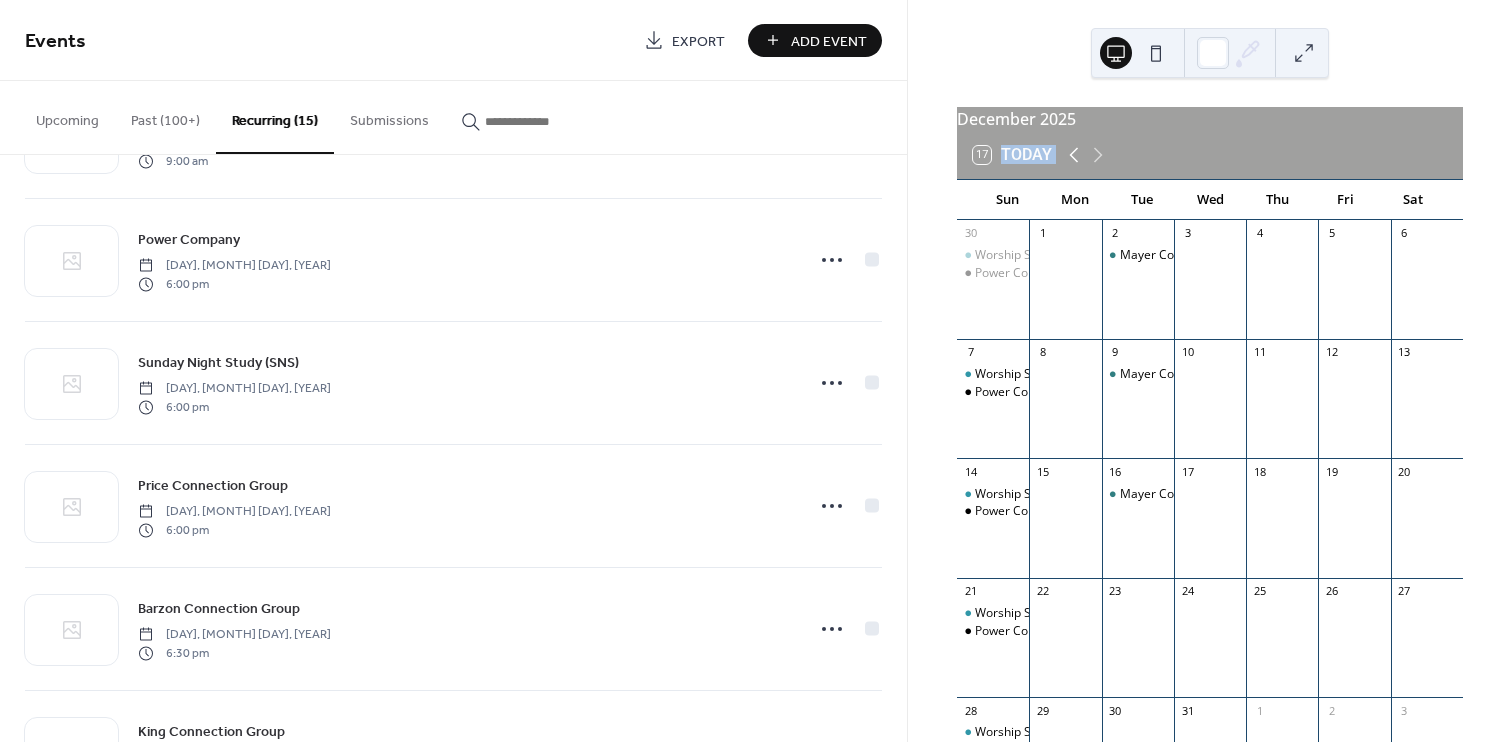 click 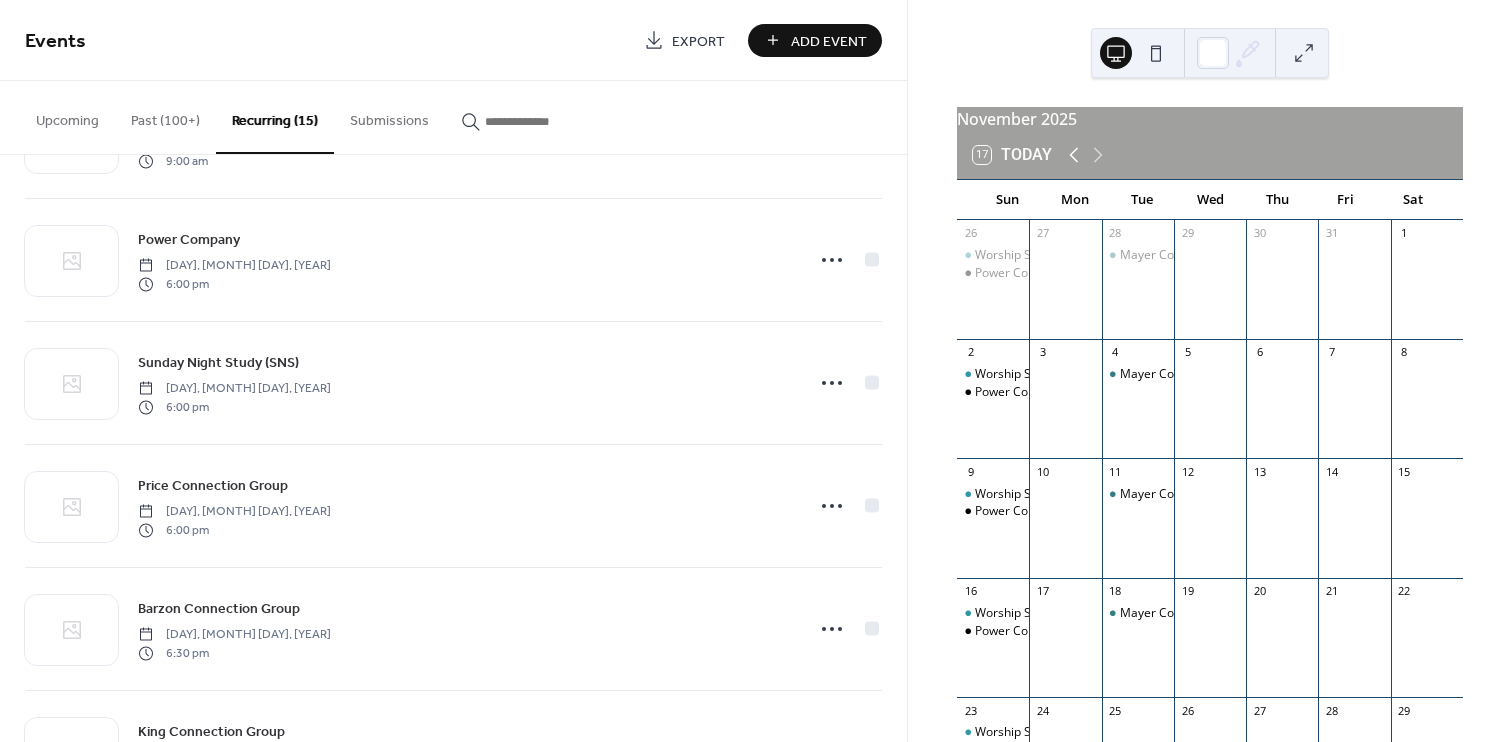 click 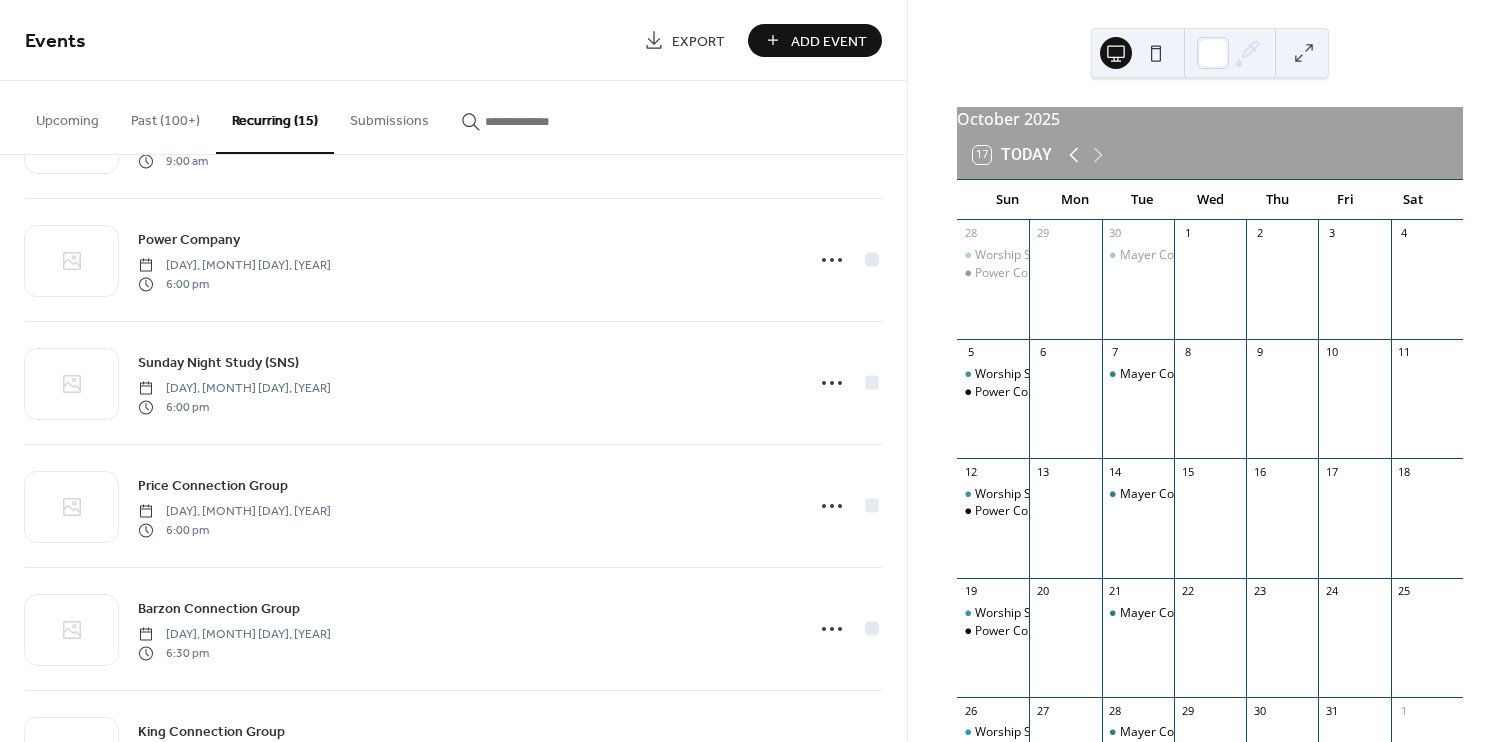 click 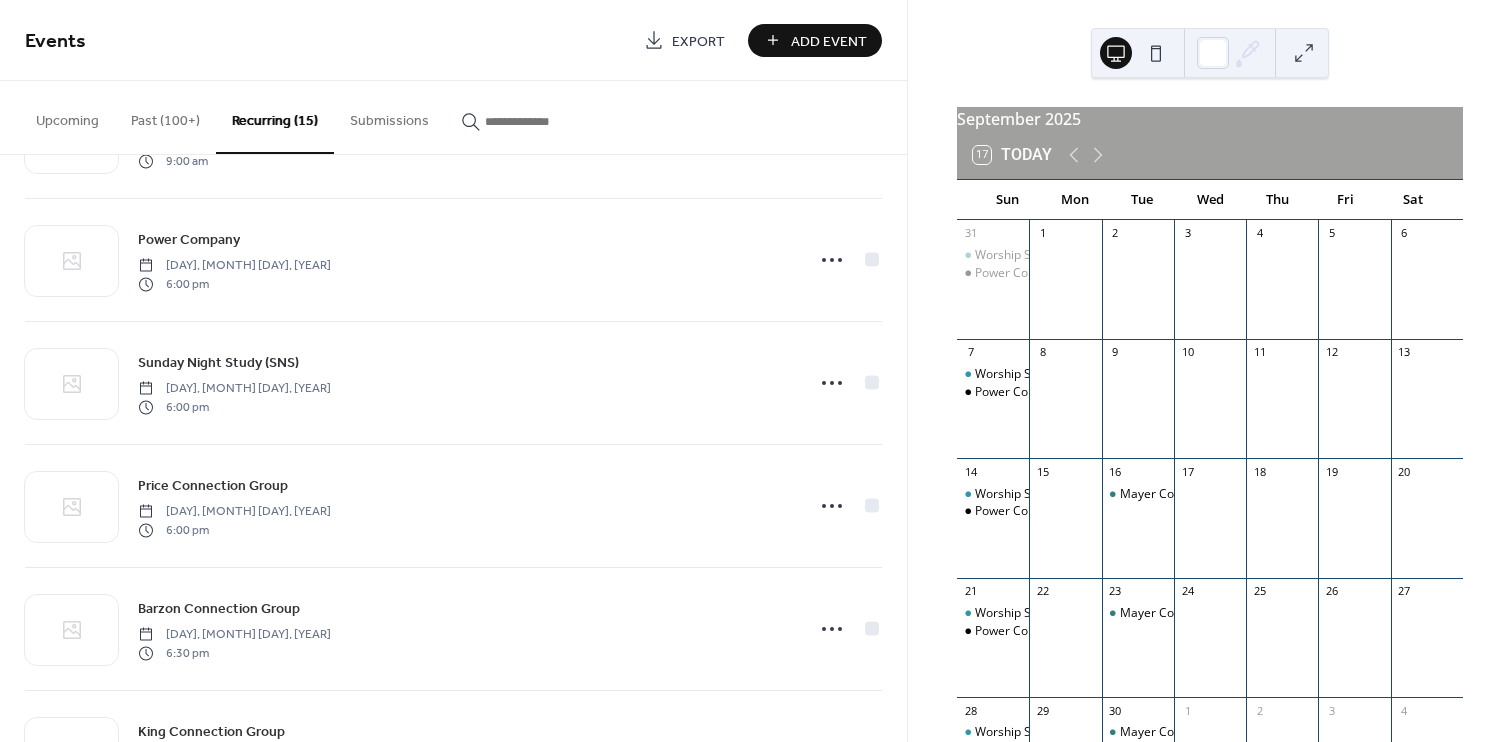 click on "Upcoming" at bounding box center (67, 116) 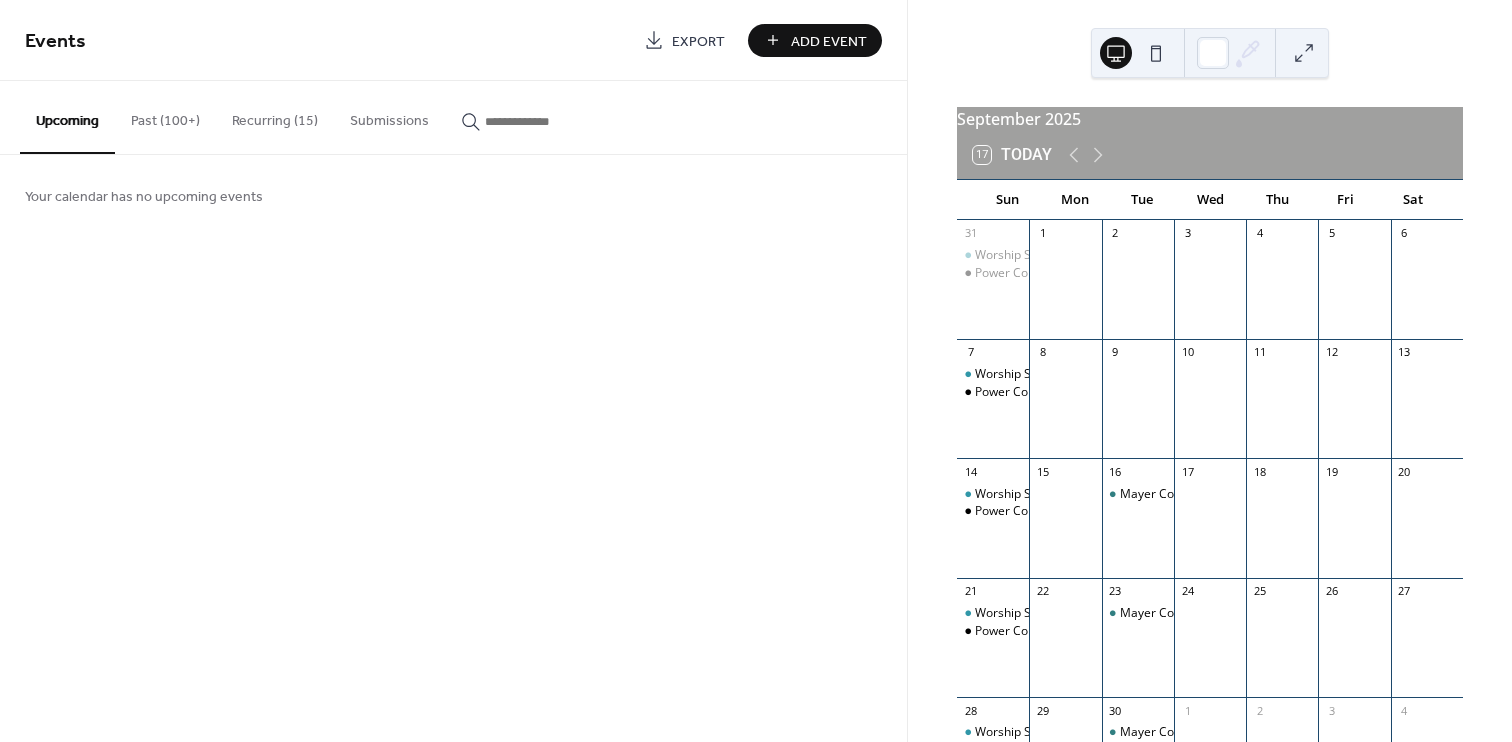 click on "Add Event" at bounding box center (829, 41) 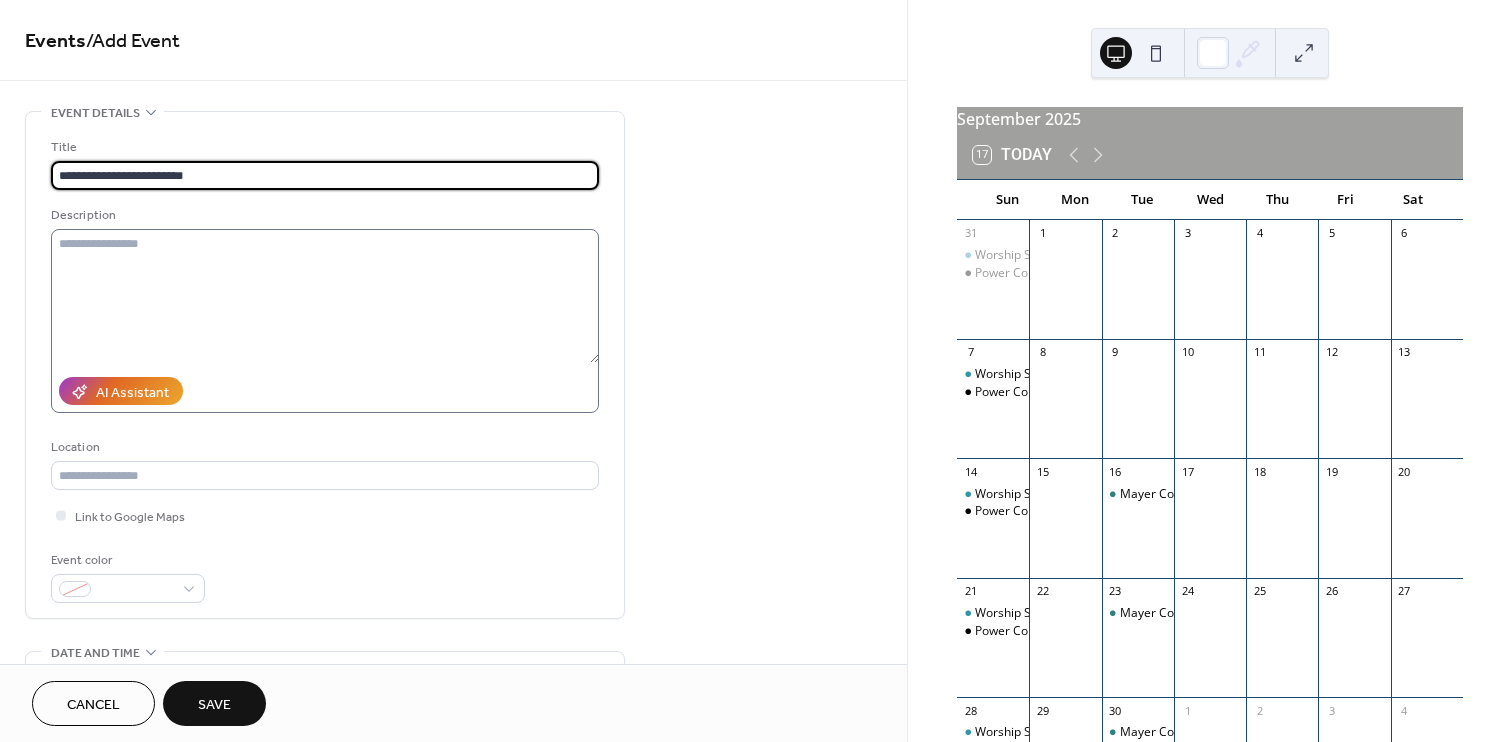 type on "**********" 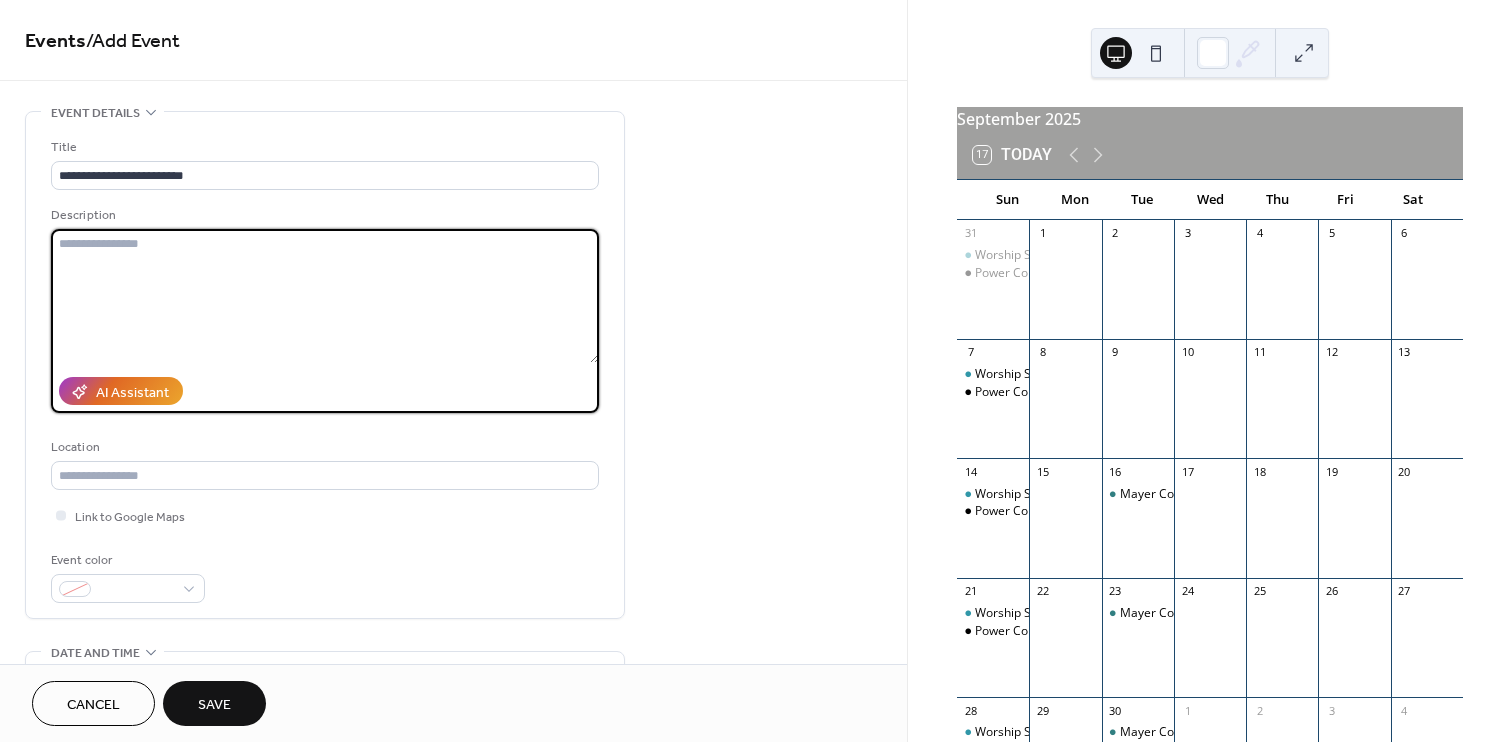 click at bounding box center [325, 296] 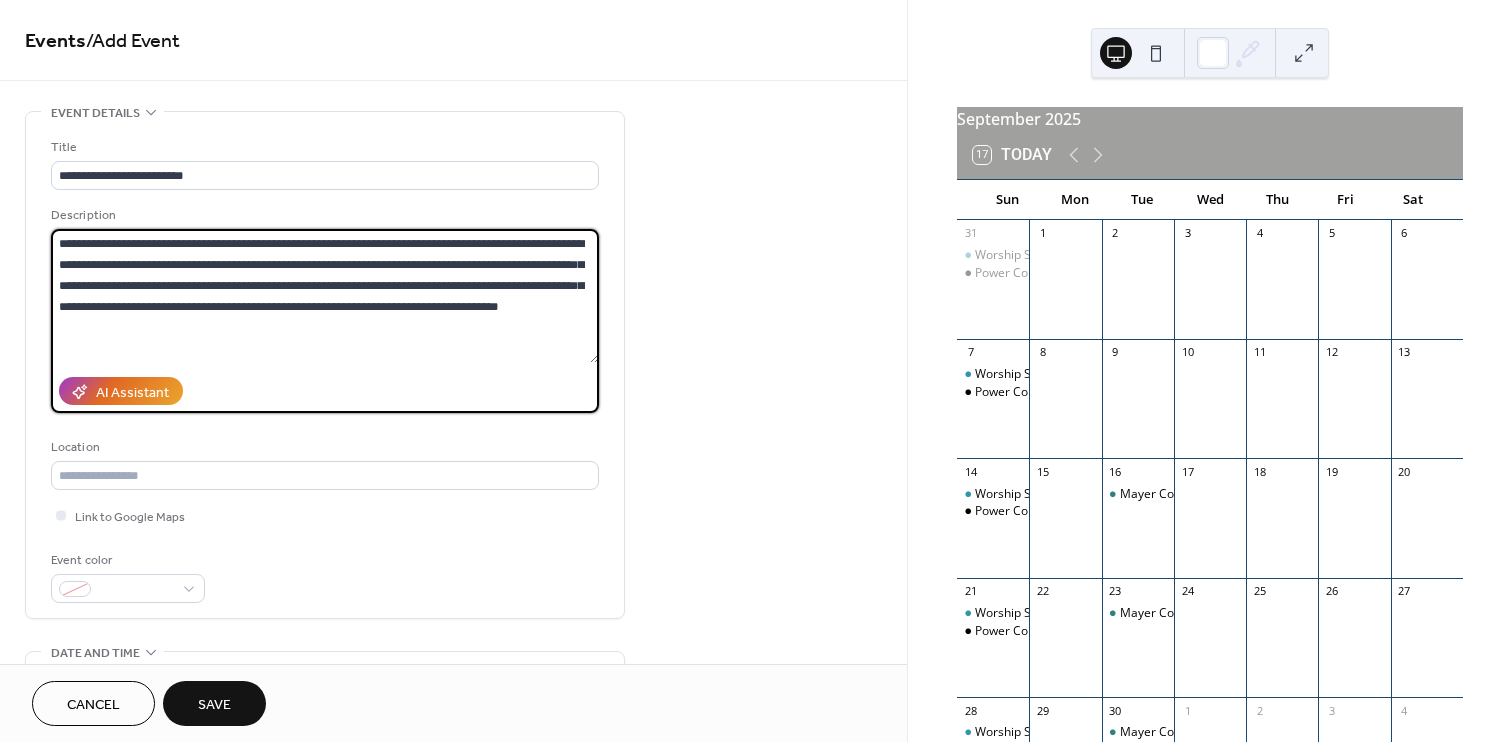 drag, startPoint x: 286, startPoint y: 244, endPoint x: 53, endPoint y: 242, distance: 233.00859 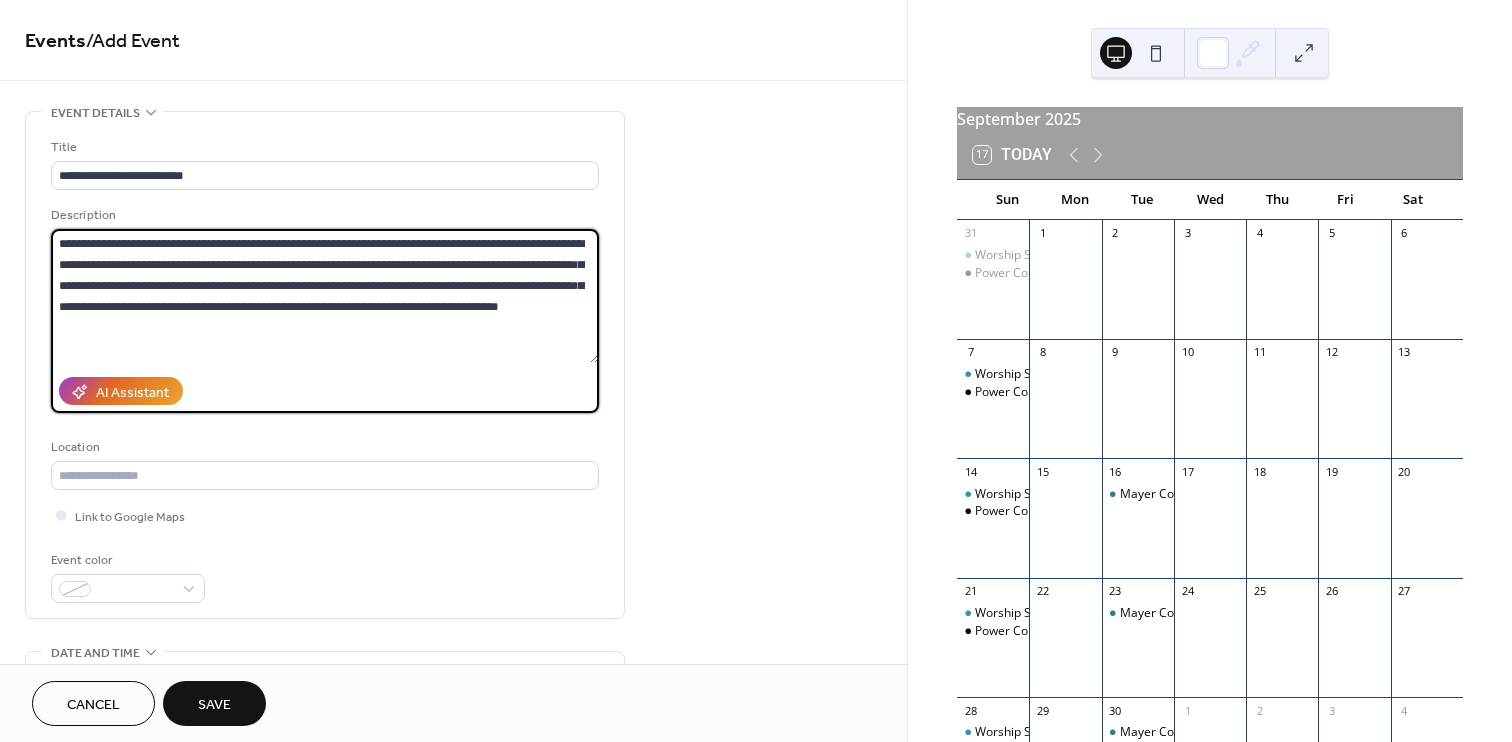 click on "**********" at bounding box center [325, 296] 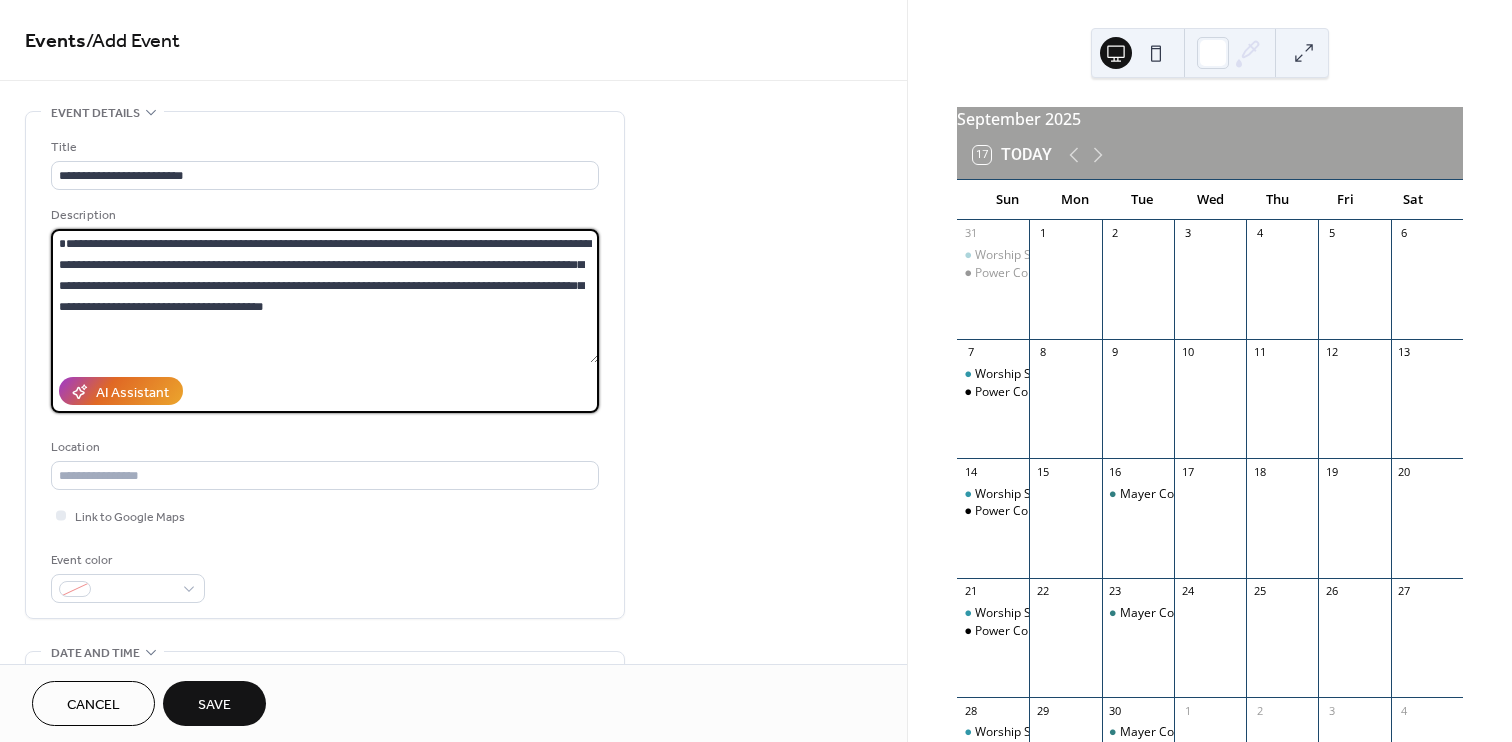 click on "**********" at bounding box center [325, 296] 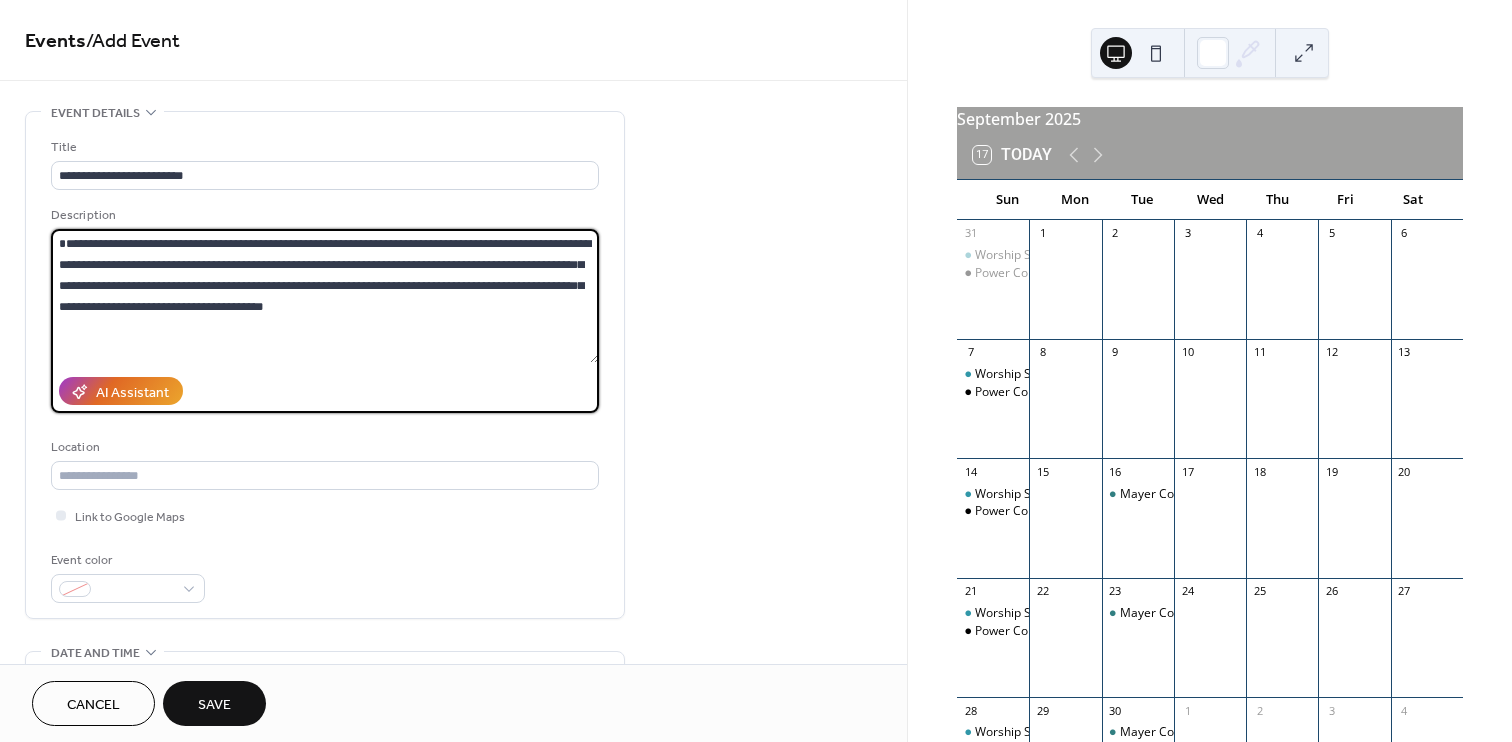 drag, startPoint x: 162, startPoint y: 284, endPoint x: 280, endPoint y: 281, distance: 118.03813 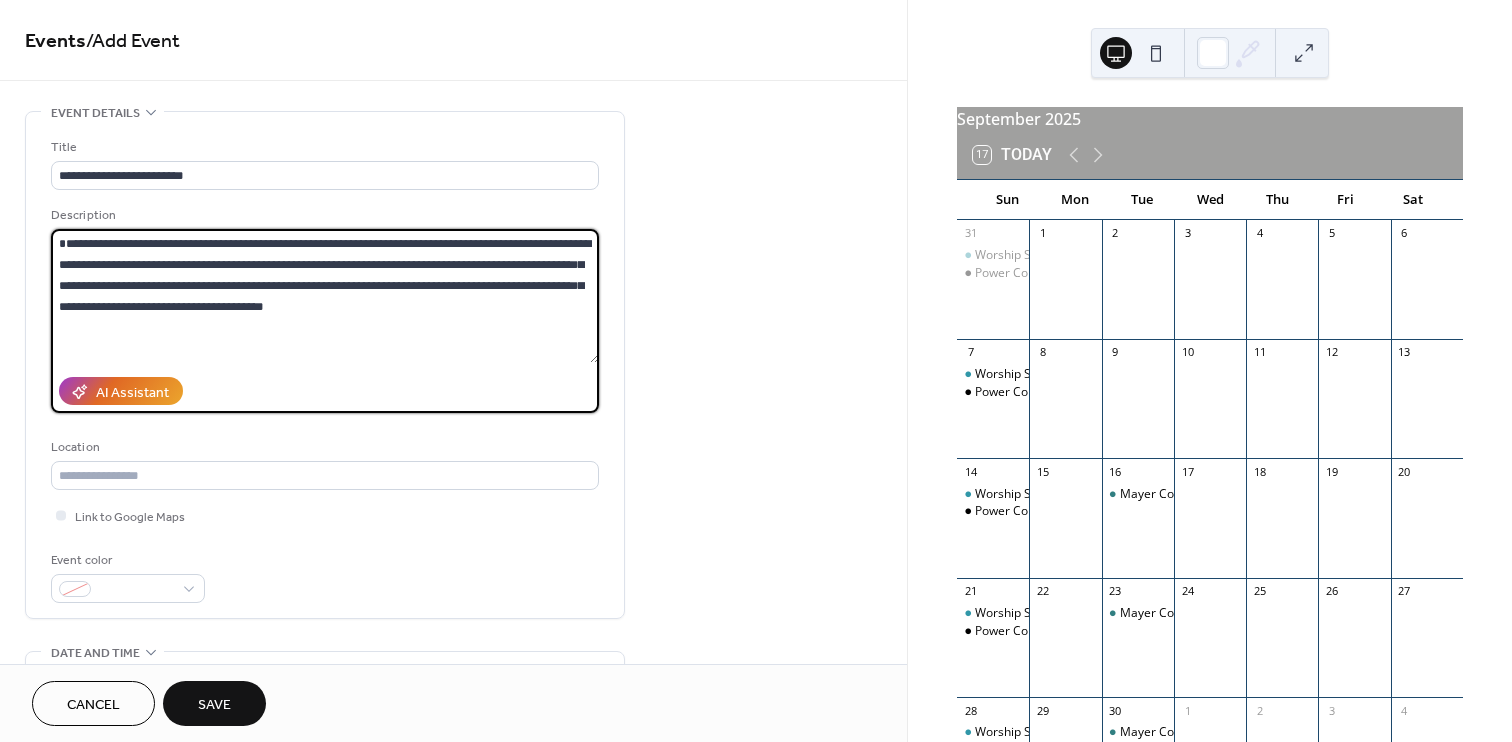 click on "**********" at bounding box center (325, 296) 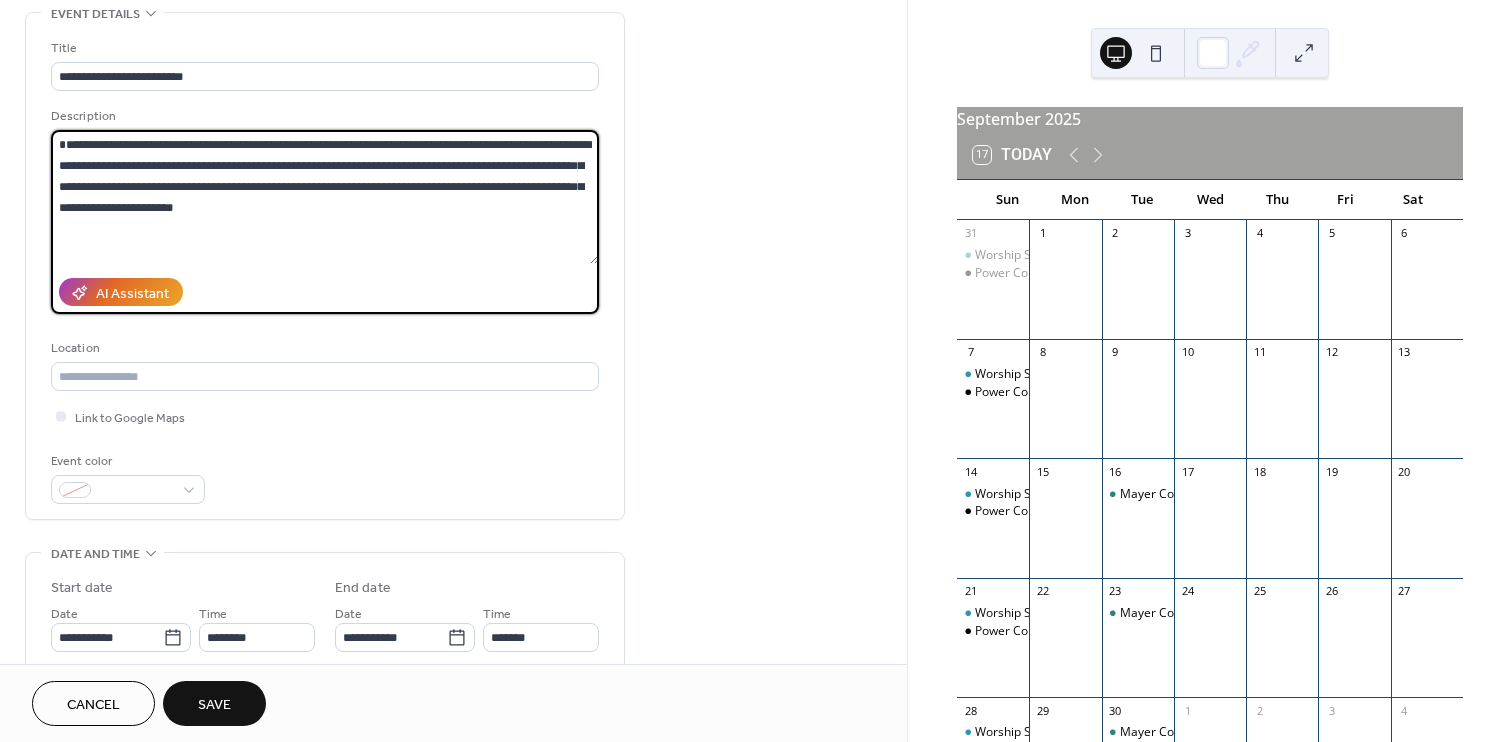scroll, scrollTop: 306, scrollLeft: 0, axis: vertical 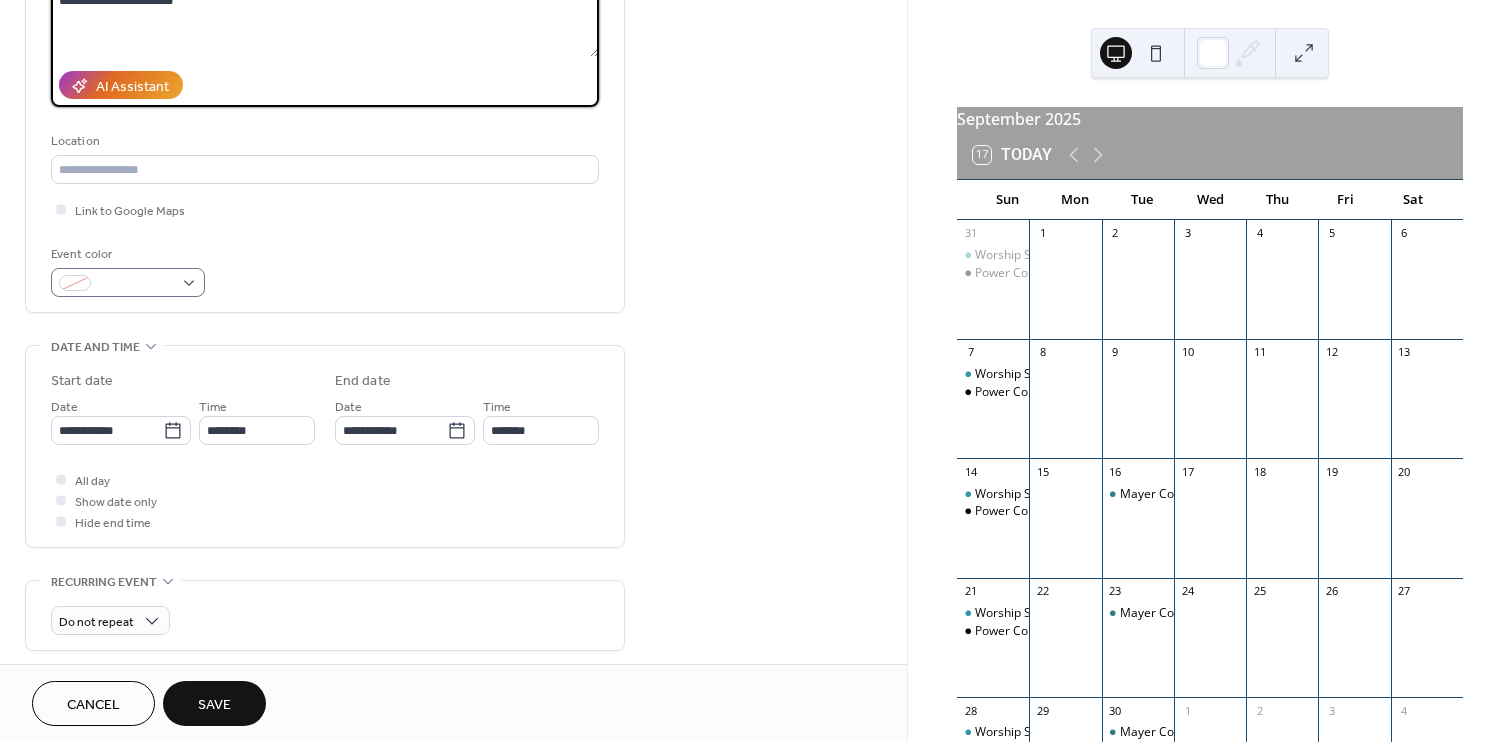 type on "**********" 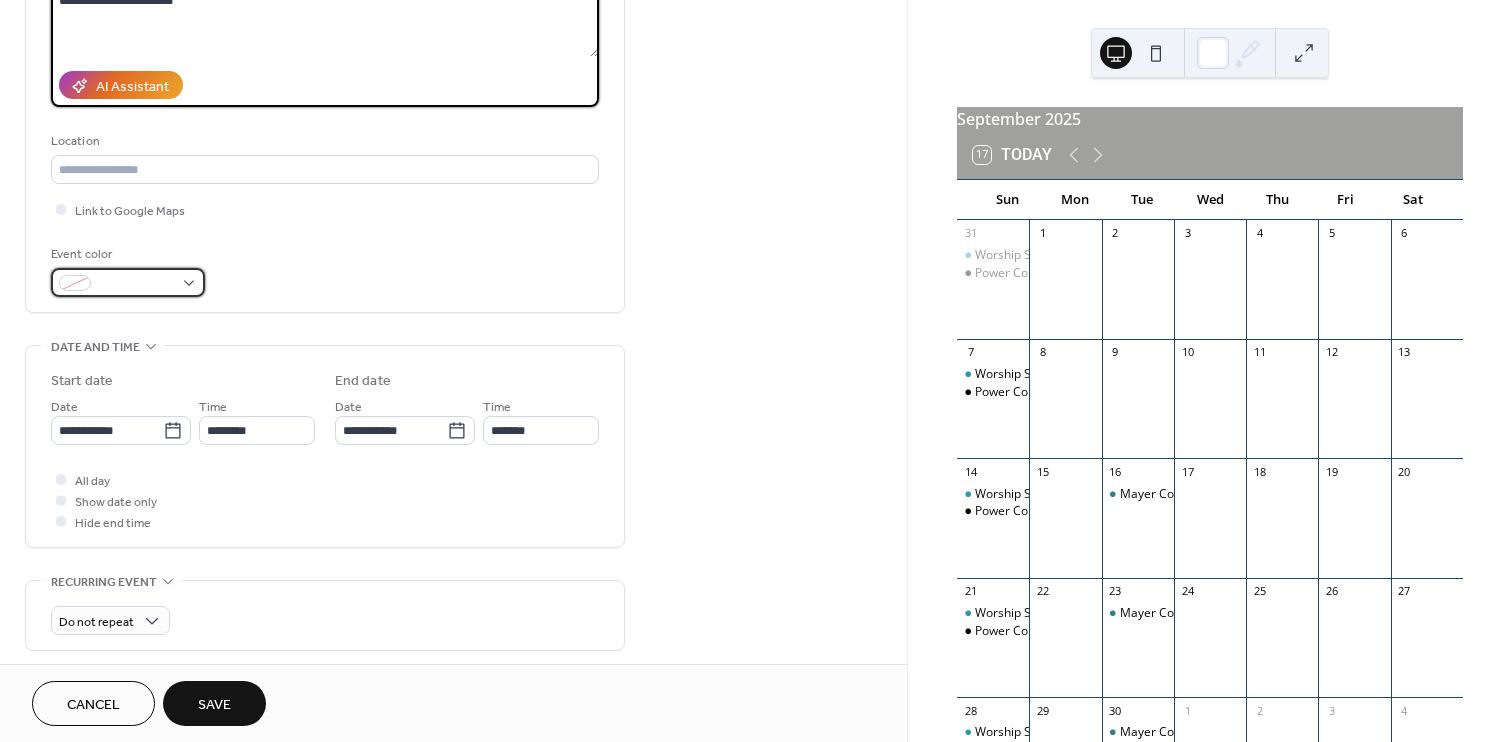 click at bounding box center [128, 282] 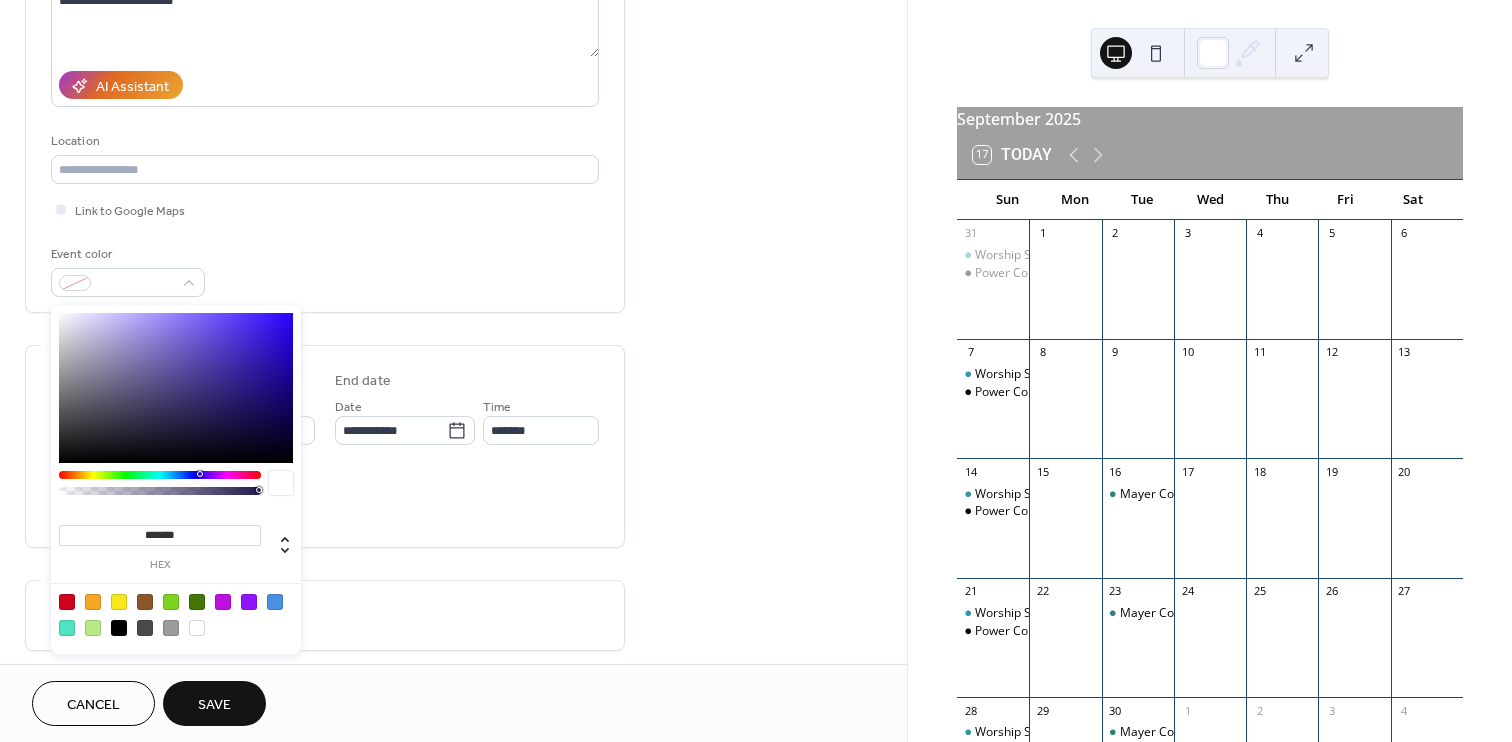 click at bounding box center (67, 602) 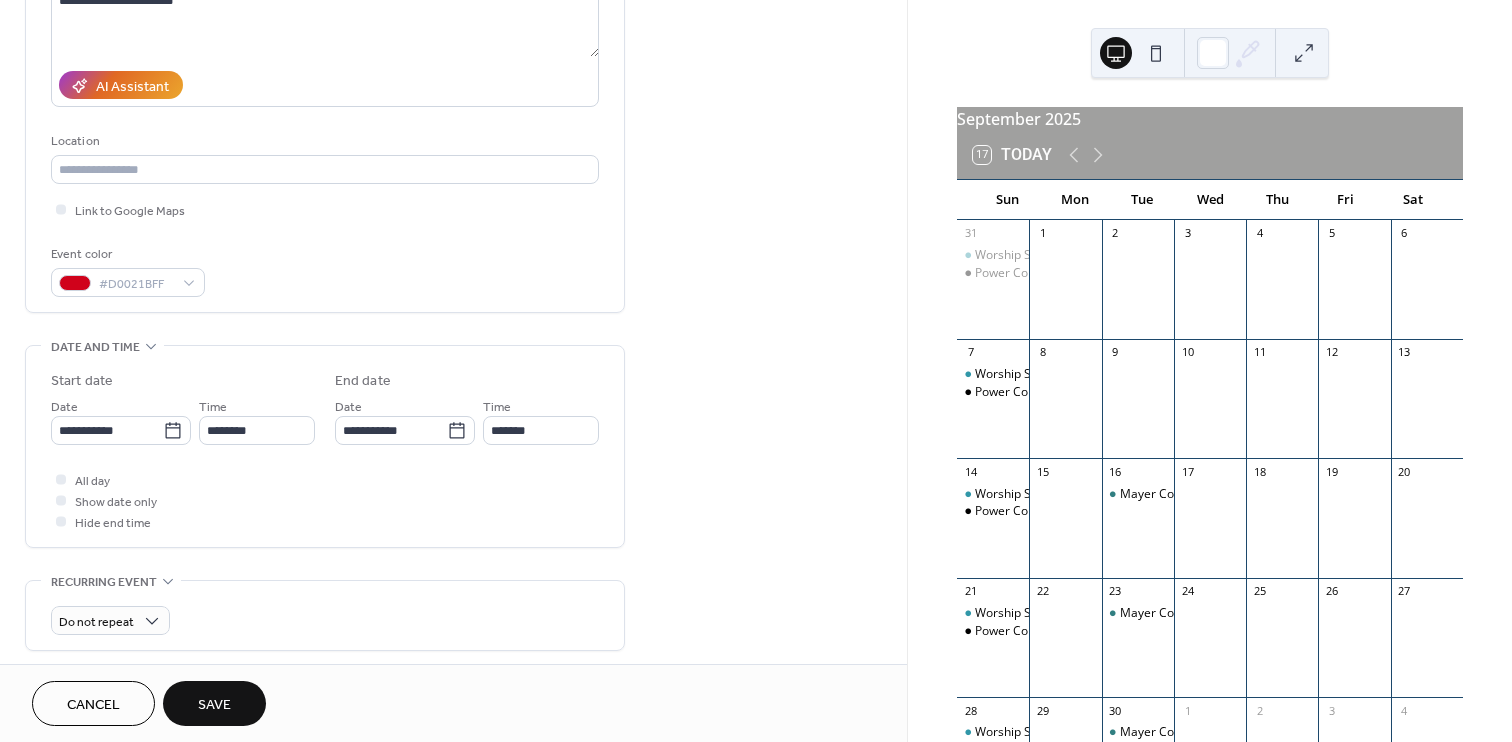 click on "**********" at bounding box center (453, 414) 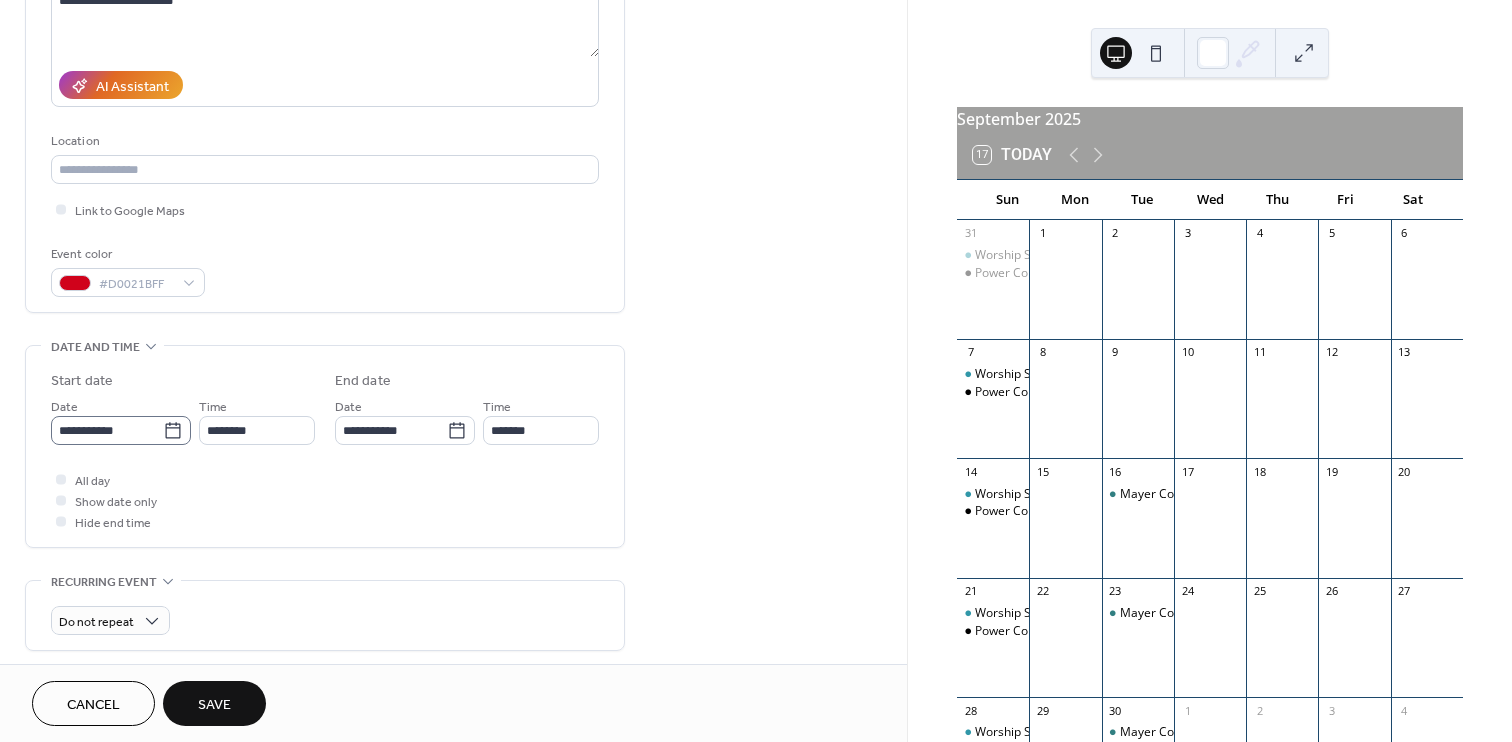 click 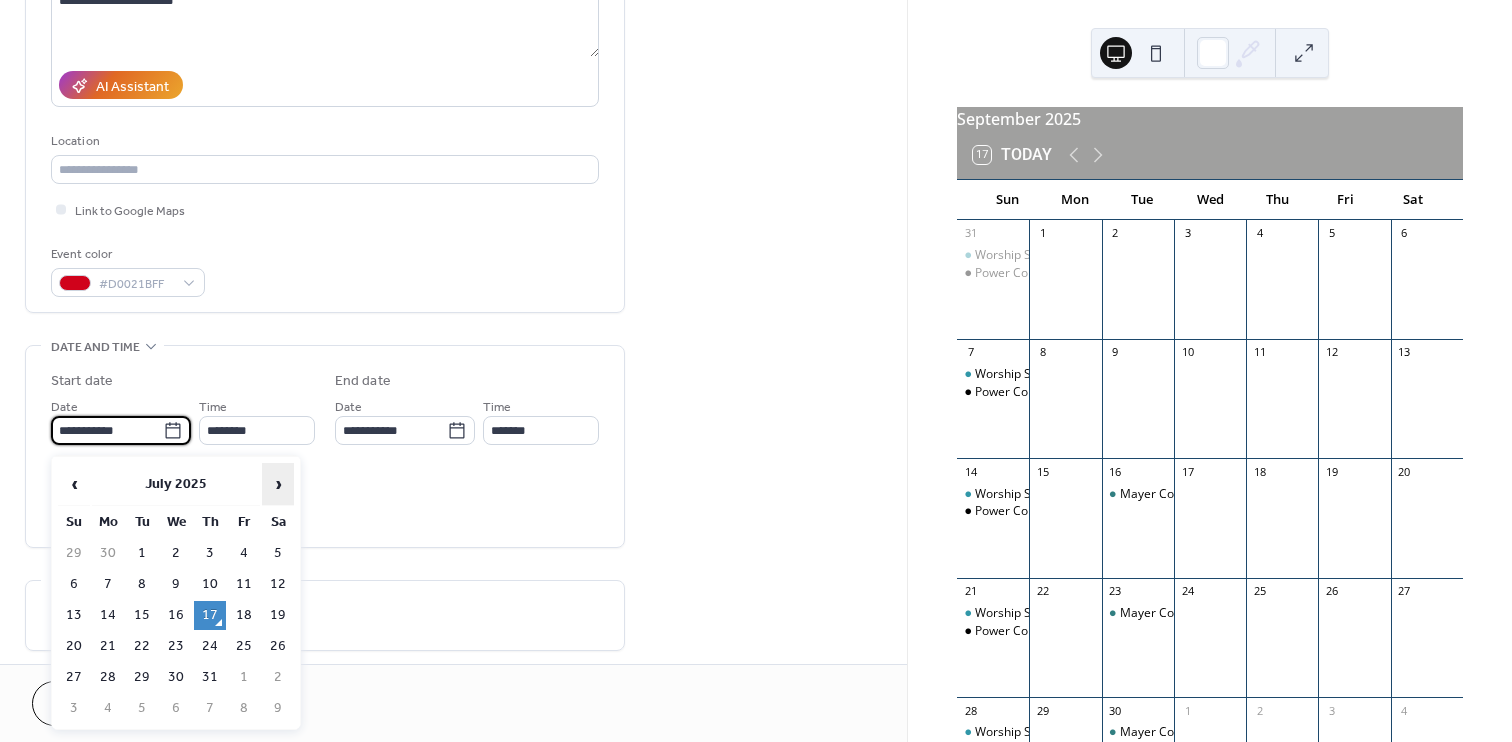 click on "›" at bounding box center (278, 484) 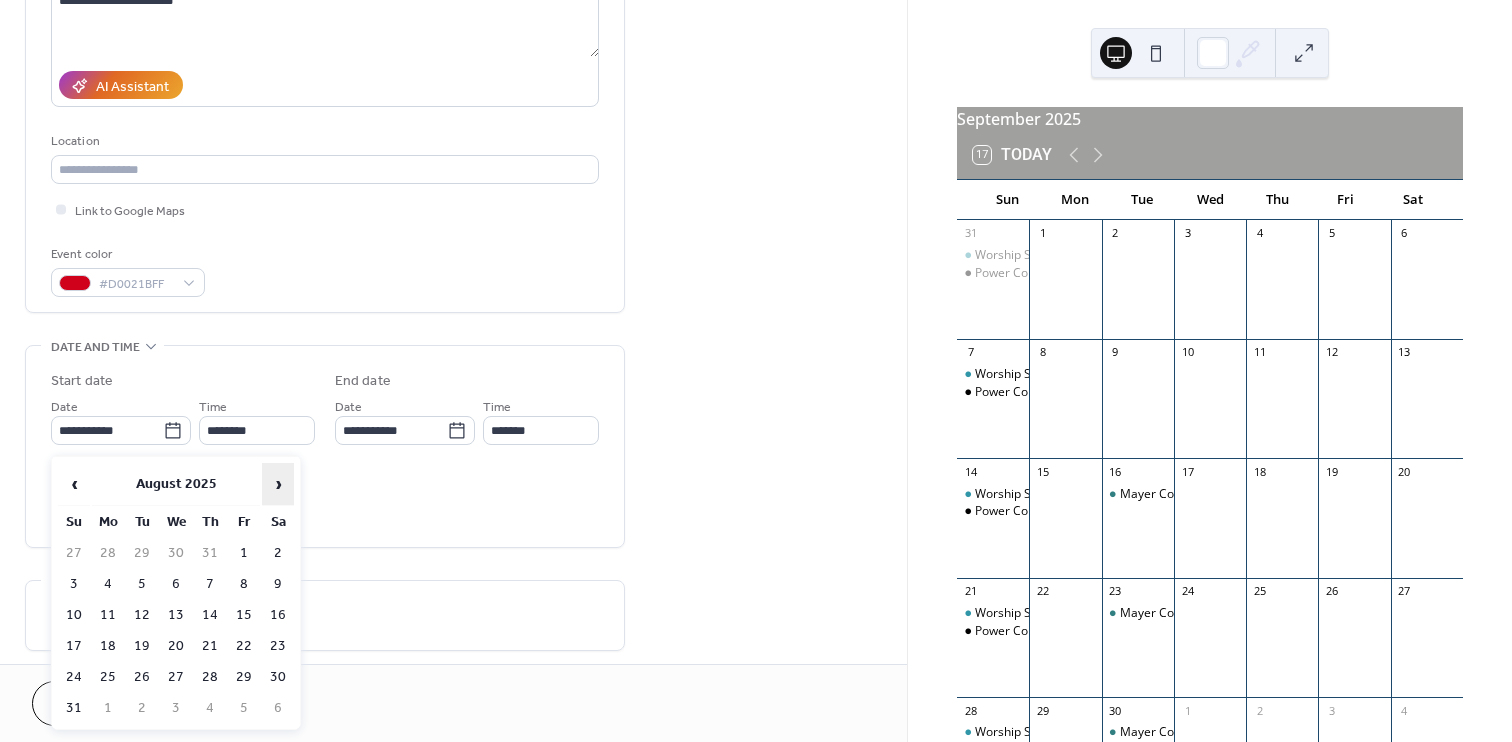 click on "›" at bounding box center [278, 484] 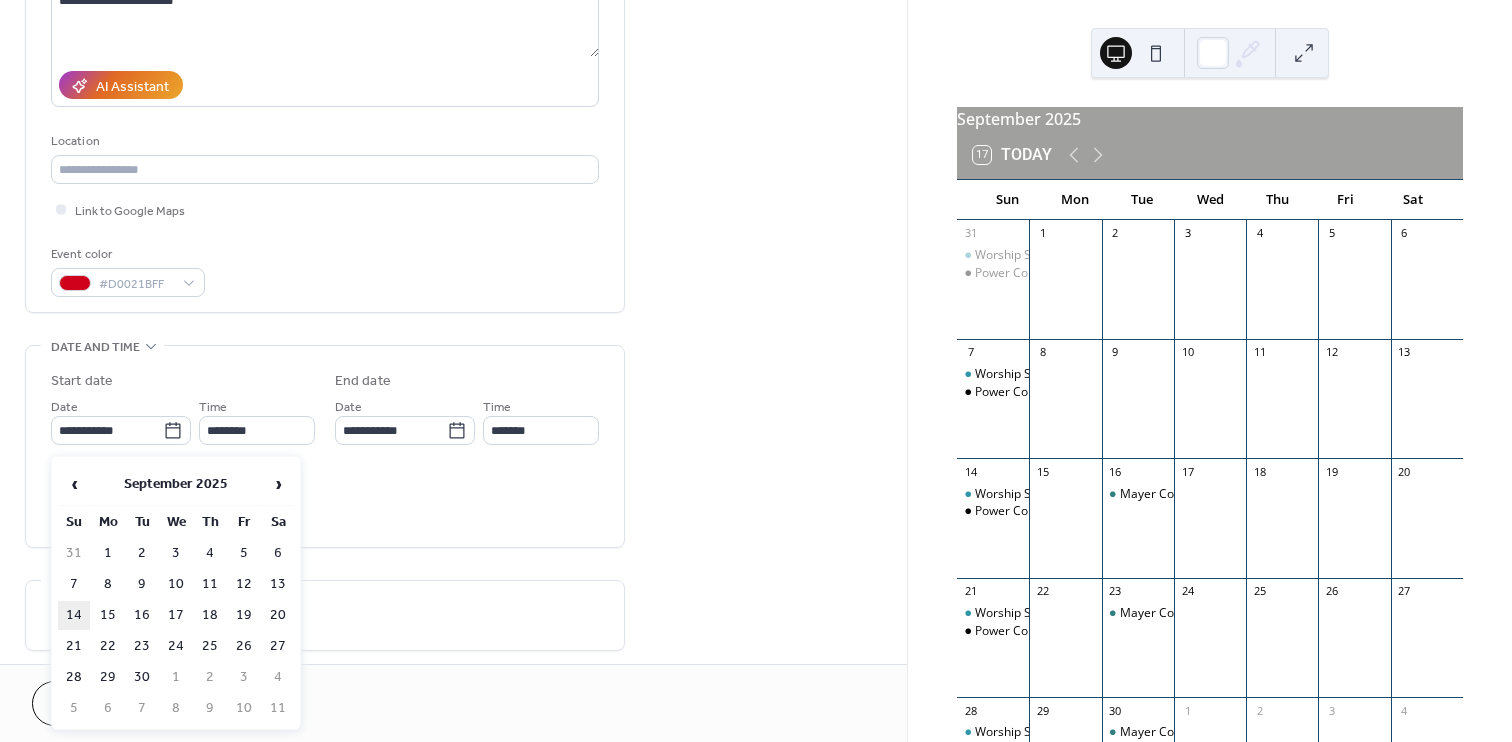 click on "14" at bounding box center [74, 615] 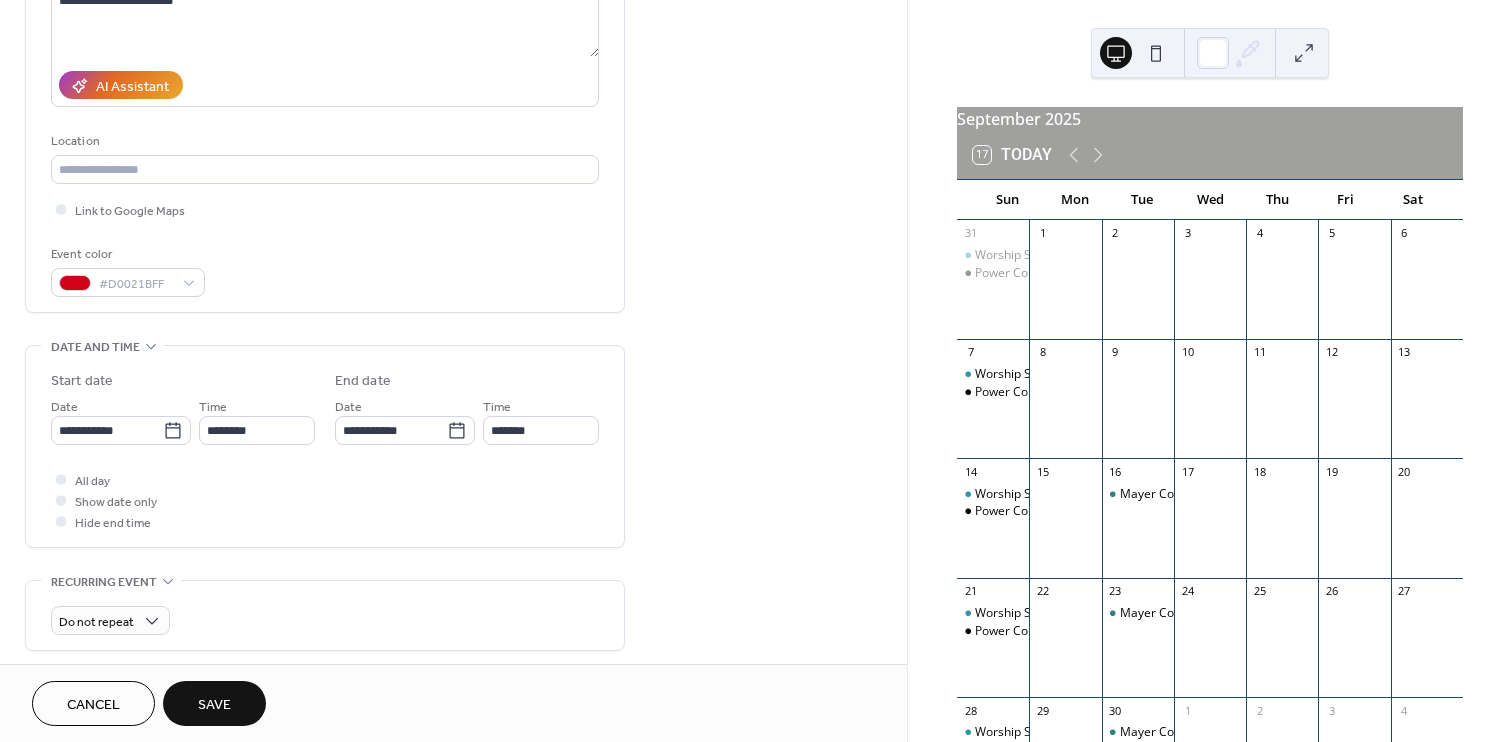 type on "**********" 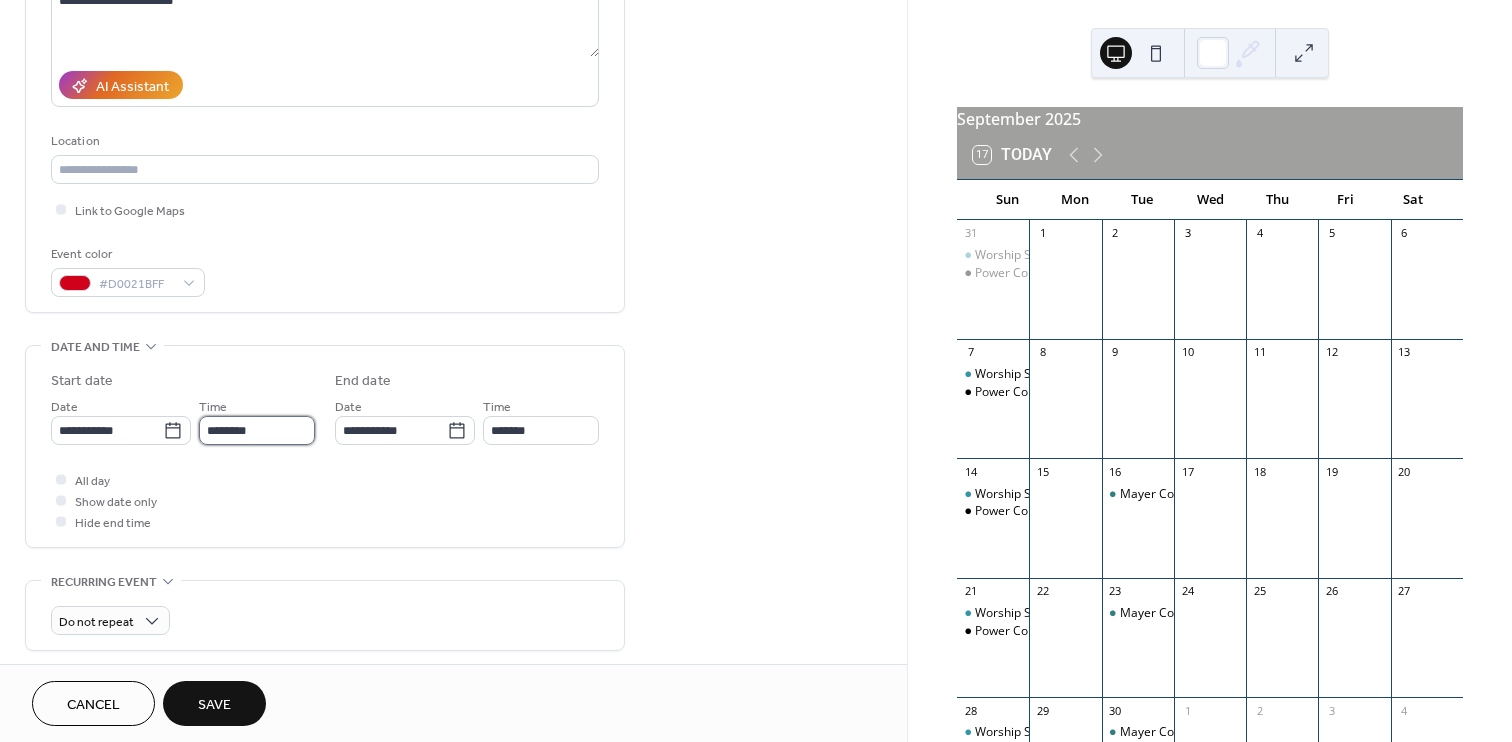 click on "********" at bounding box center [257, 430] 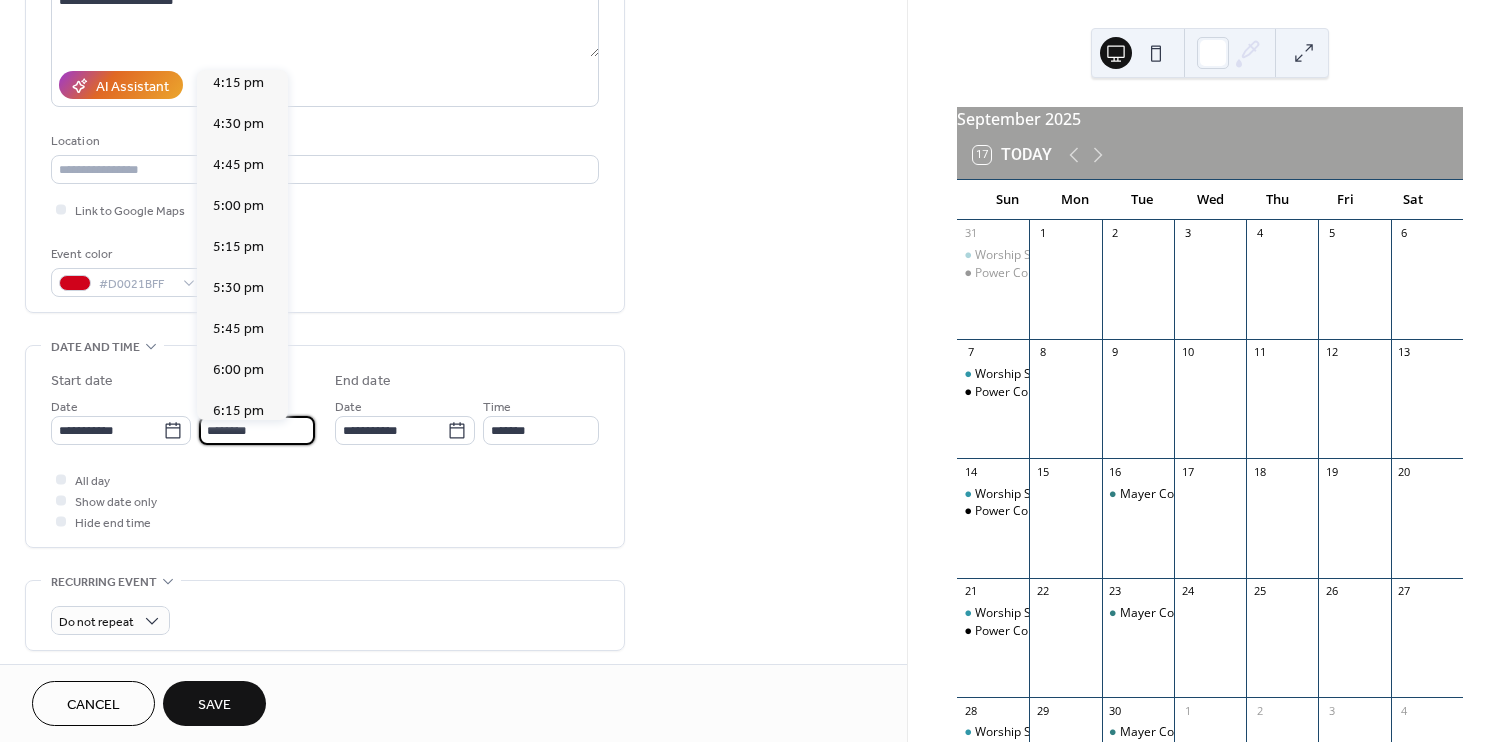 scroll, scrollTop: 2781, scrollLeft: 0, axis: vertical 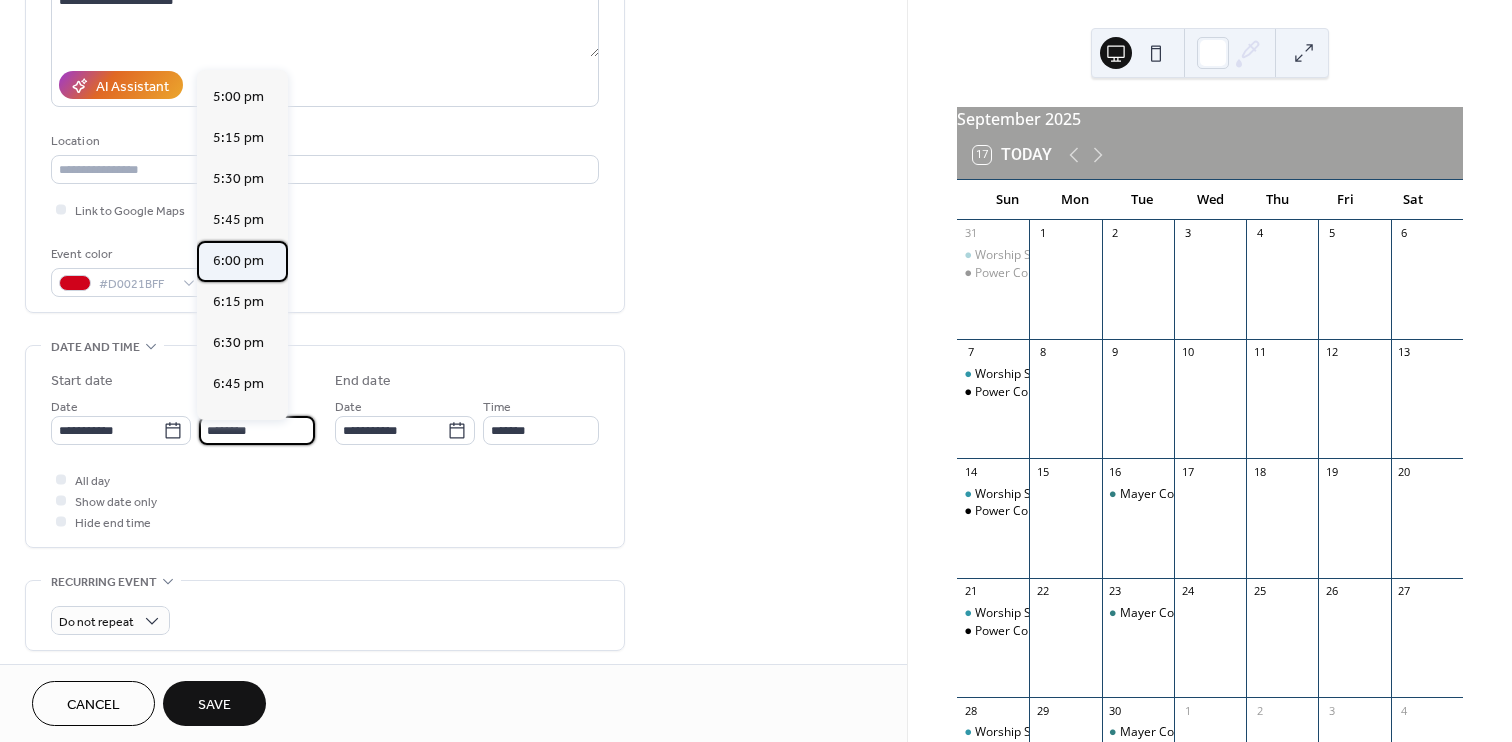 click on "6:00 pm" at bounding box center [238, 261] 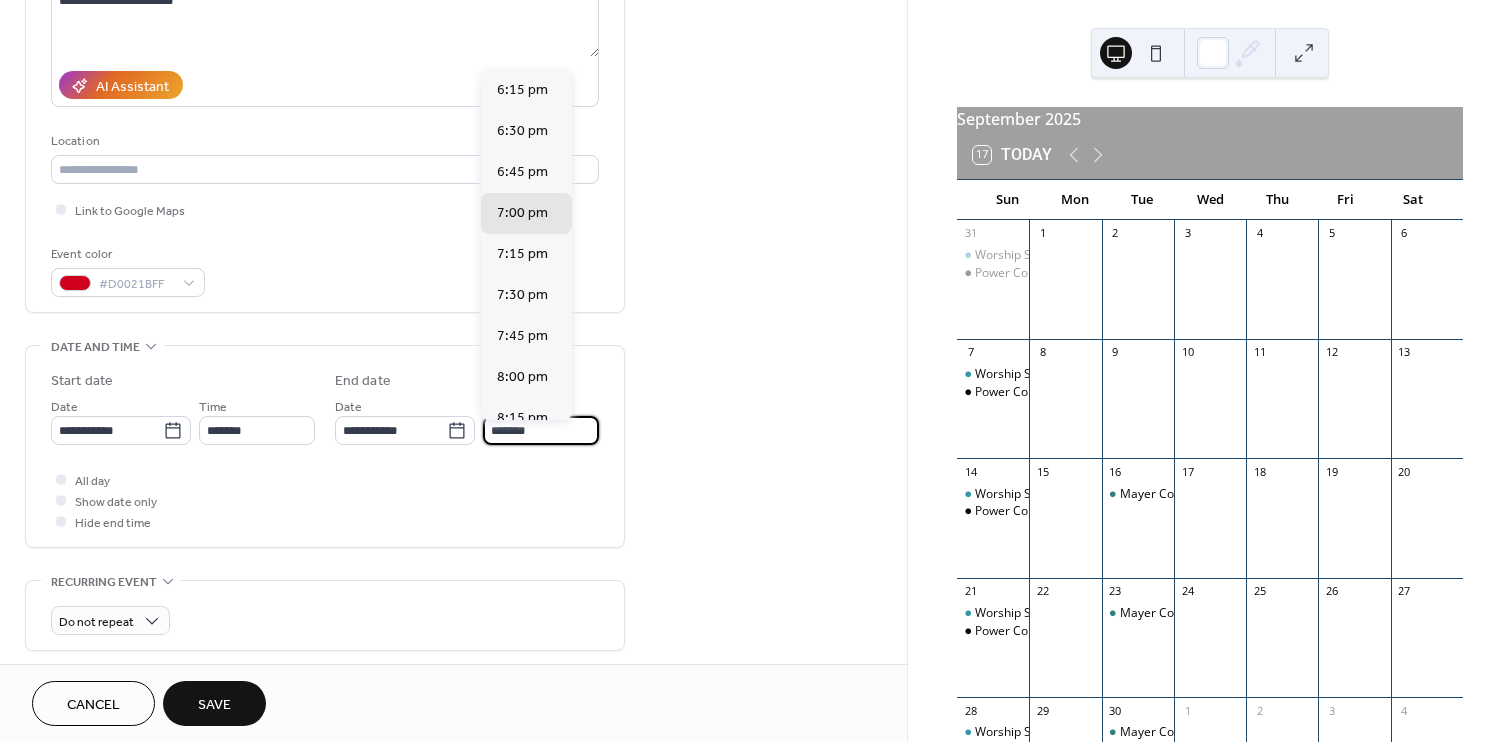 click on "*******" at bounding box center [541, 430] 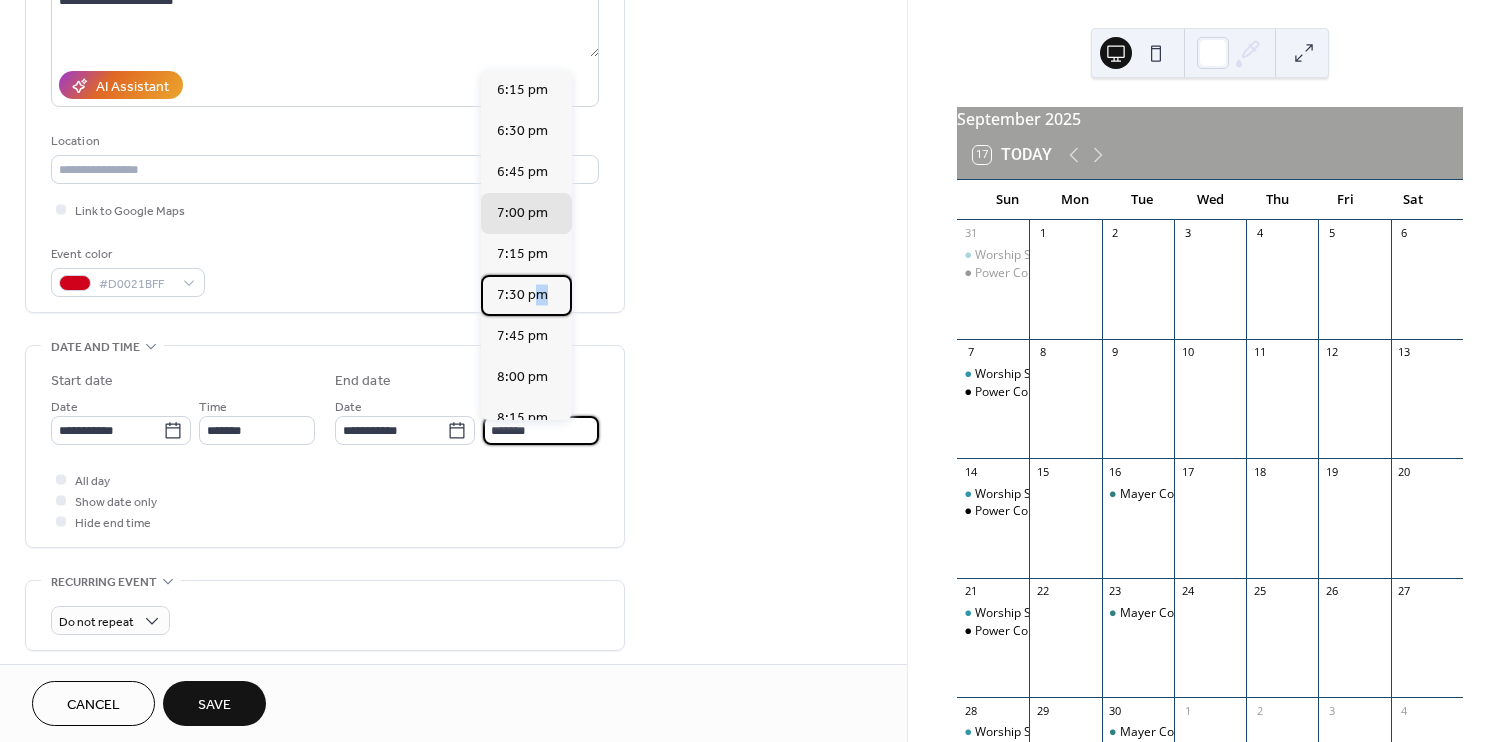 click on "7:30 pm" at bounding box center [522, 295] 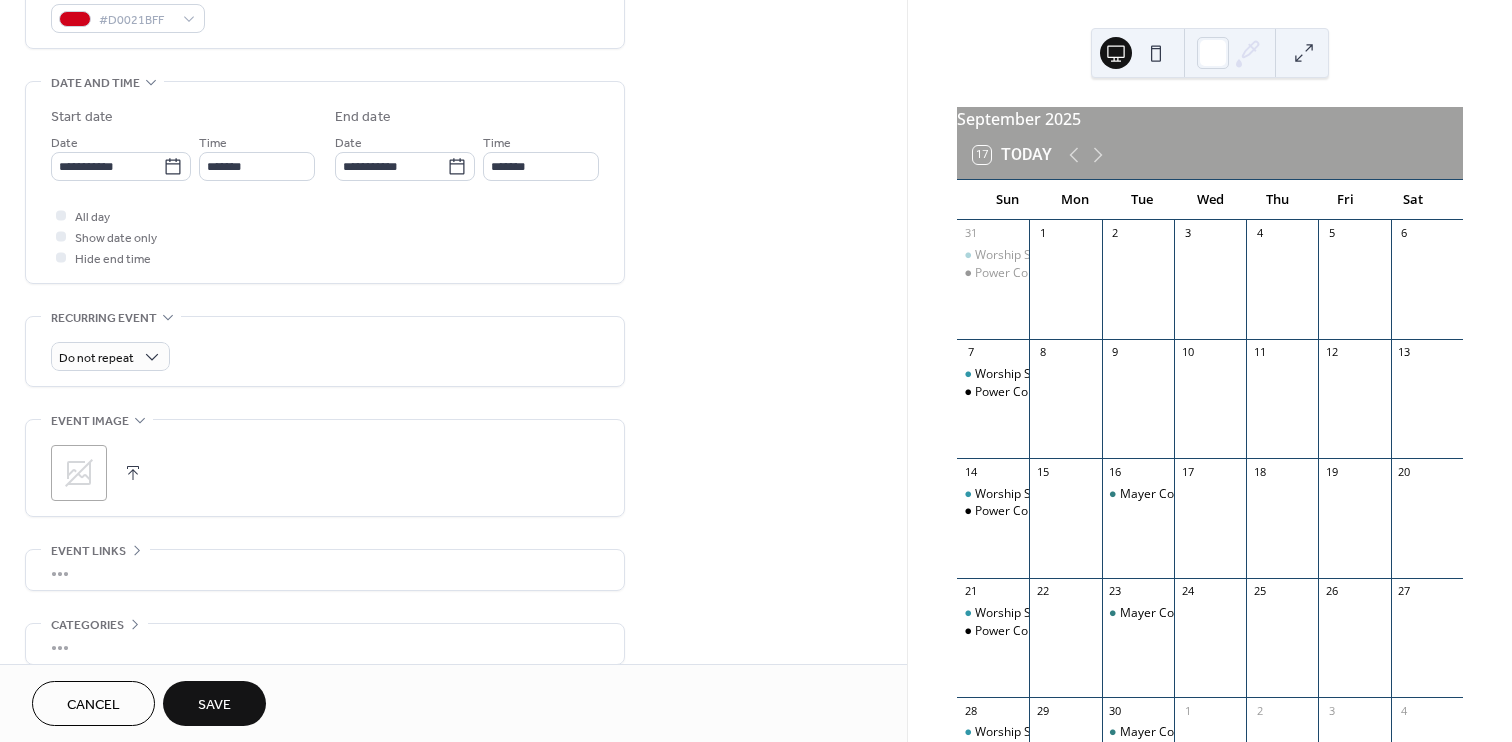 scroll, scrollTop: 671, scrollLeft: 0, axis: vertical 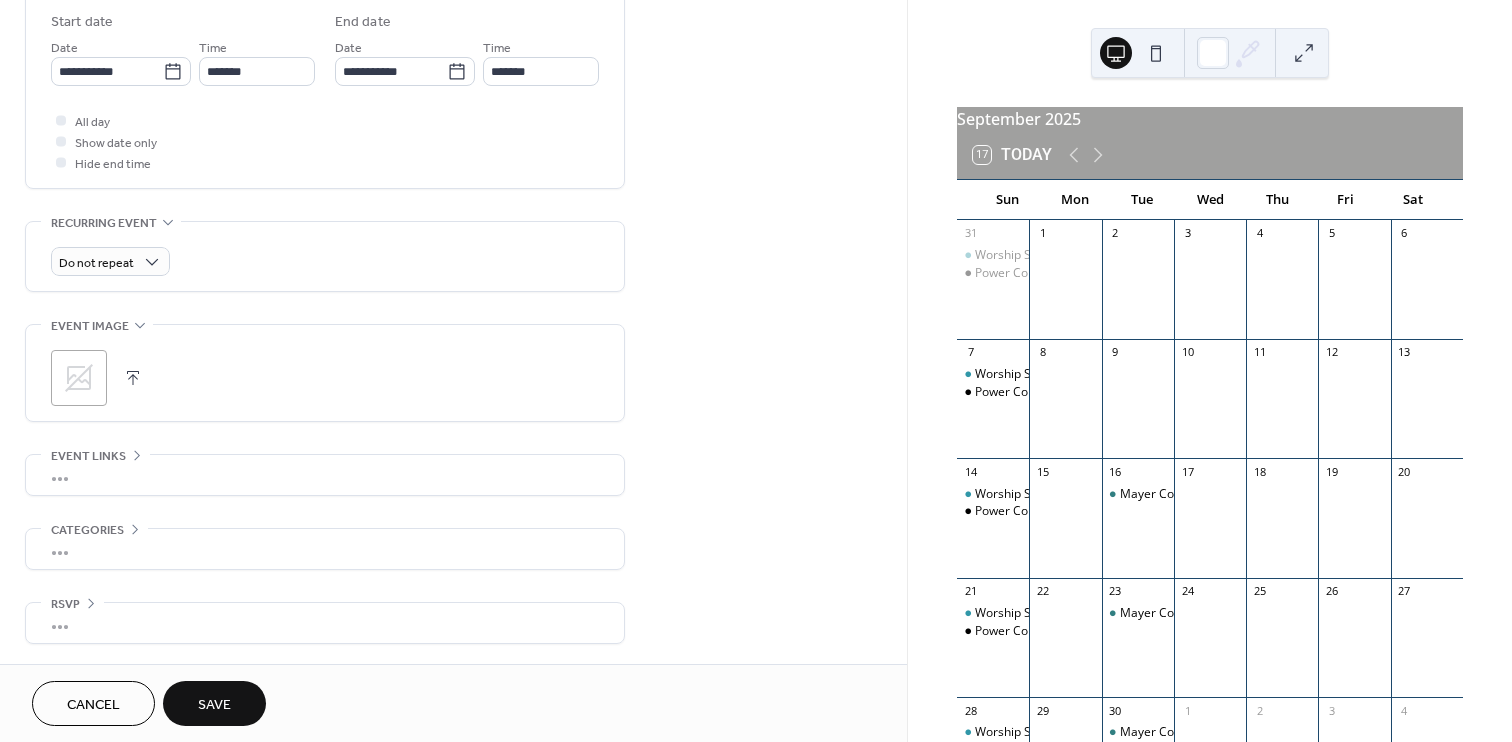 click on "Save" at bounding box center [214, 705] 